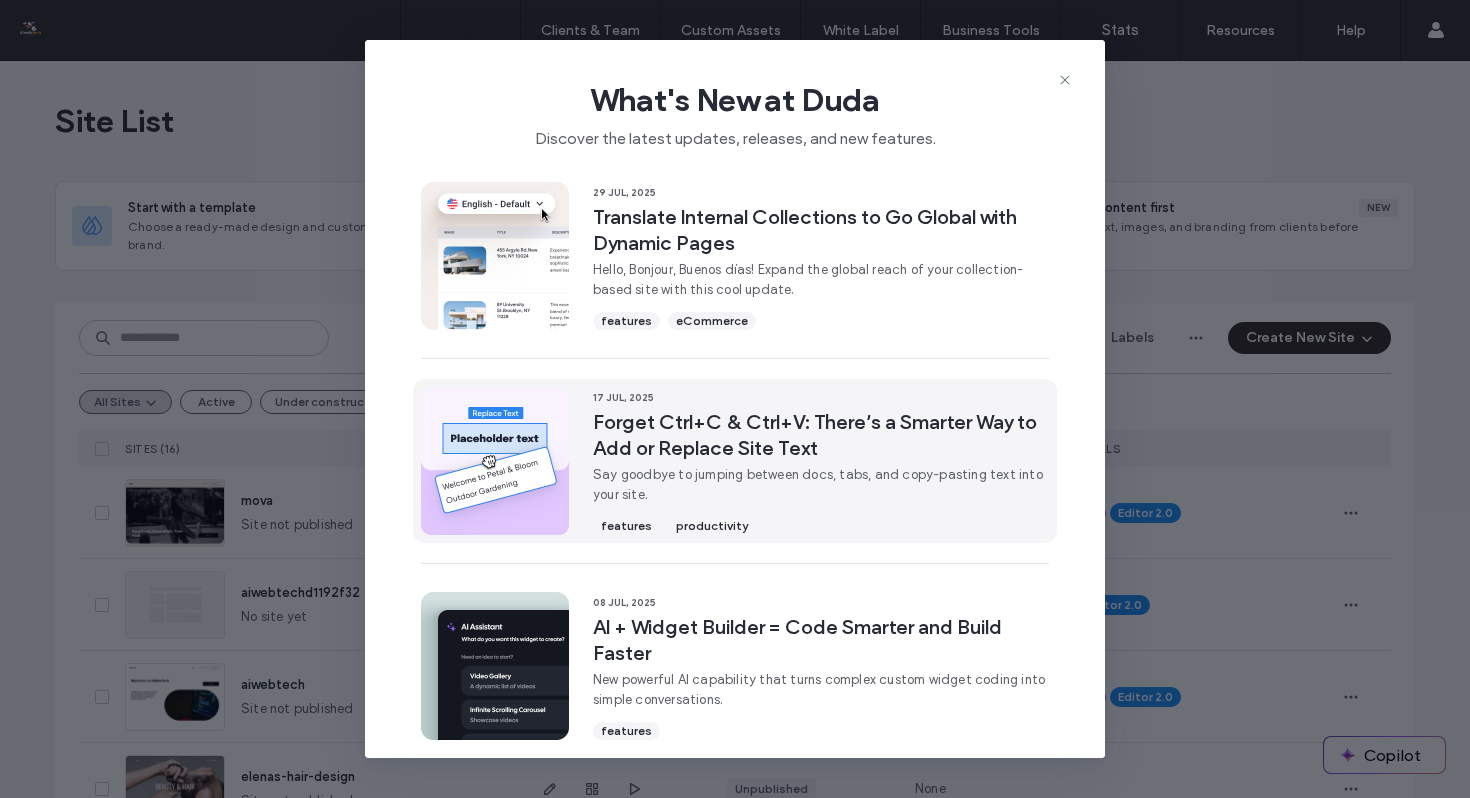 scroll, scrollTop: 0, scrollLeft: 0, axis: both 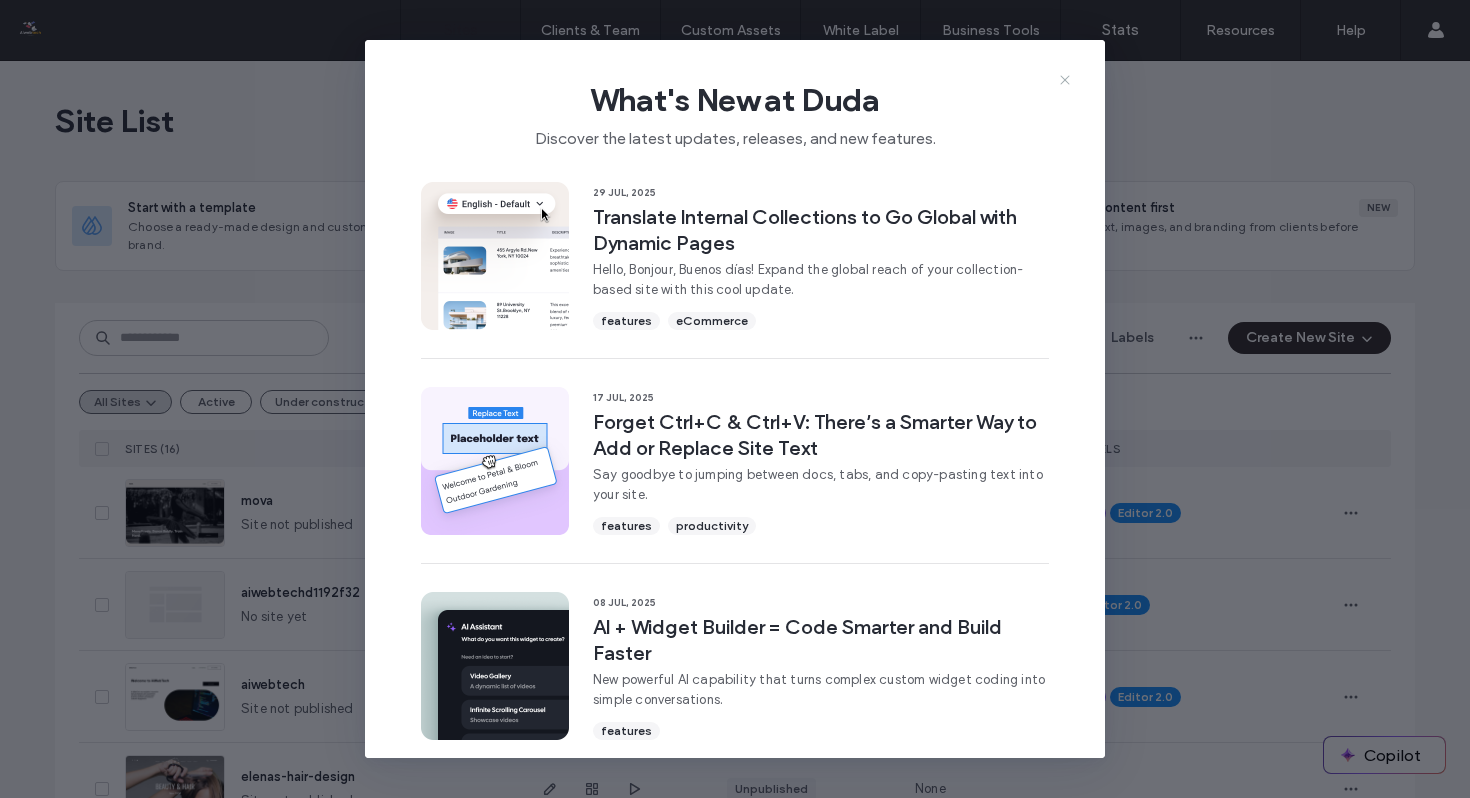 click 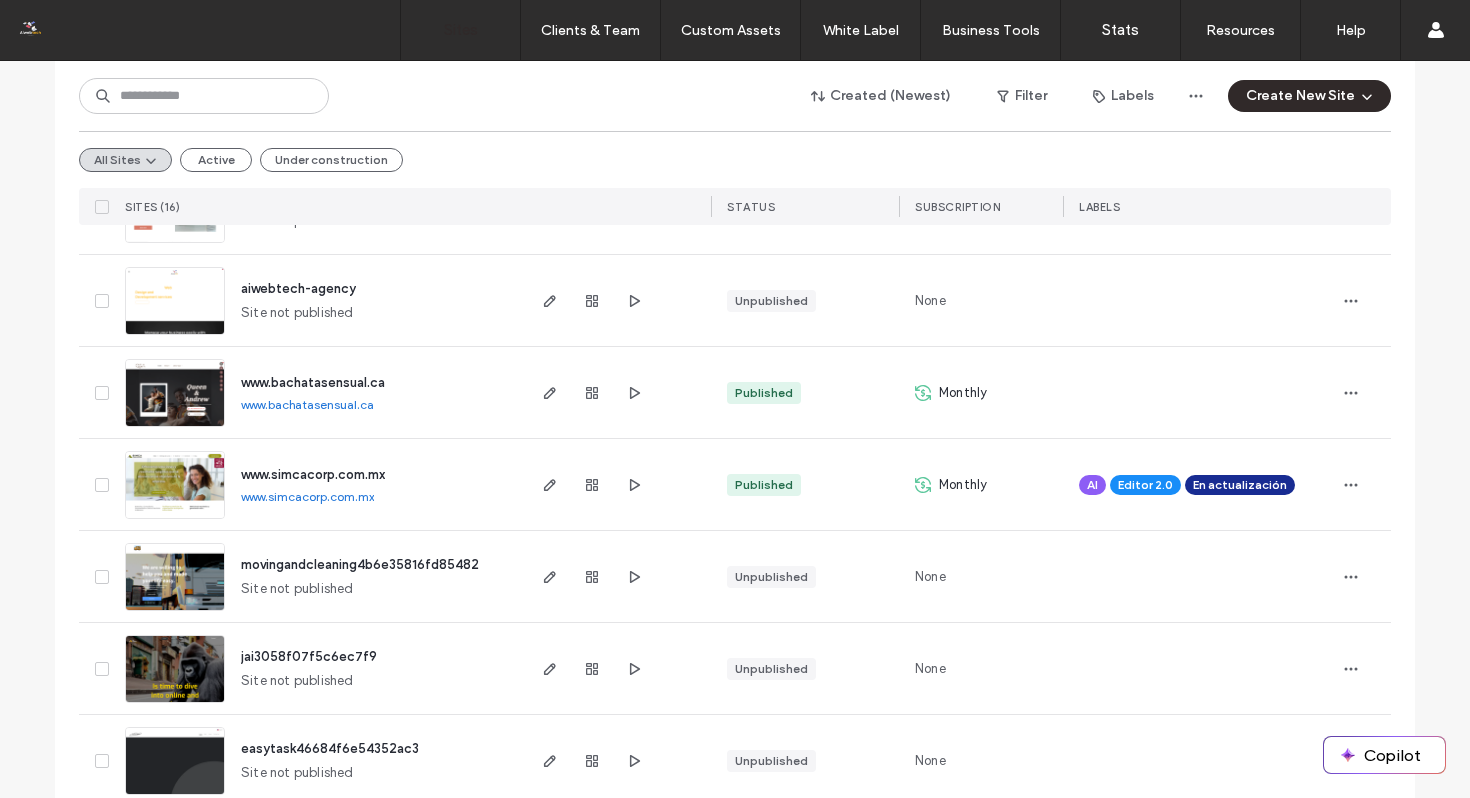 scroll, scrollTop: 771, scrollLeft: 0, axis: vertical 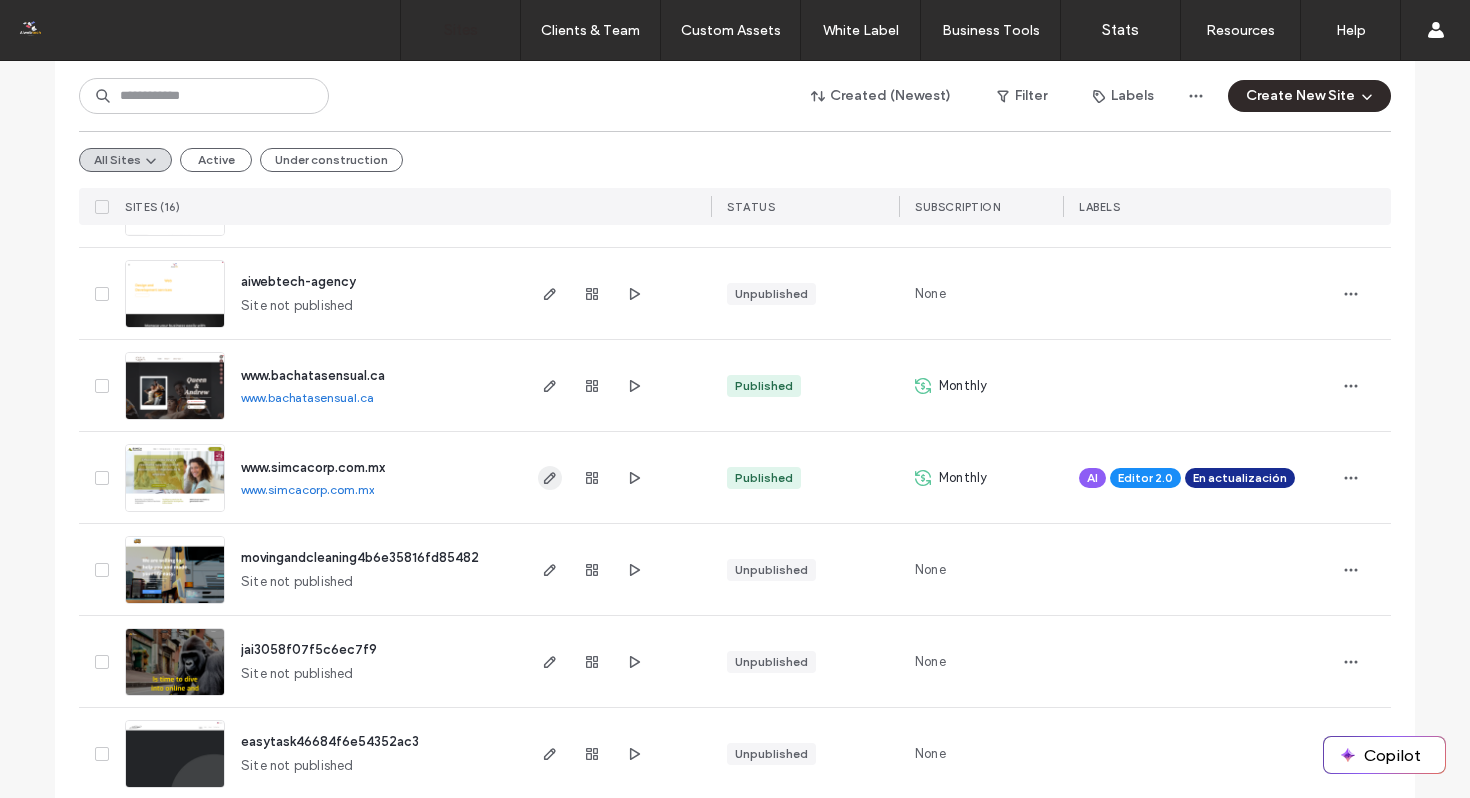click 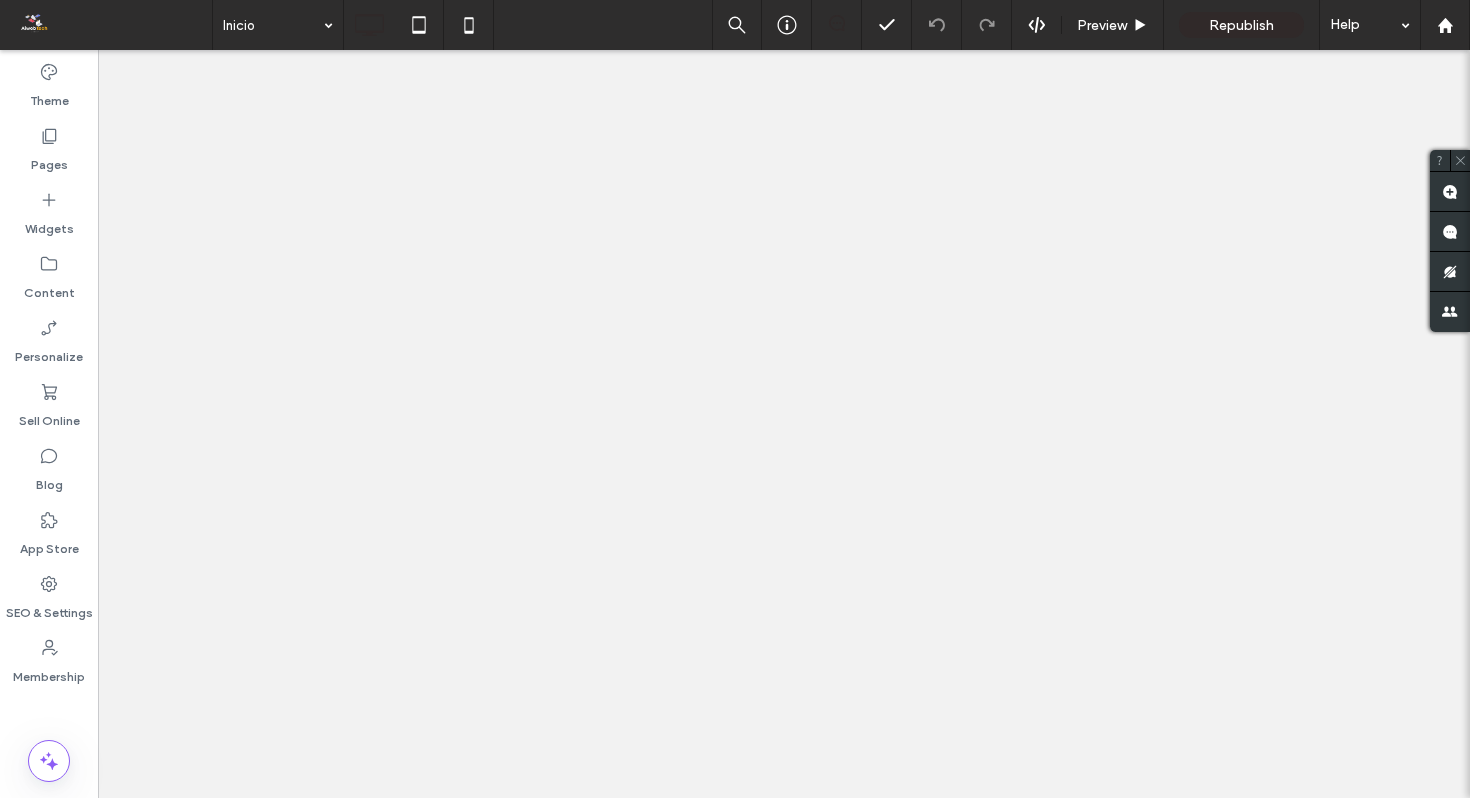 click 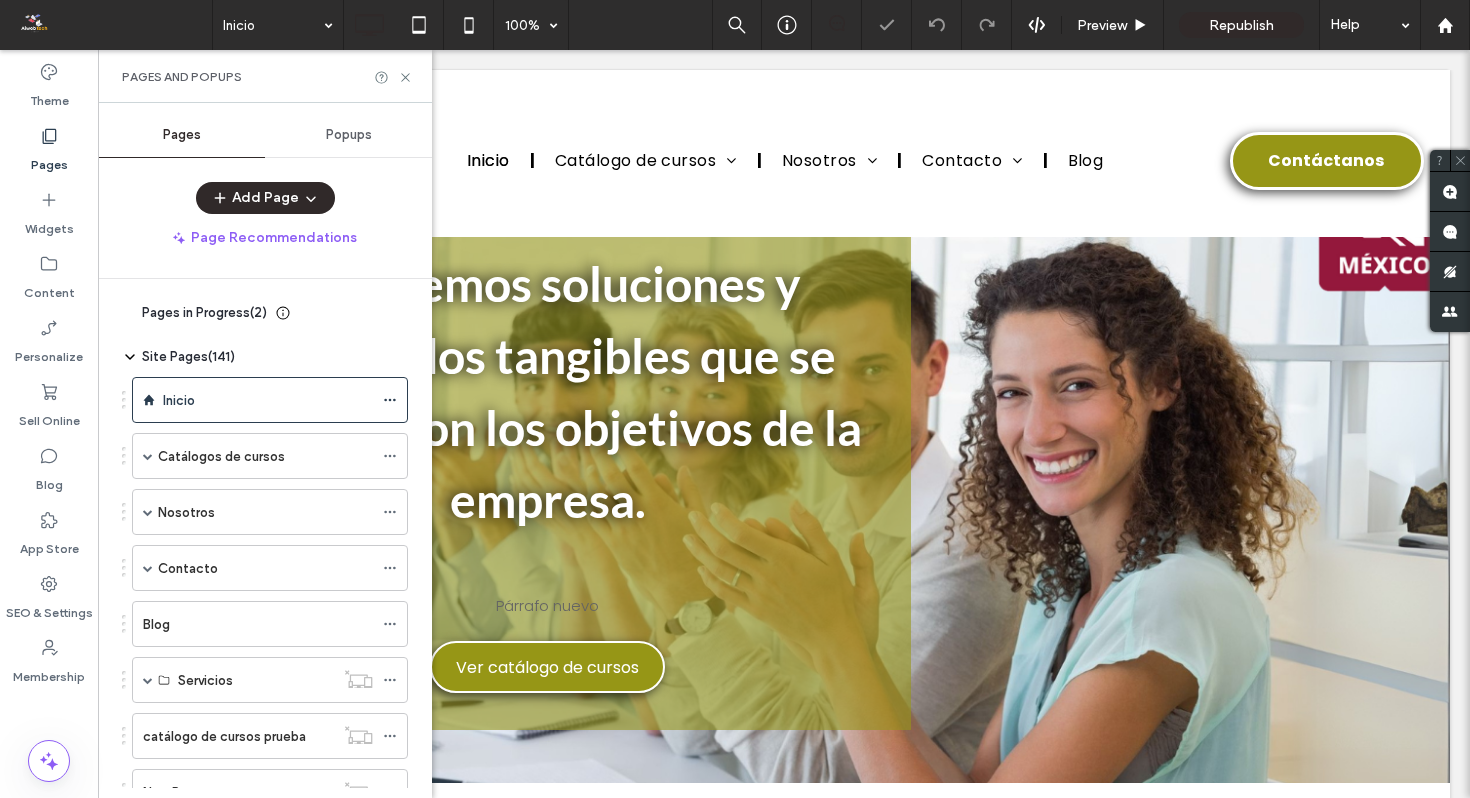 scroll, scrollTop: 807, scrollLeft: 0, axis: vertical 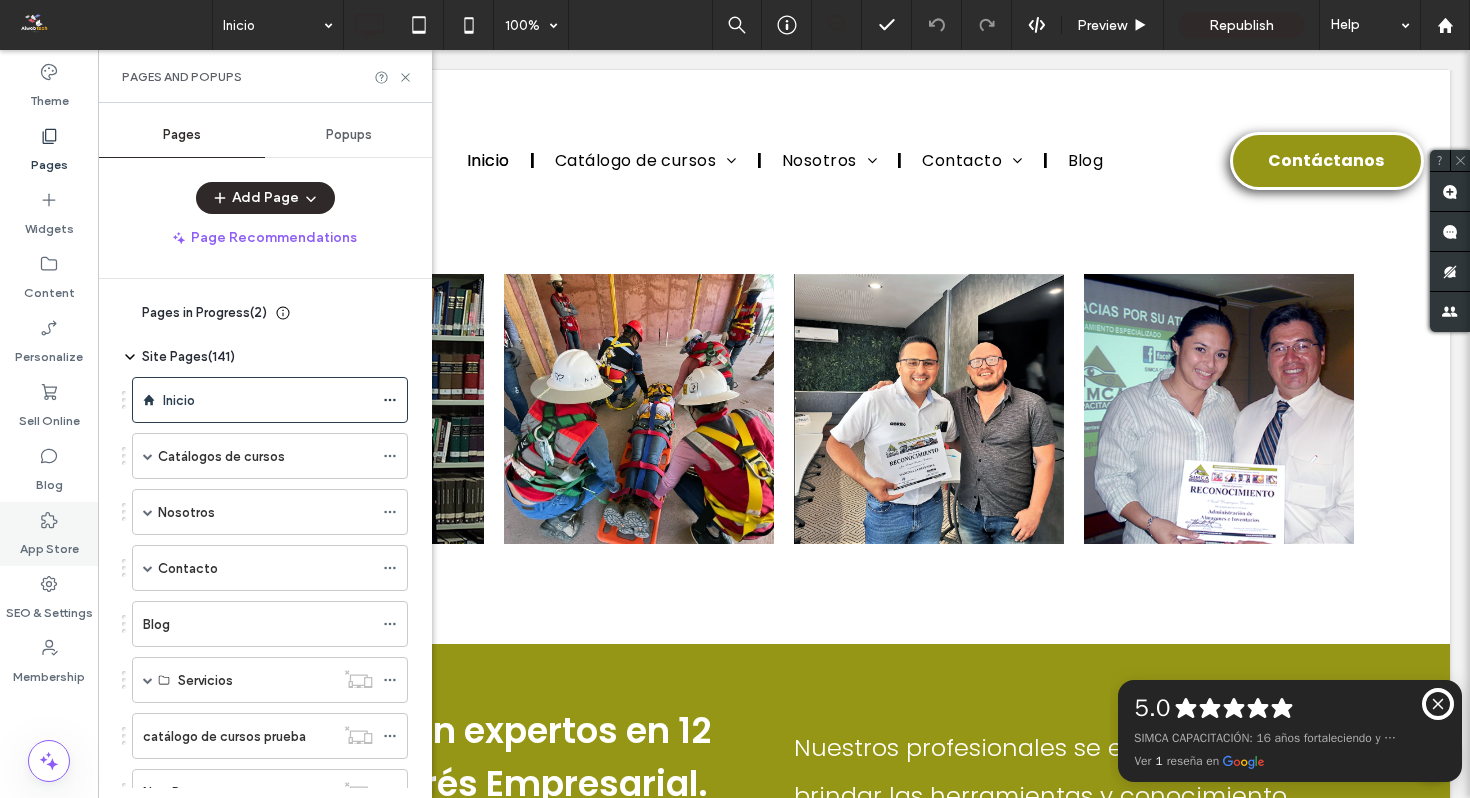 click 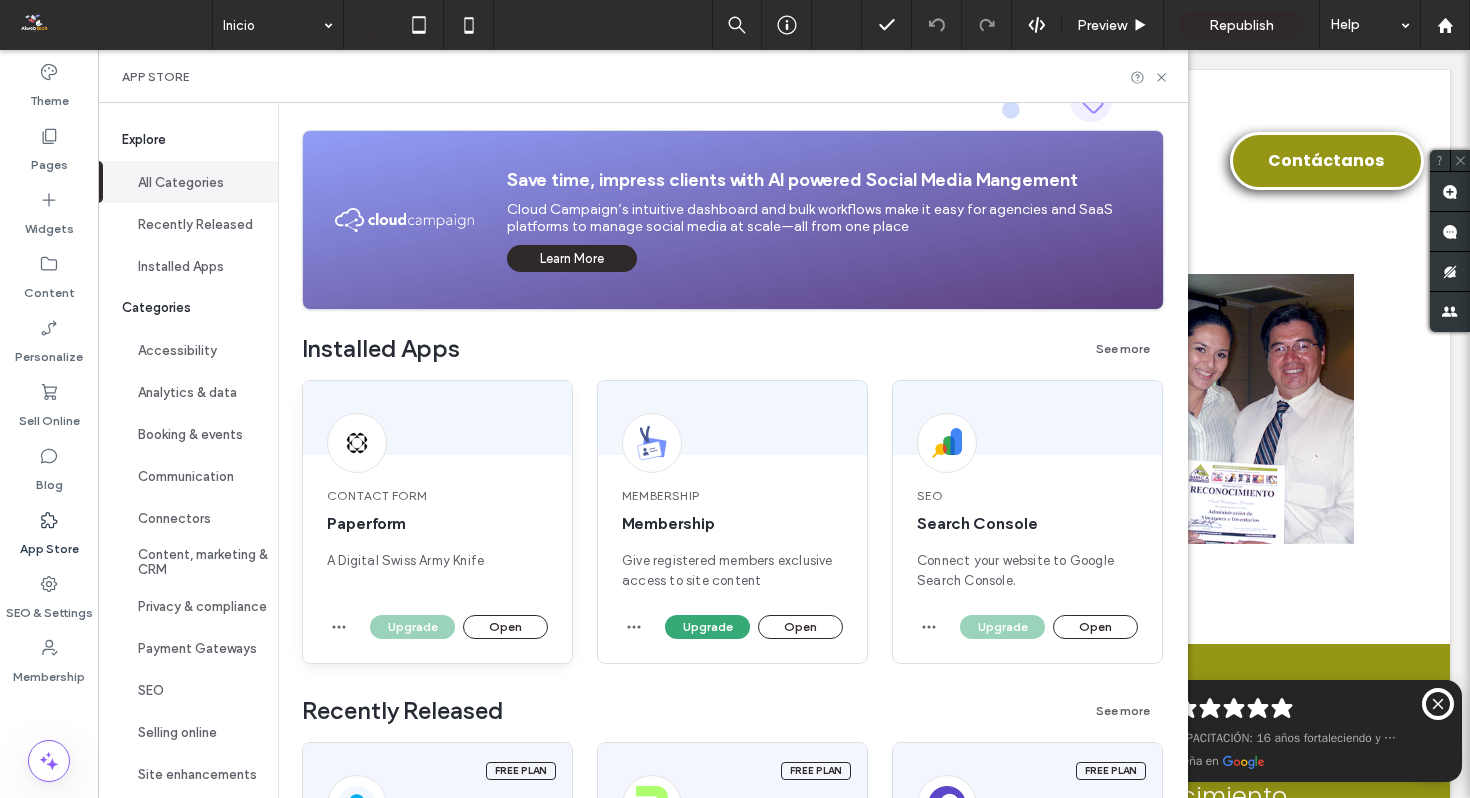 scroll, scrollTop: 185, scrollLeft: 0, axis: vertical 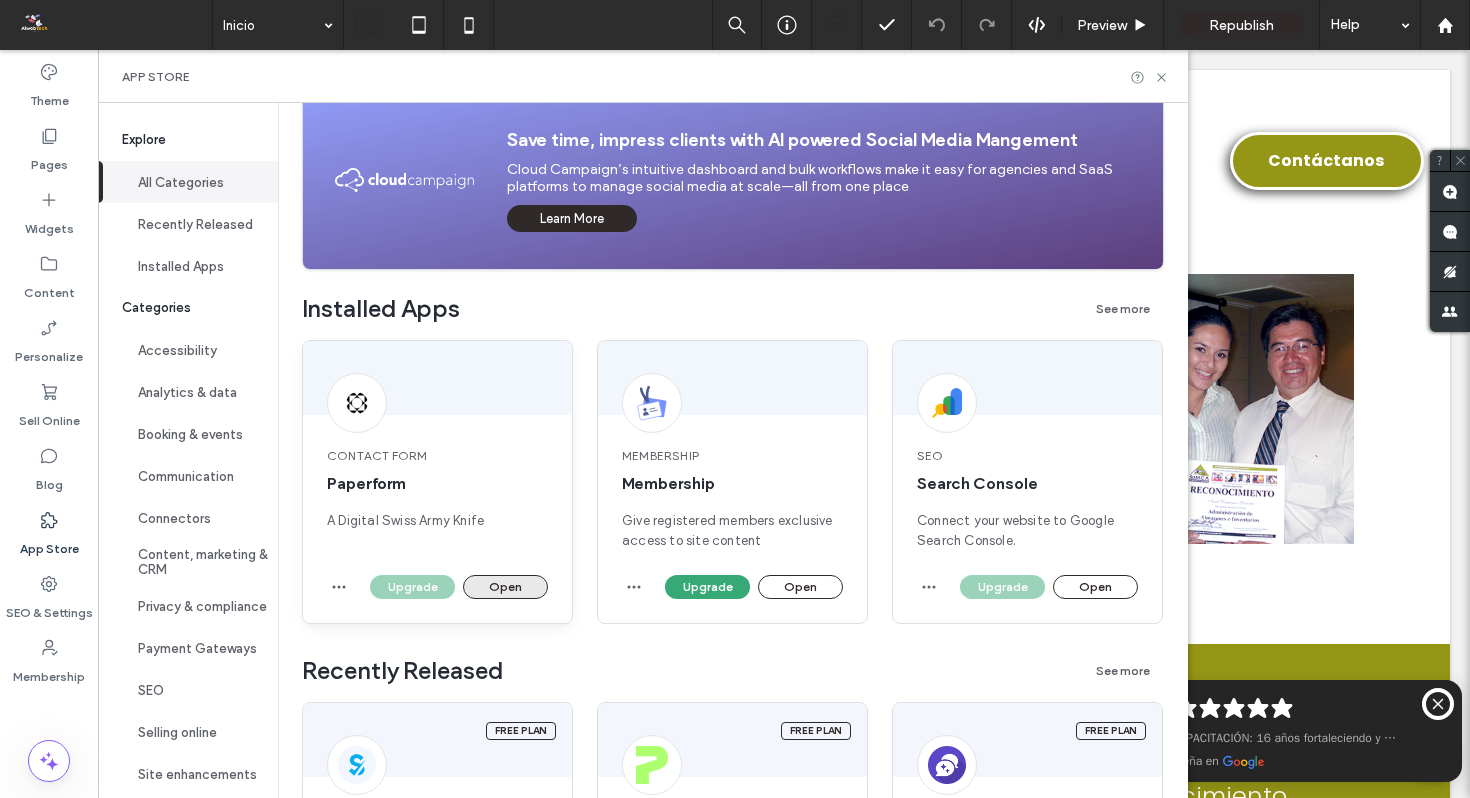 click on "Open" at bounding box center (505, 587) 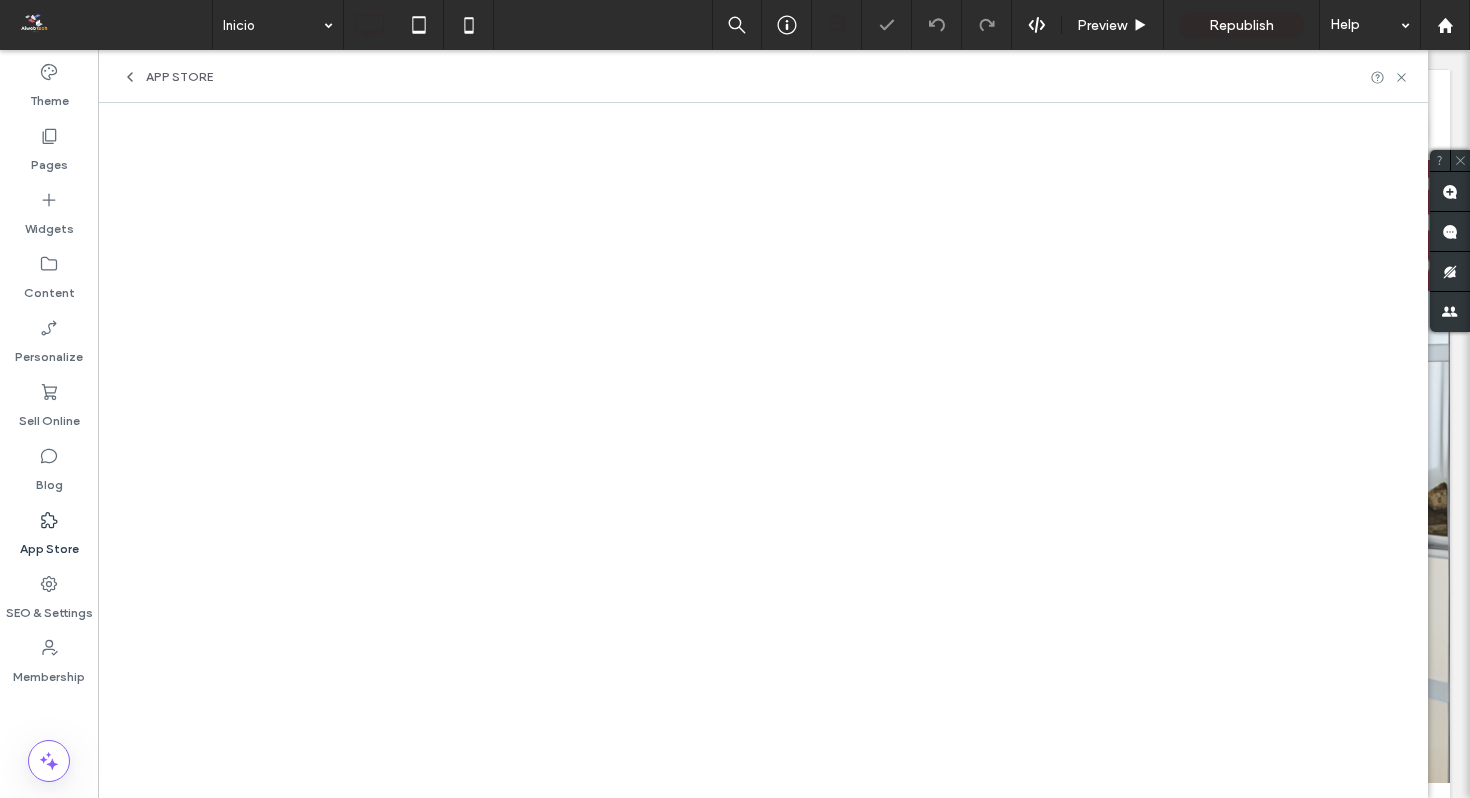 scroll, scrollTop: 0, scrollLeft: 0, axis: both 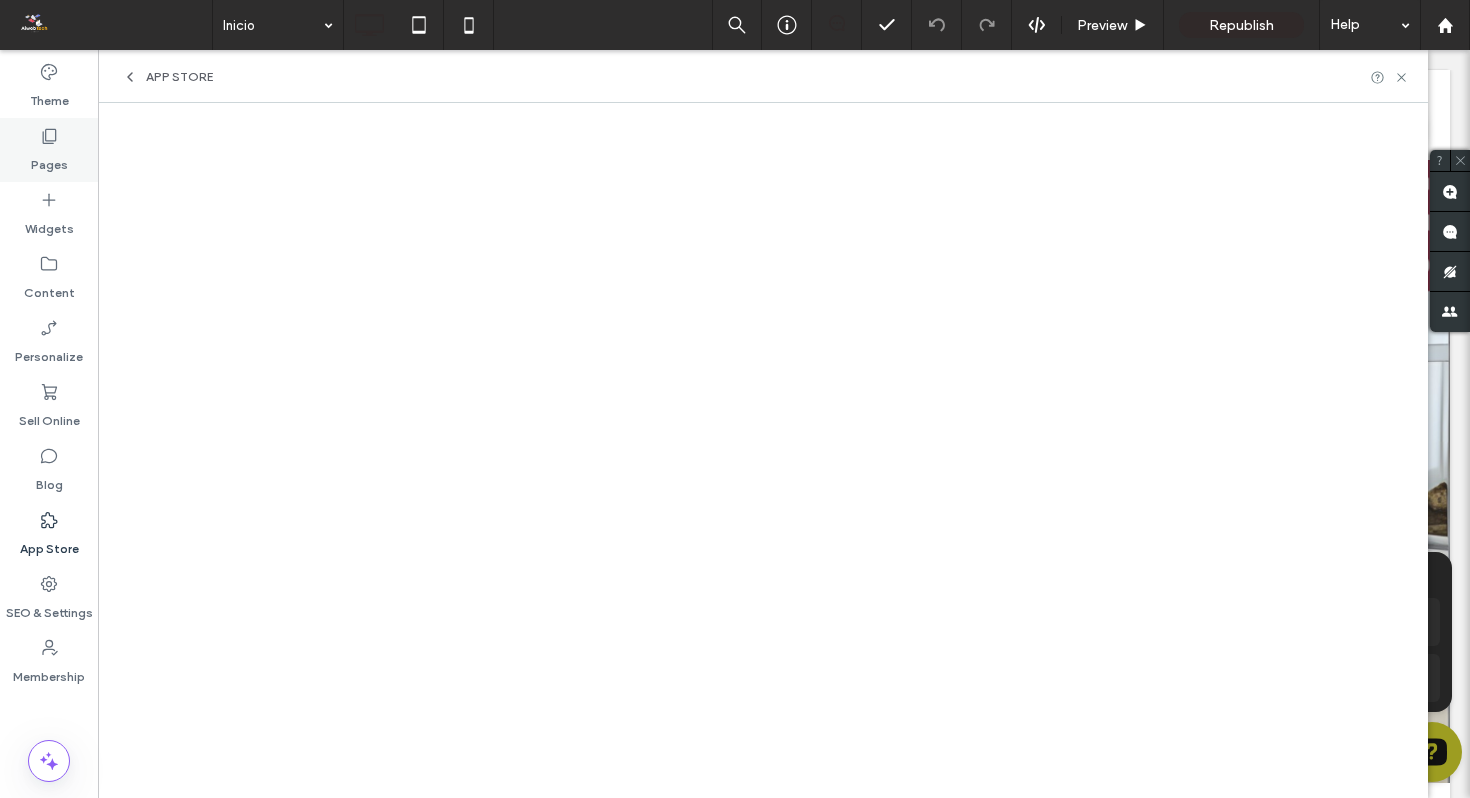 click on "Pages" at bounding box center (49, 150) 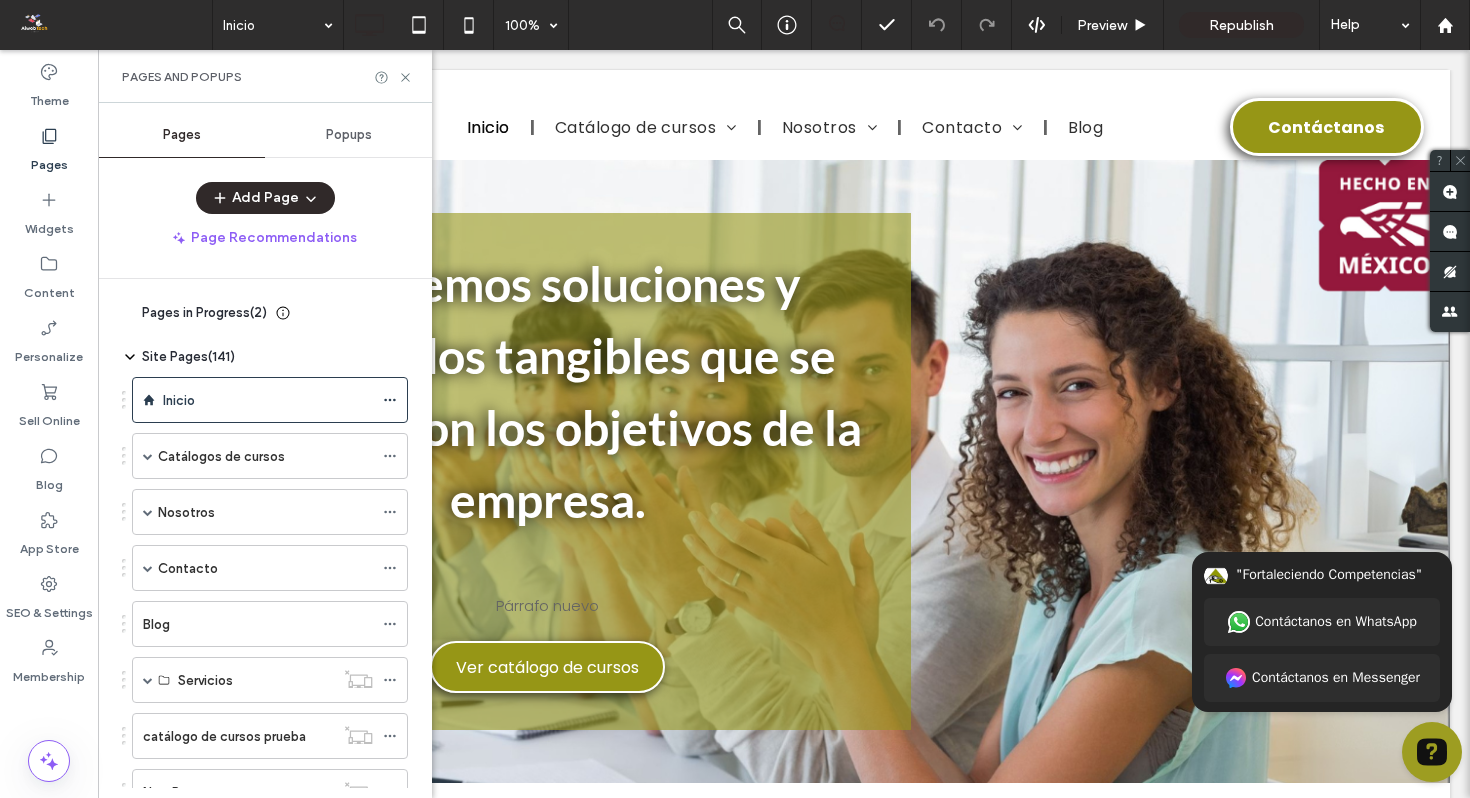 click on ".wqwq-1{fill:#231f20;}
.cls-1q, .cls-2q { fill-rule: evenodd; }
.cls-2q { fill: #6e8188; }
True_local
Agendize
HealthEngine
x_close_popup
from_your_site
multi_language
zoom-out
zoom-in
z_vimeo
z_yelp
z_picassa
w_vCita
youtube
yelp
x2
x
x_x
x_alignright
x_handwritten
wrench
wordpress
windowsvv
win8
whats_app
wallet
warning-sign
w_youtube
w_youtube_channel
w_yelp
w_video
w_twitter
w_title
w_tabs
w_social_icons
w_spacer
w_share
w_rss_feed
w_recent-posts
w_push
w_paypal
w_photo_gallery" at bounding box center [735, 399] 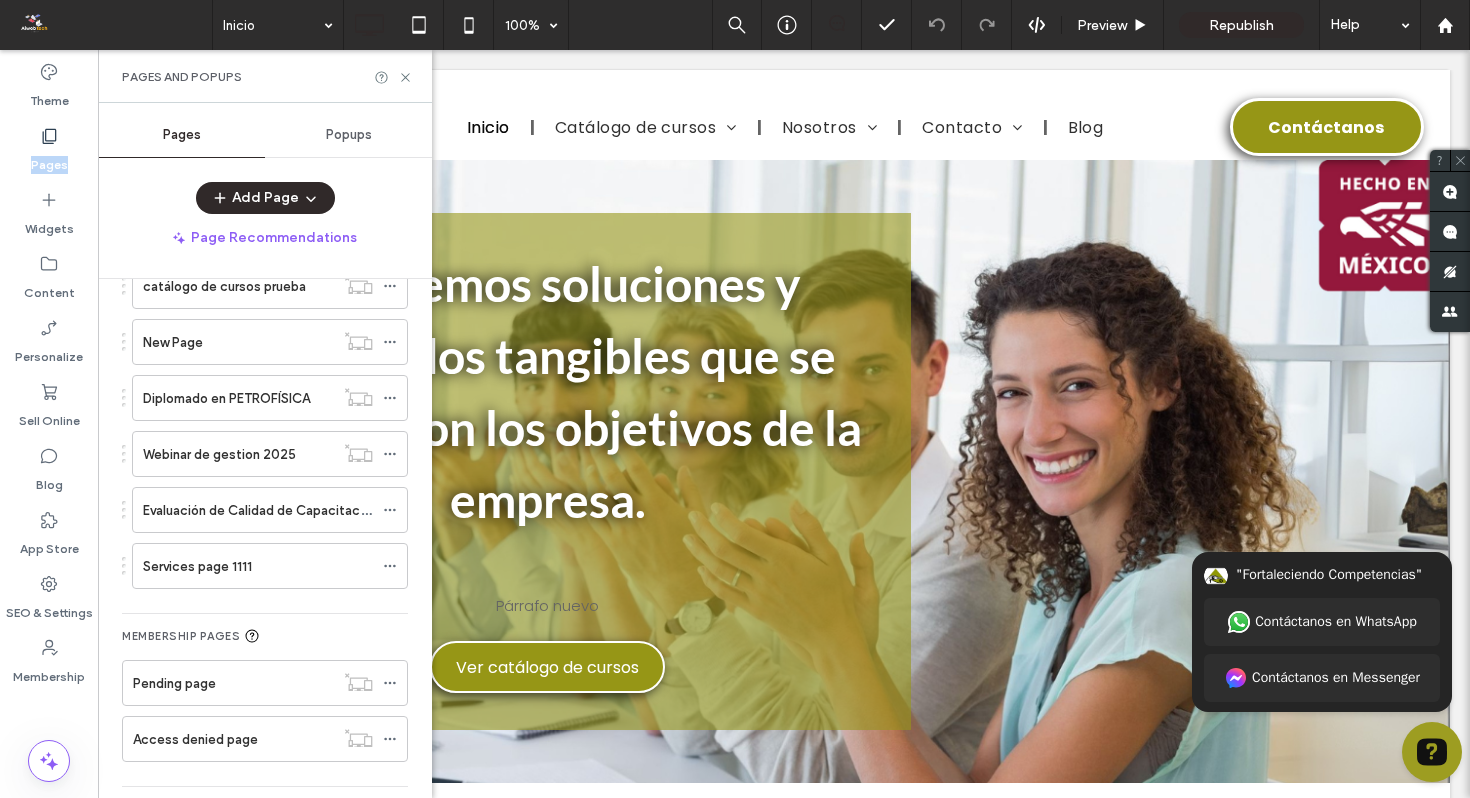 scroll, scrollTop: 503, scrollLeft: 0, axis: vertical 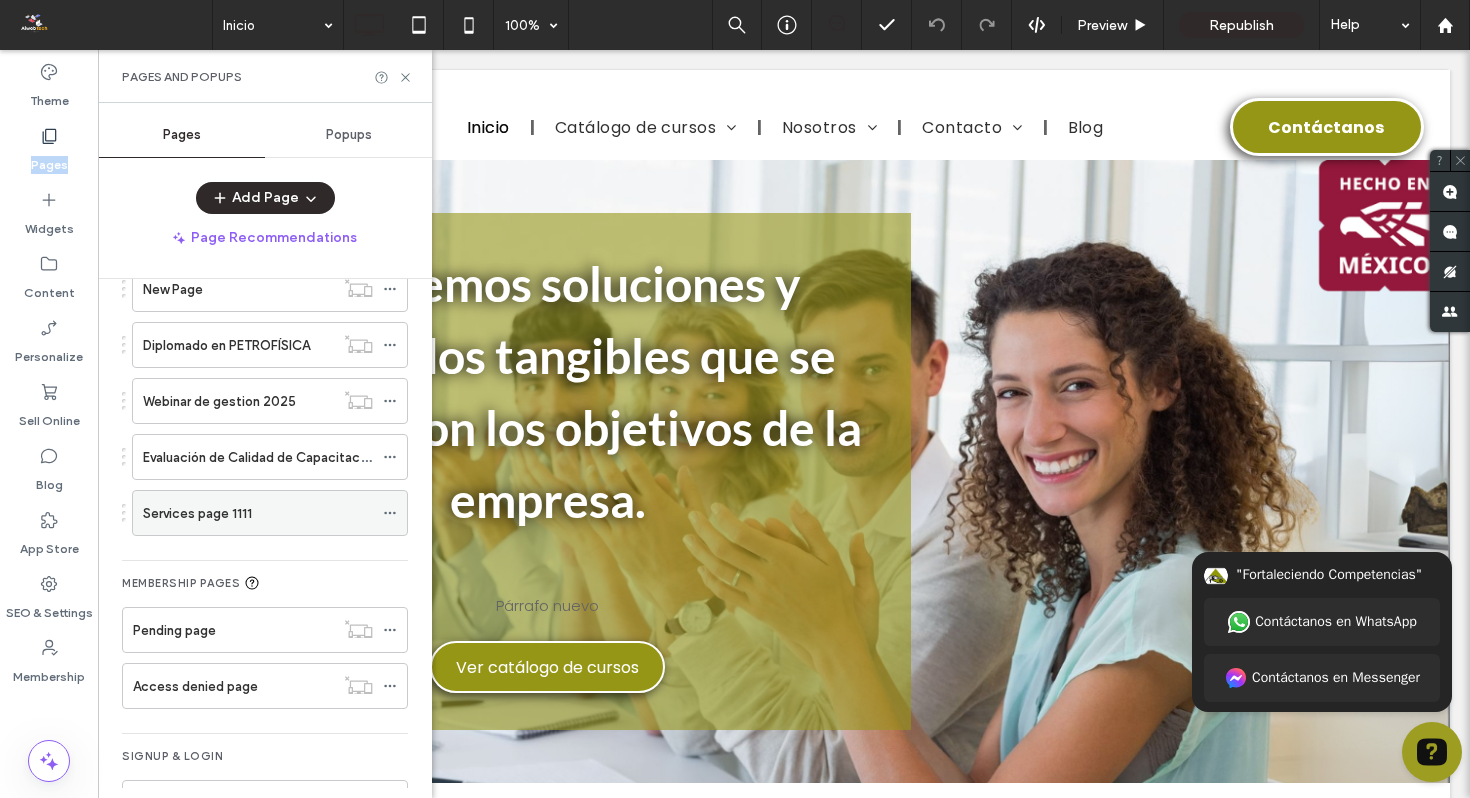 click on "Services page 1111" at bounding box center (258, 513) 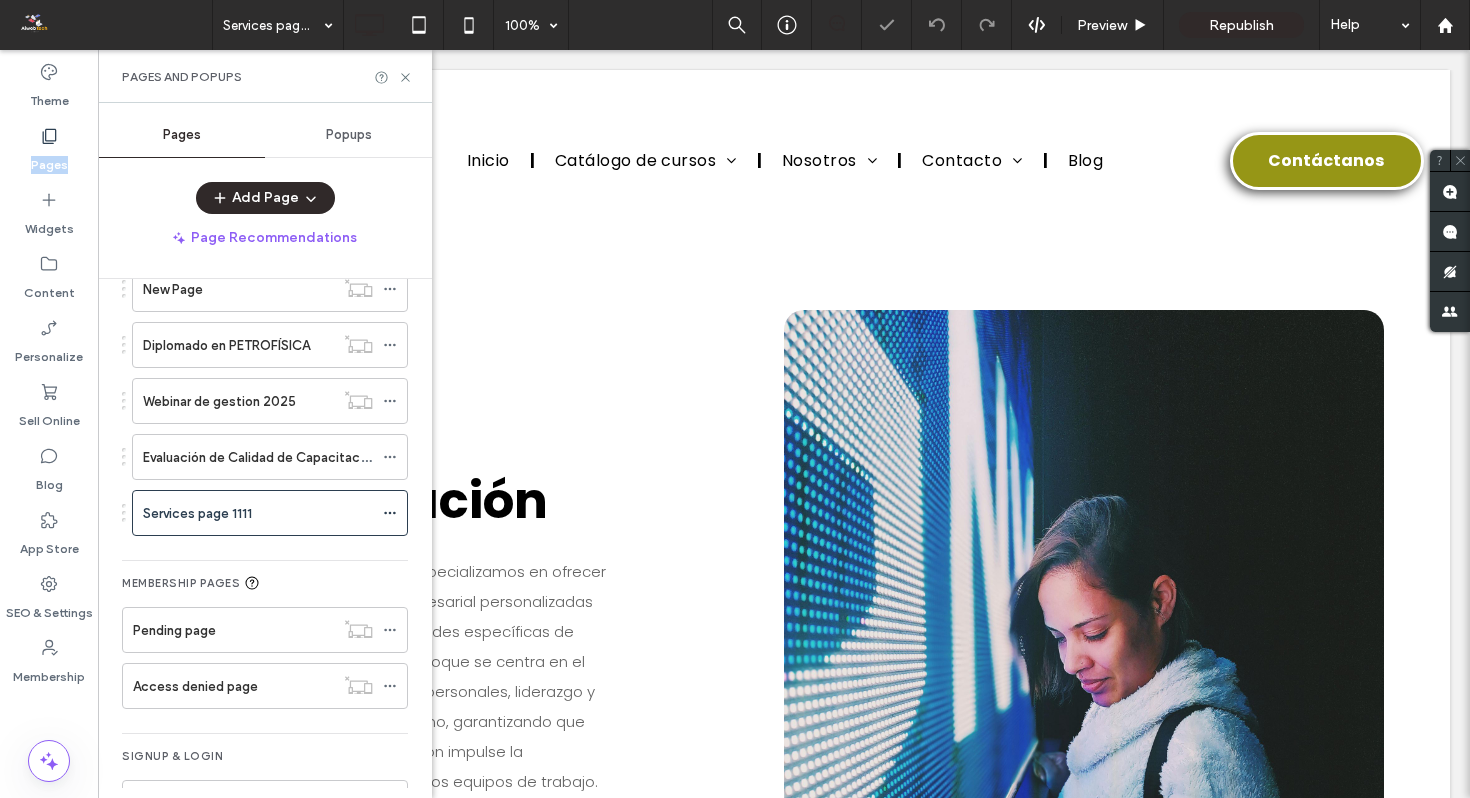 scroll, scrollTop: 481, scrollLeft: 0, axis: vertical 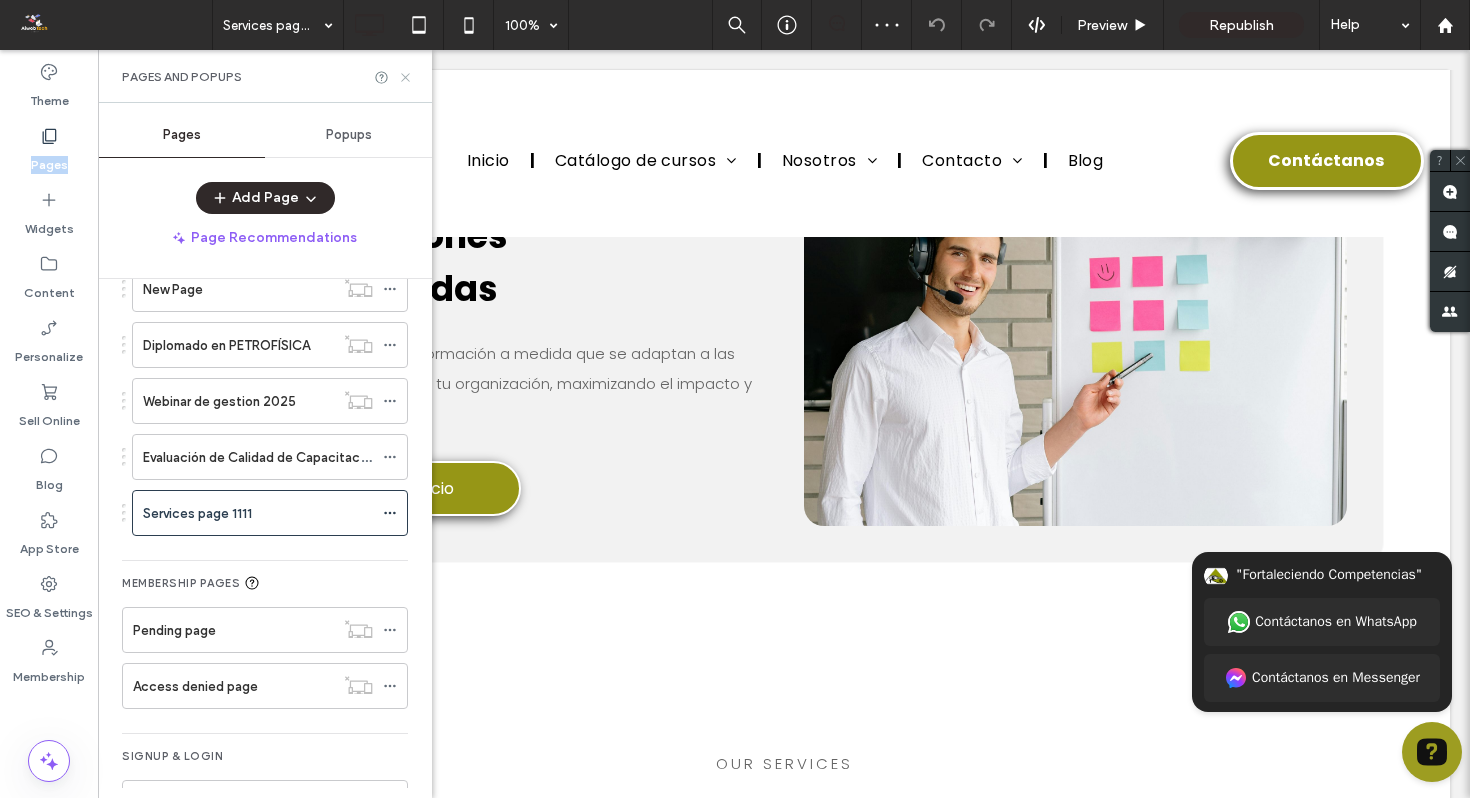 click 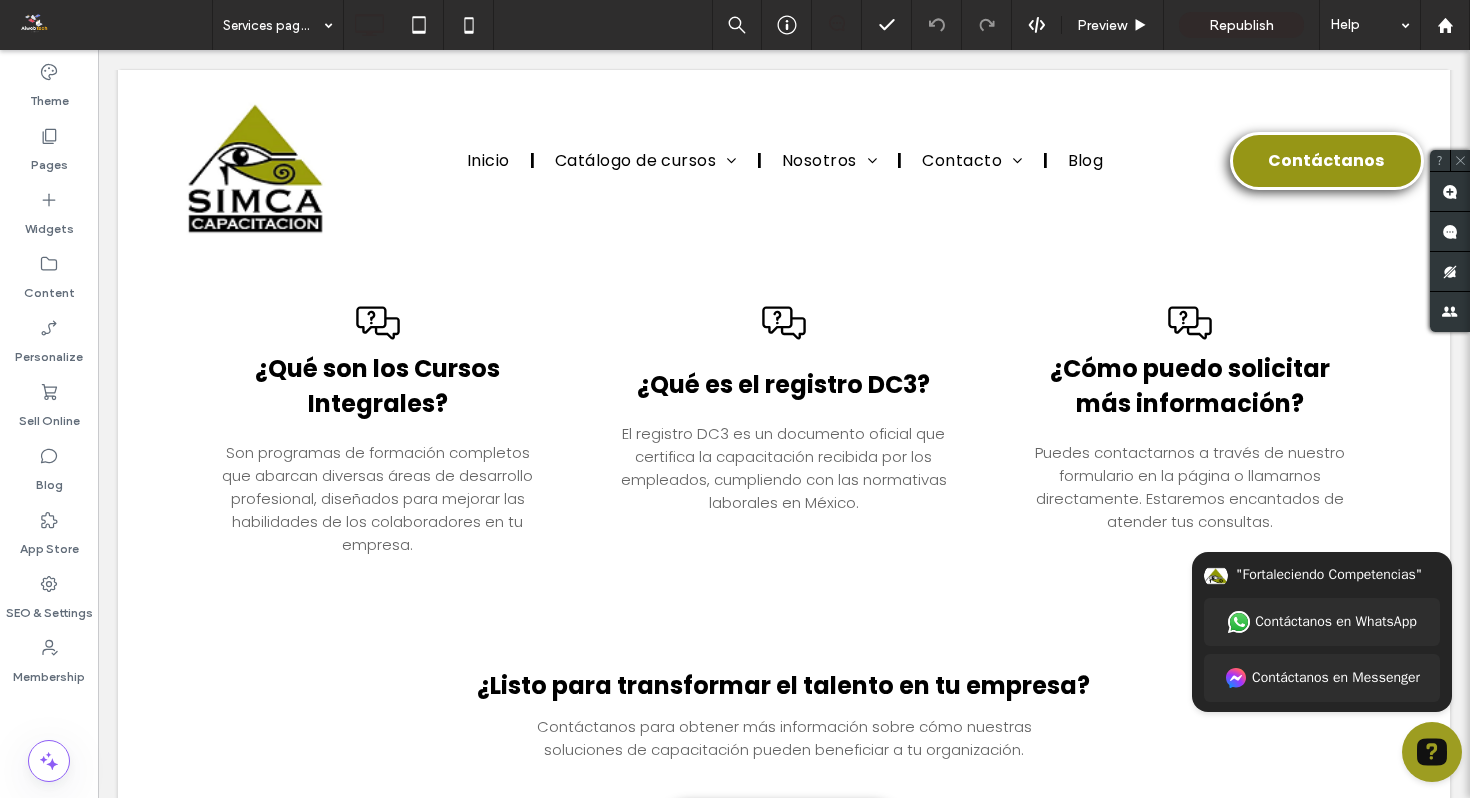 scroll, scrollTop: 5941, scrollLeft: 0, axis: vertical 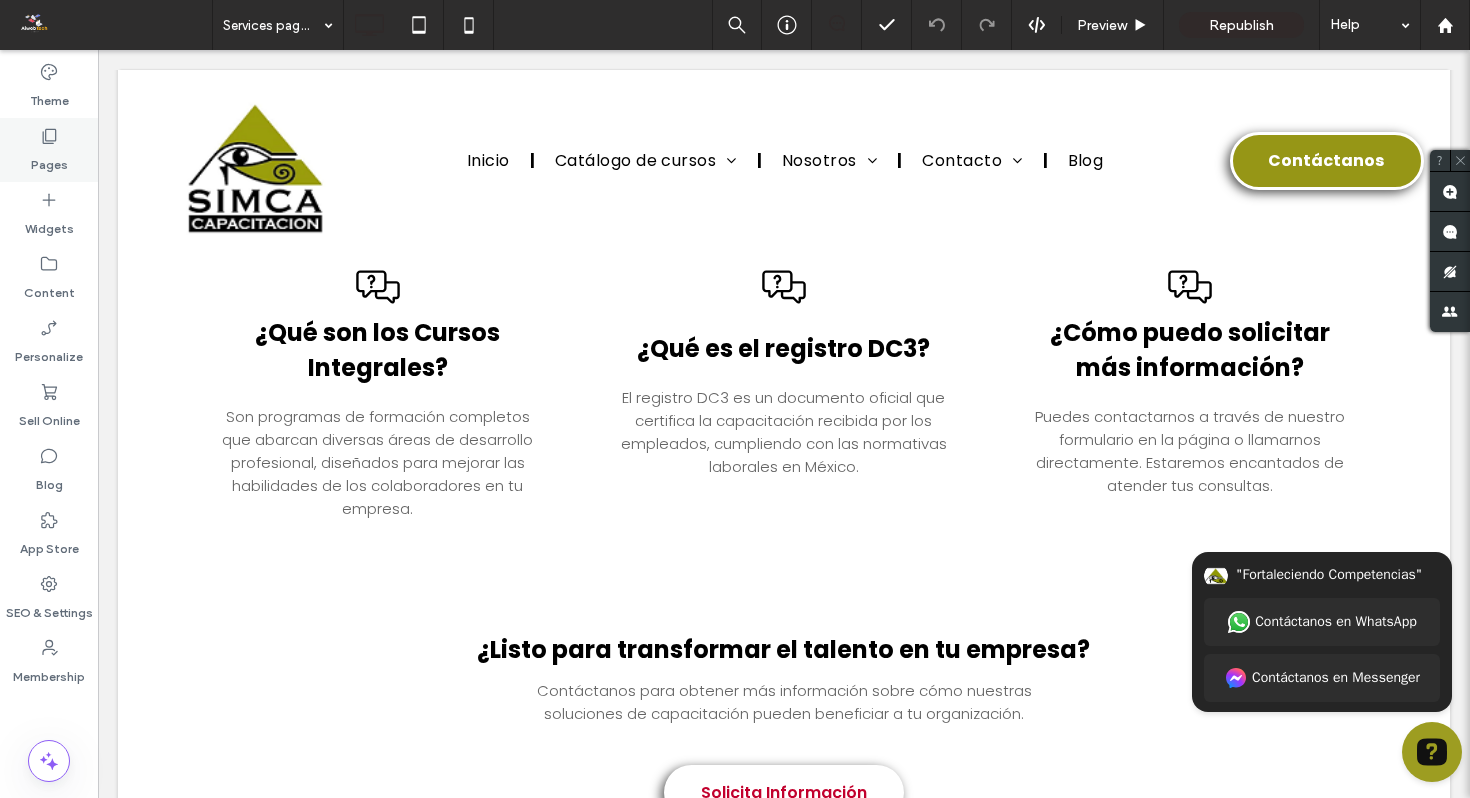 click on "Pages" at bounding box center [49, 160] 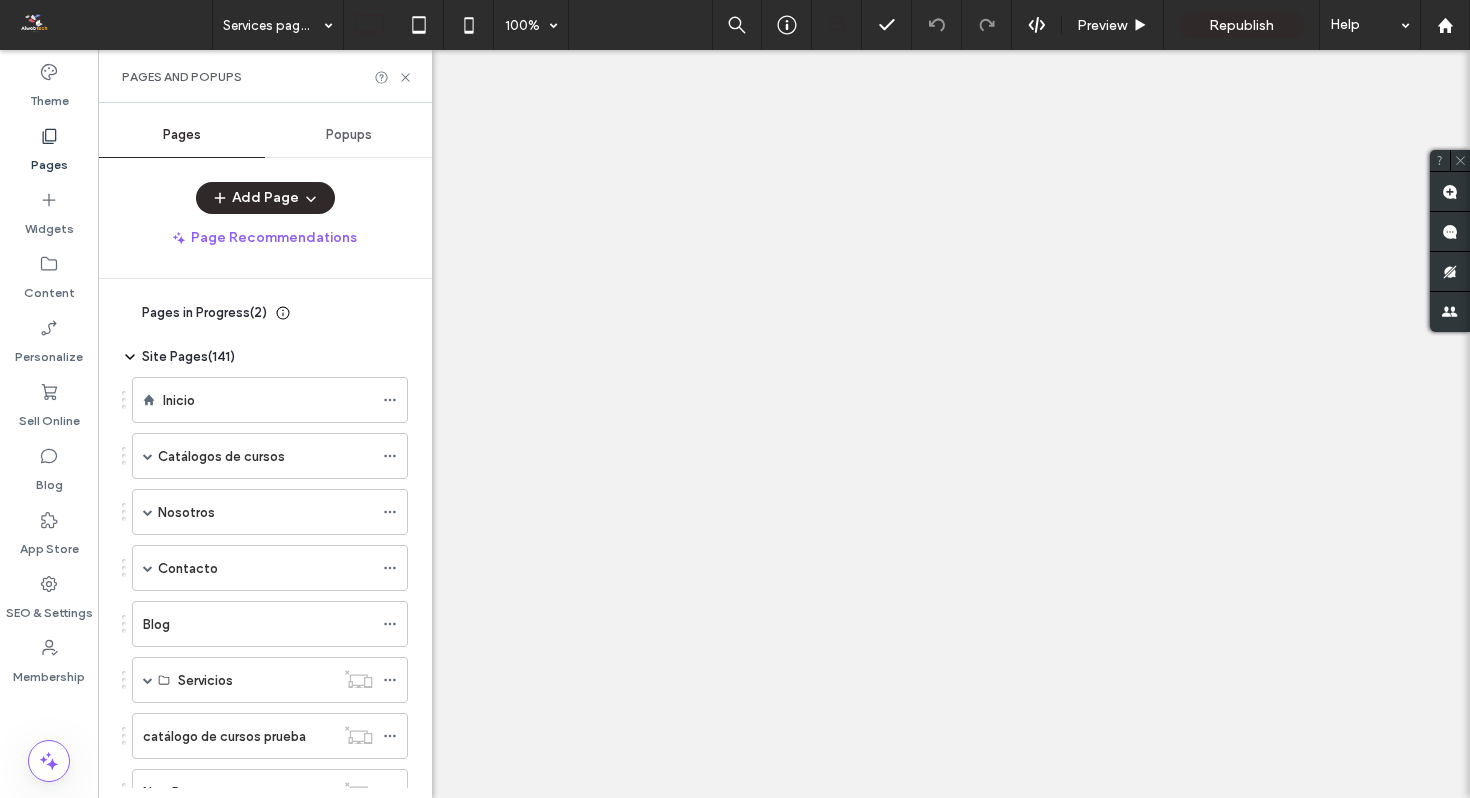 scroll, scrollTop: 0, scrollLeft: 0, axis: both 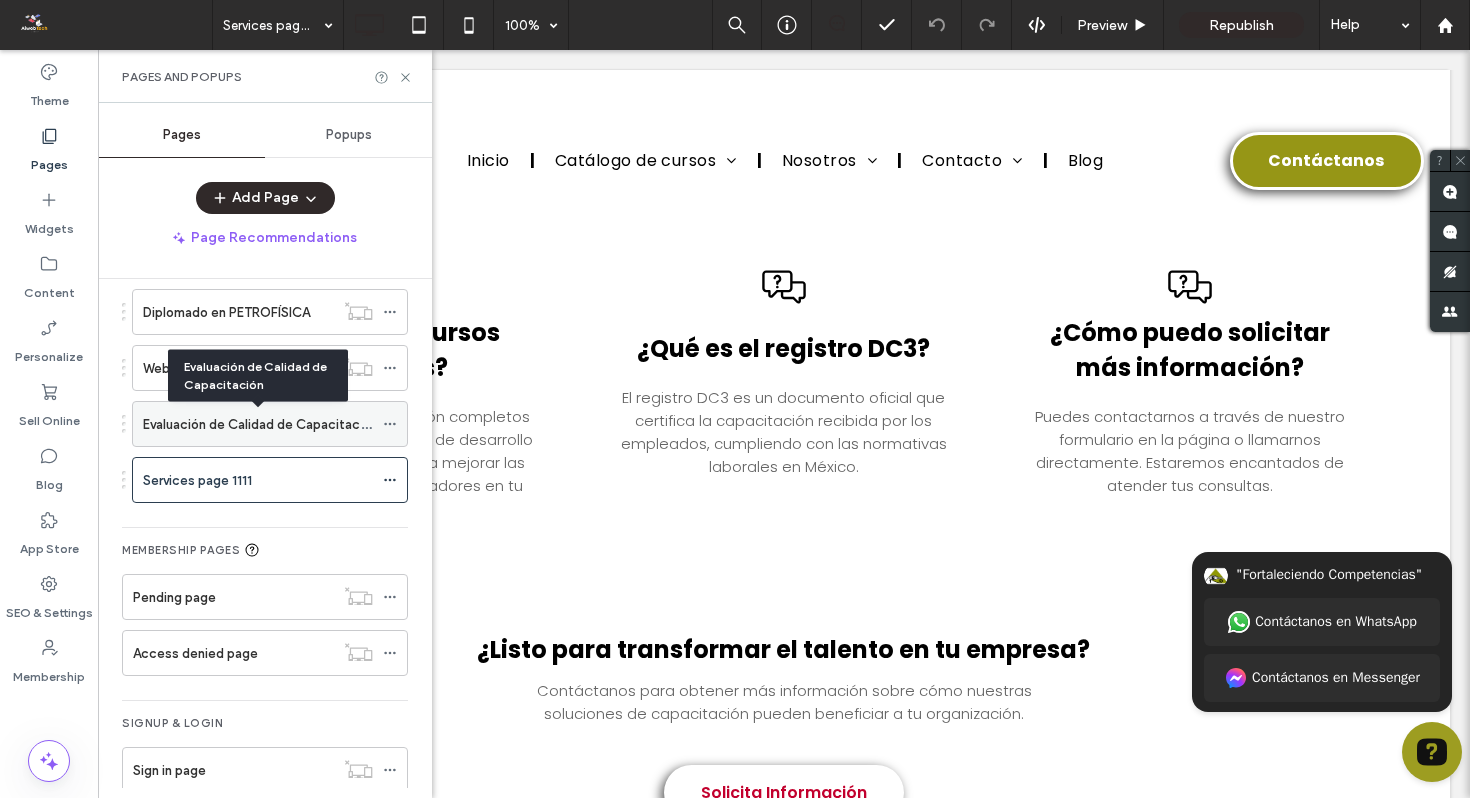 click on "Evaluación de Calidad de Capacitación" at bounding box center [260, 424] 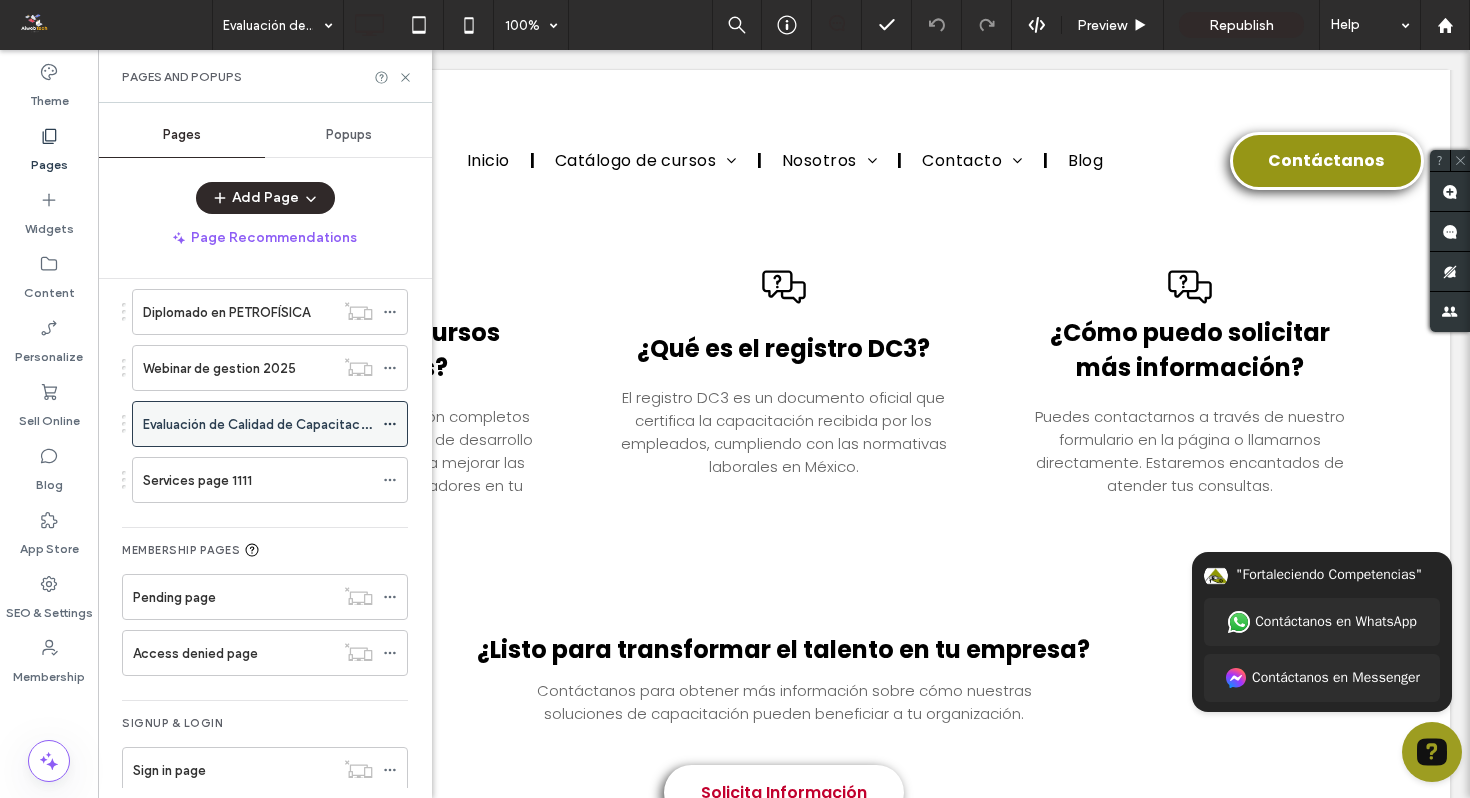 click 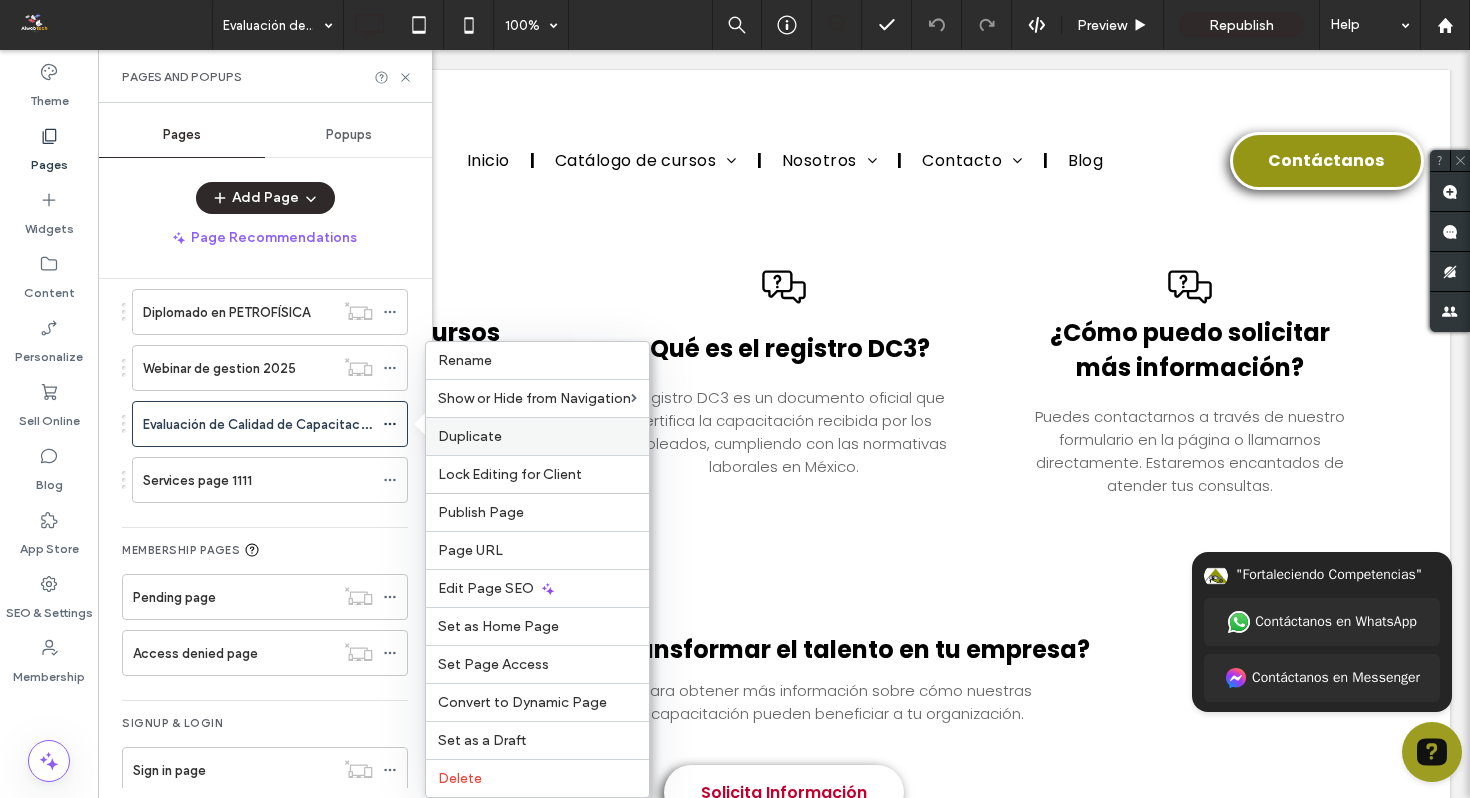 click on "Duplicate" at bounding box center (537, 436) 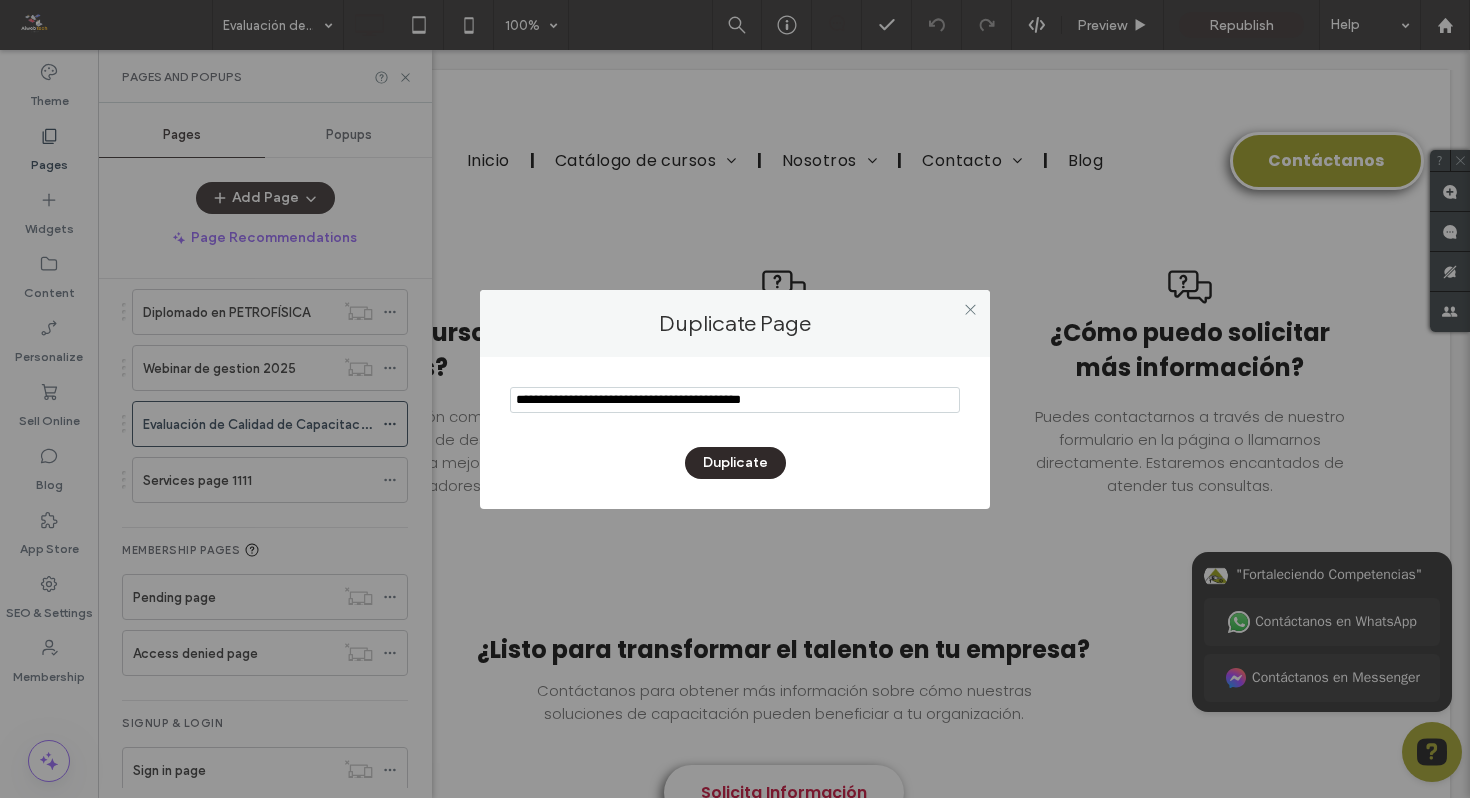 click at bounding box center (735, 400) 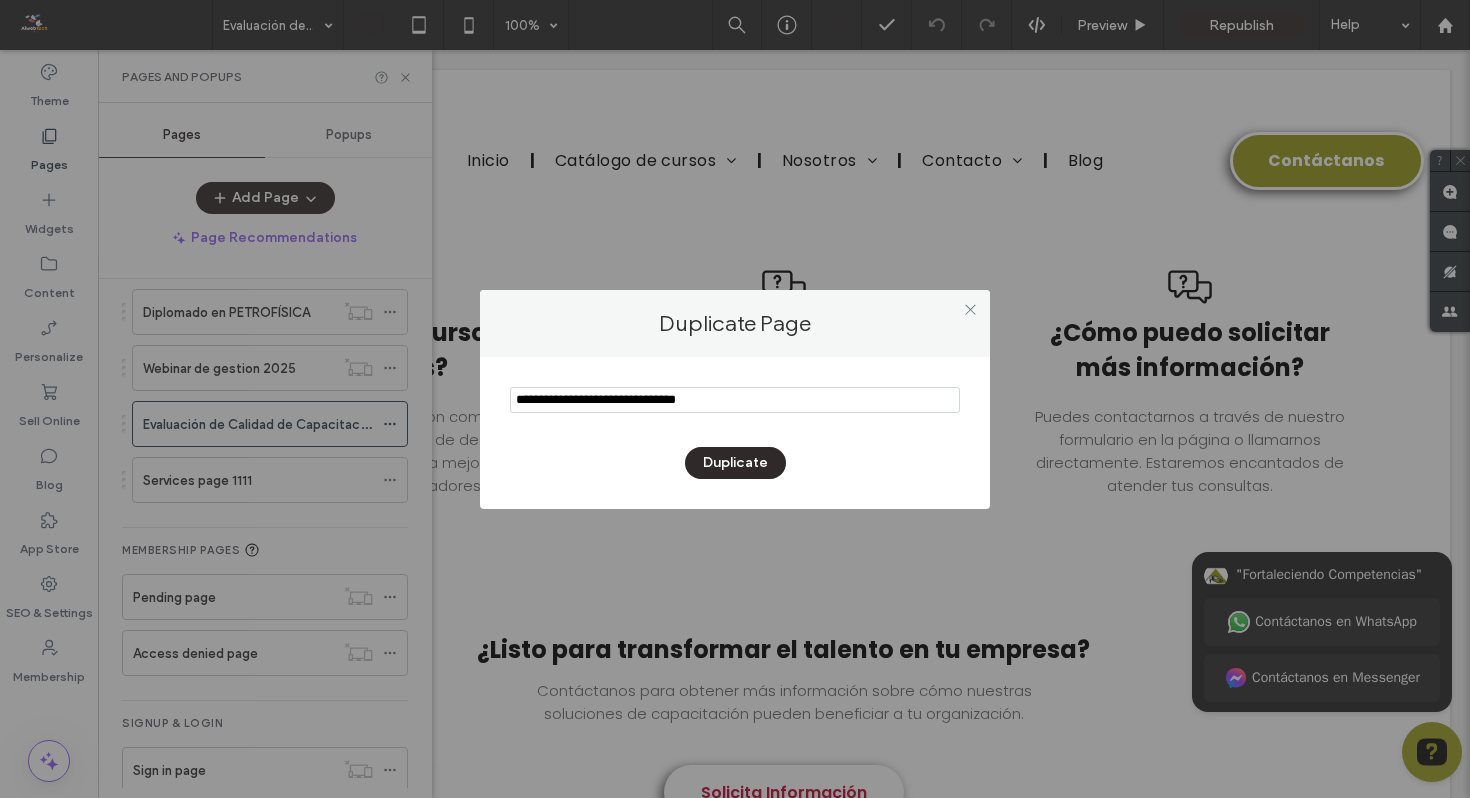 click at bounding box center (735, 400) 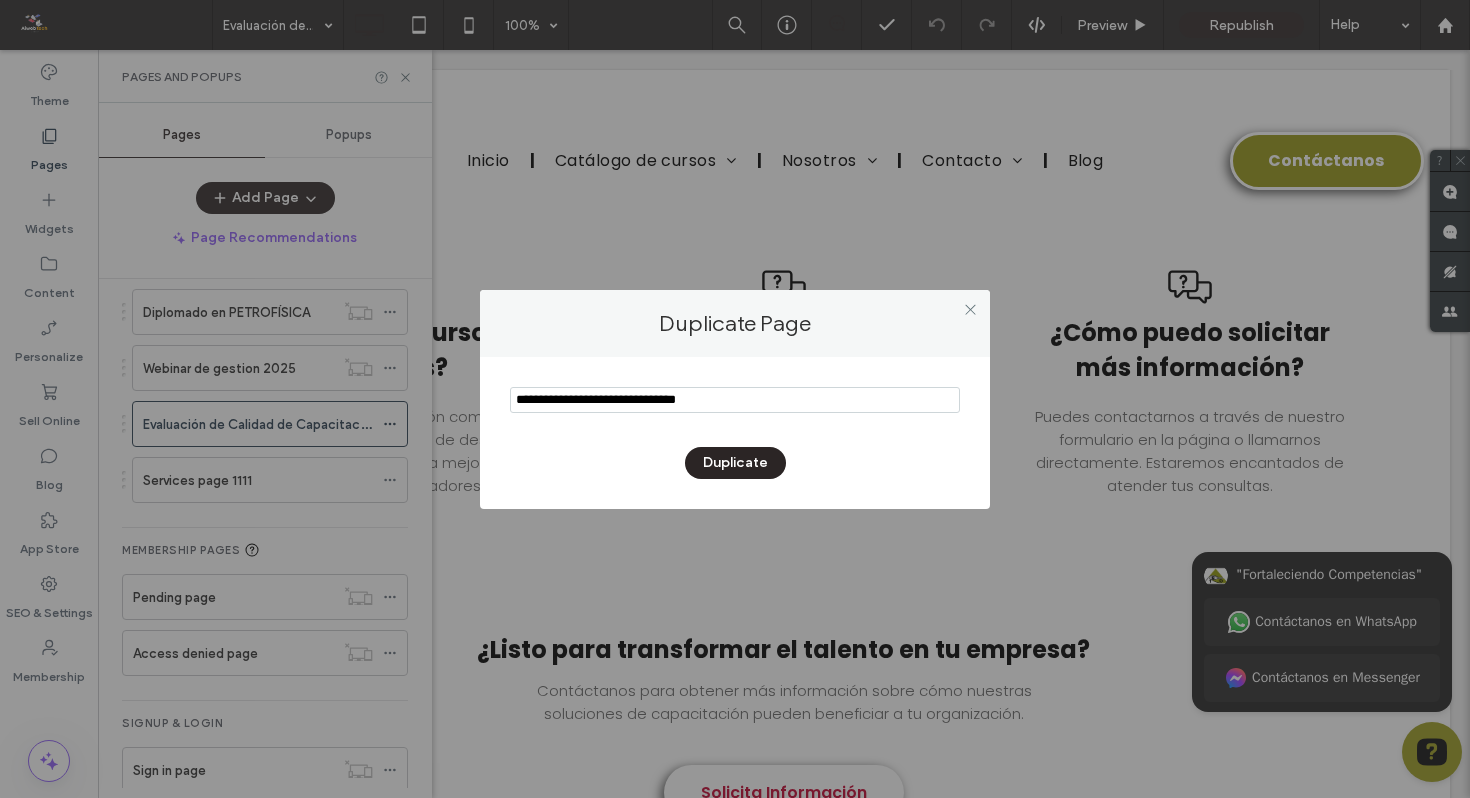 type on "**********" 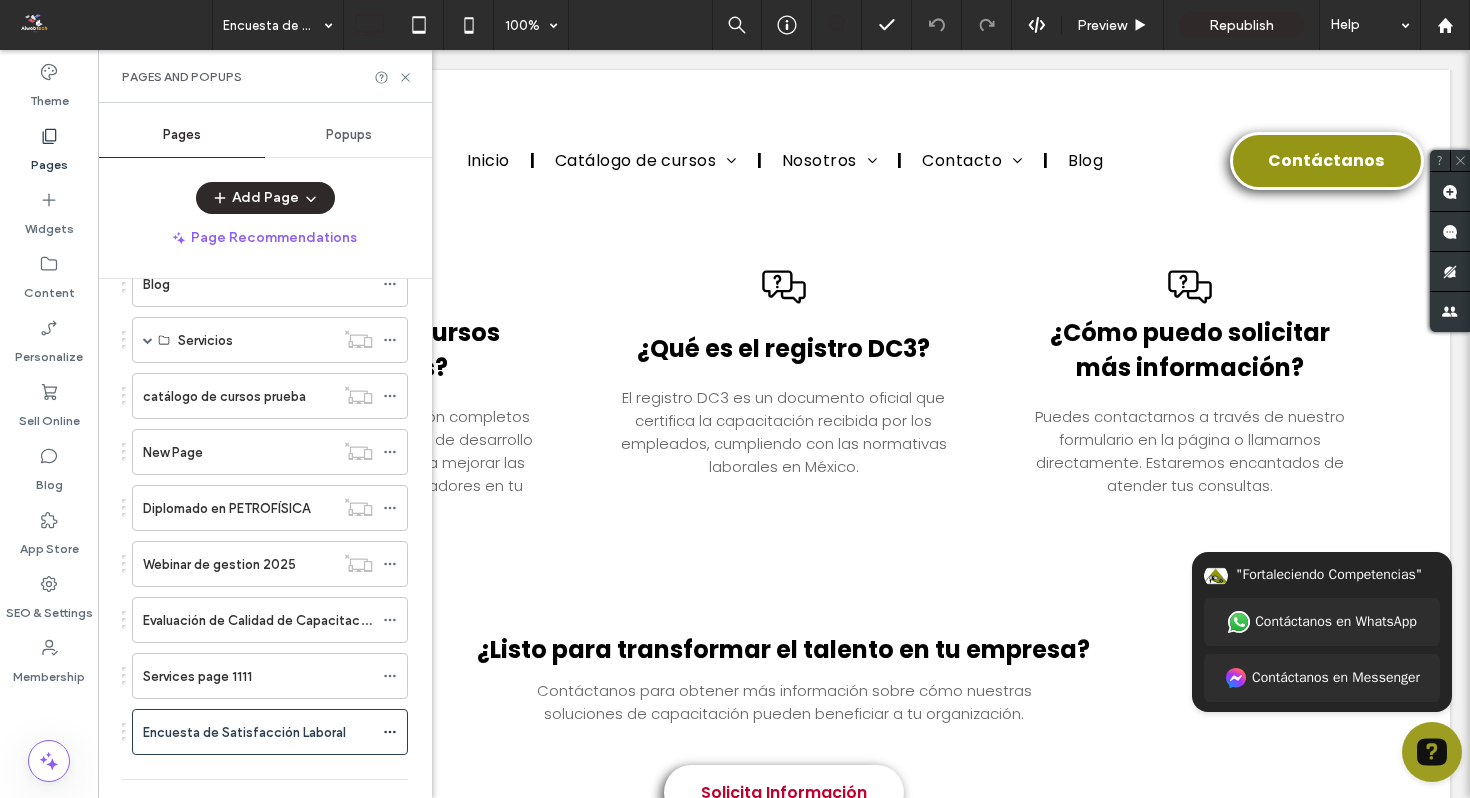 scroll, scrollTop: 421, scrollLeft: 0, axis: vertical 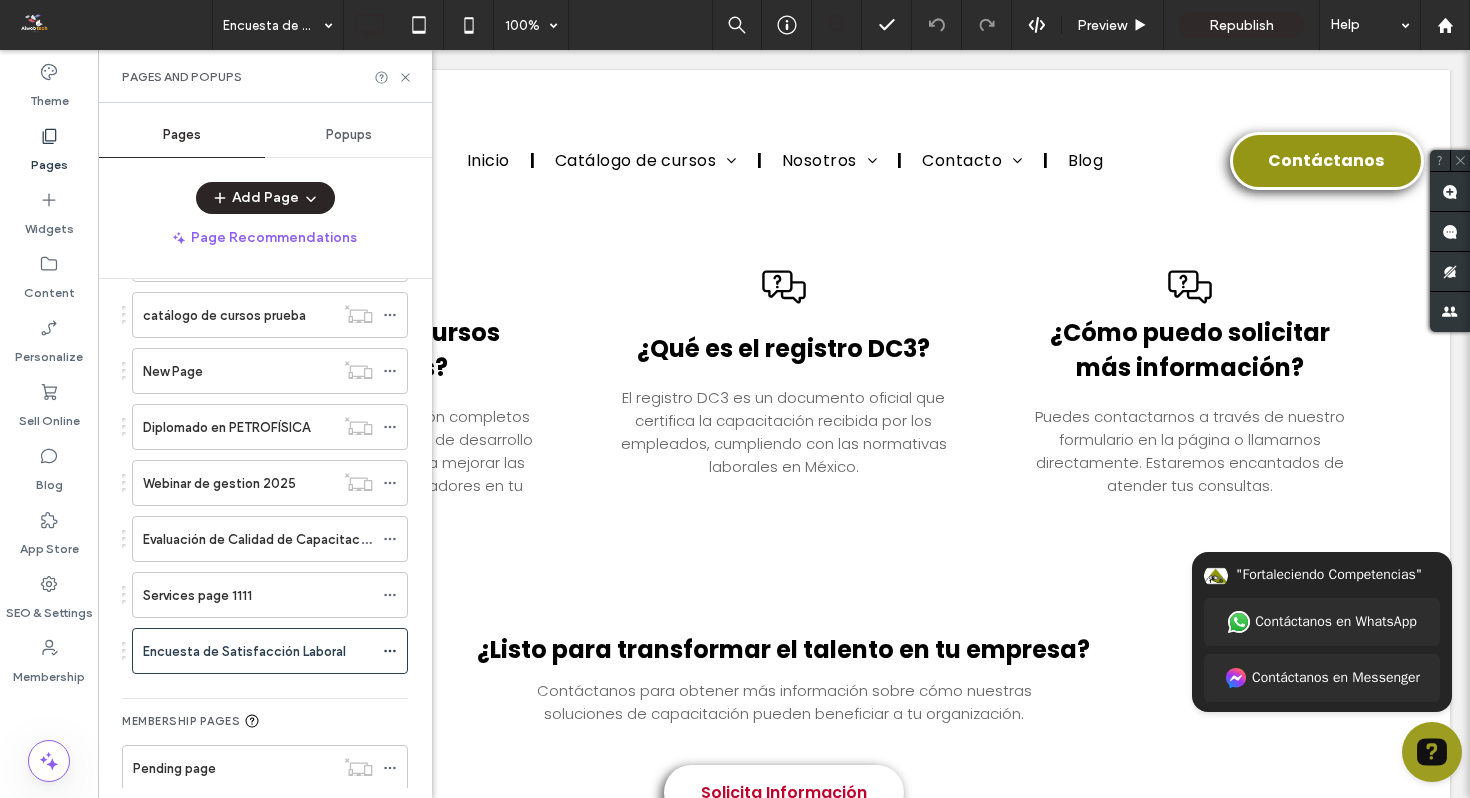 click 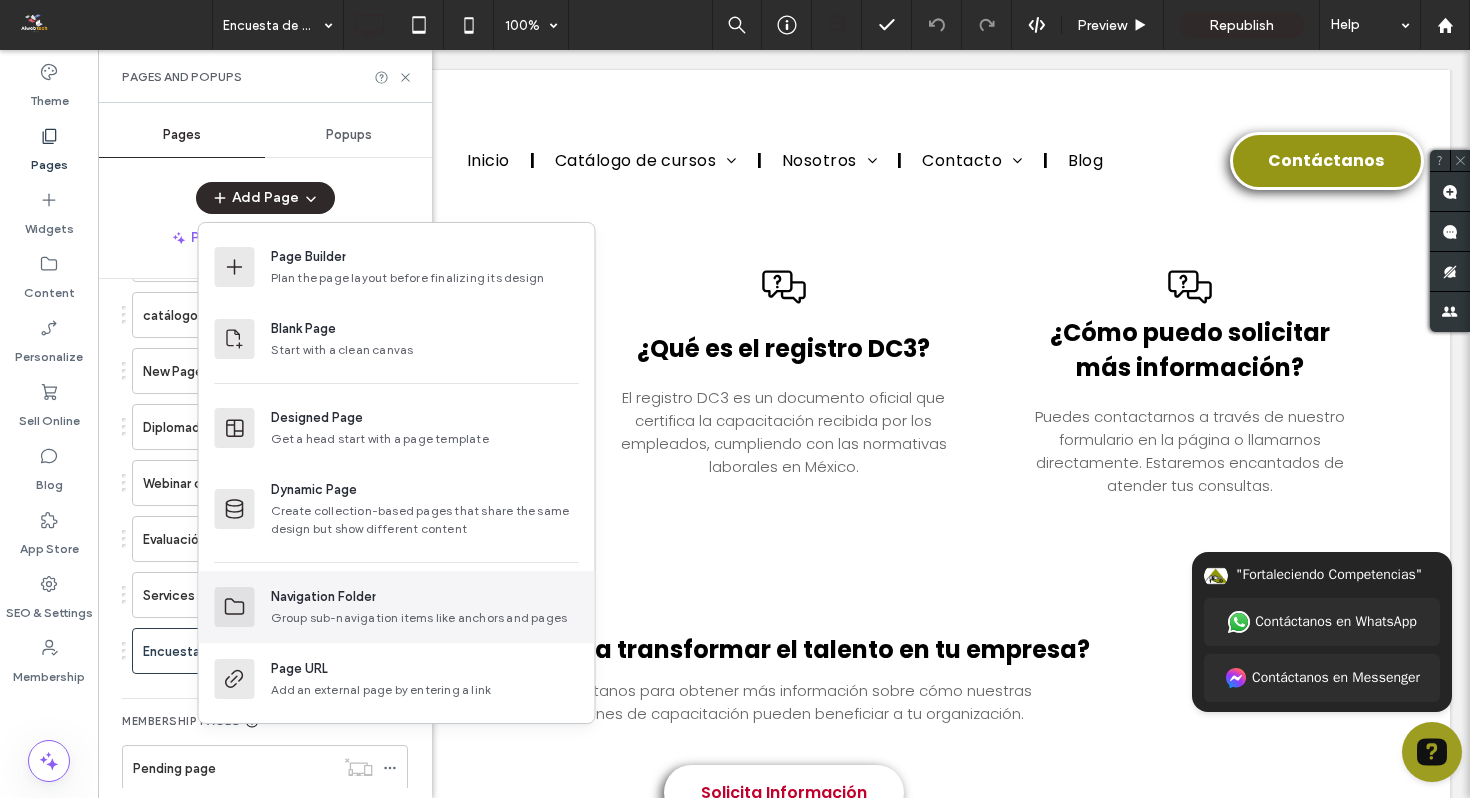 click on "Navigation Folder" at bounding box center (323, 597) 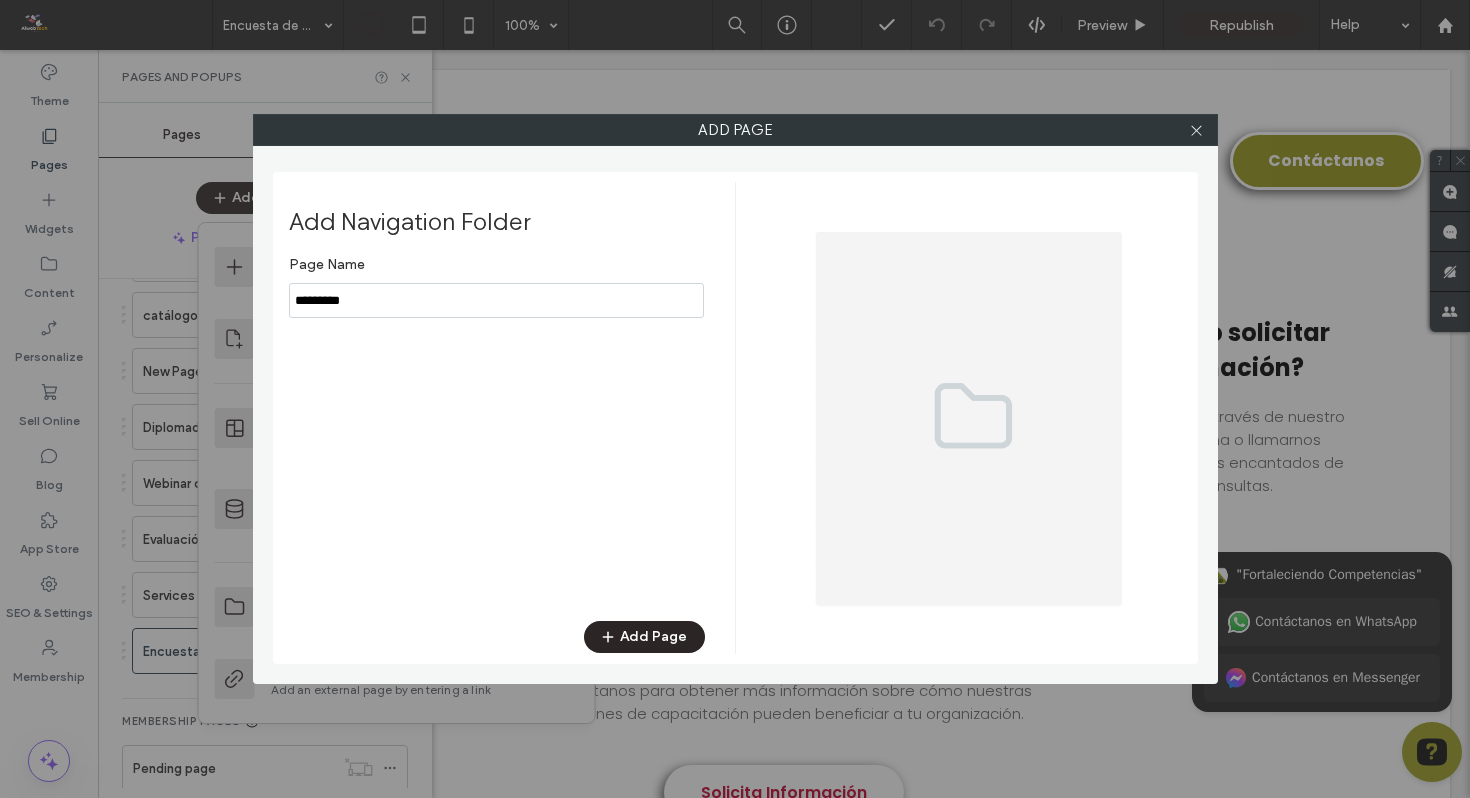 type on "*********" 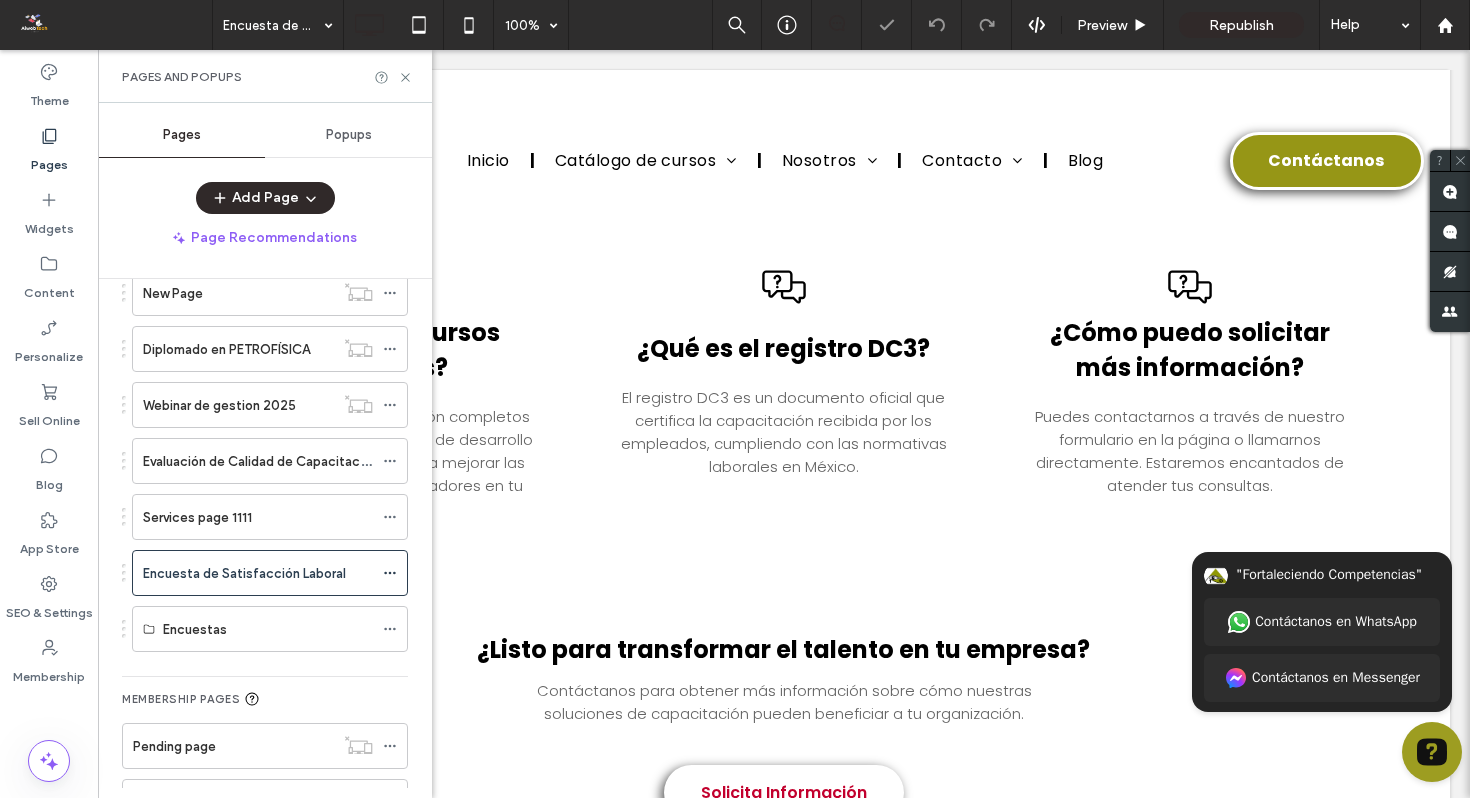 scroll, scrollTop: 539, scrollLeft: 0, axis: vertical 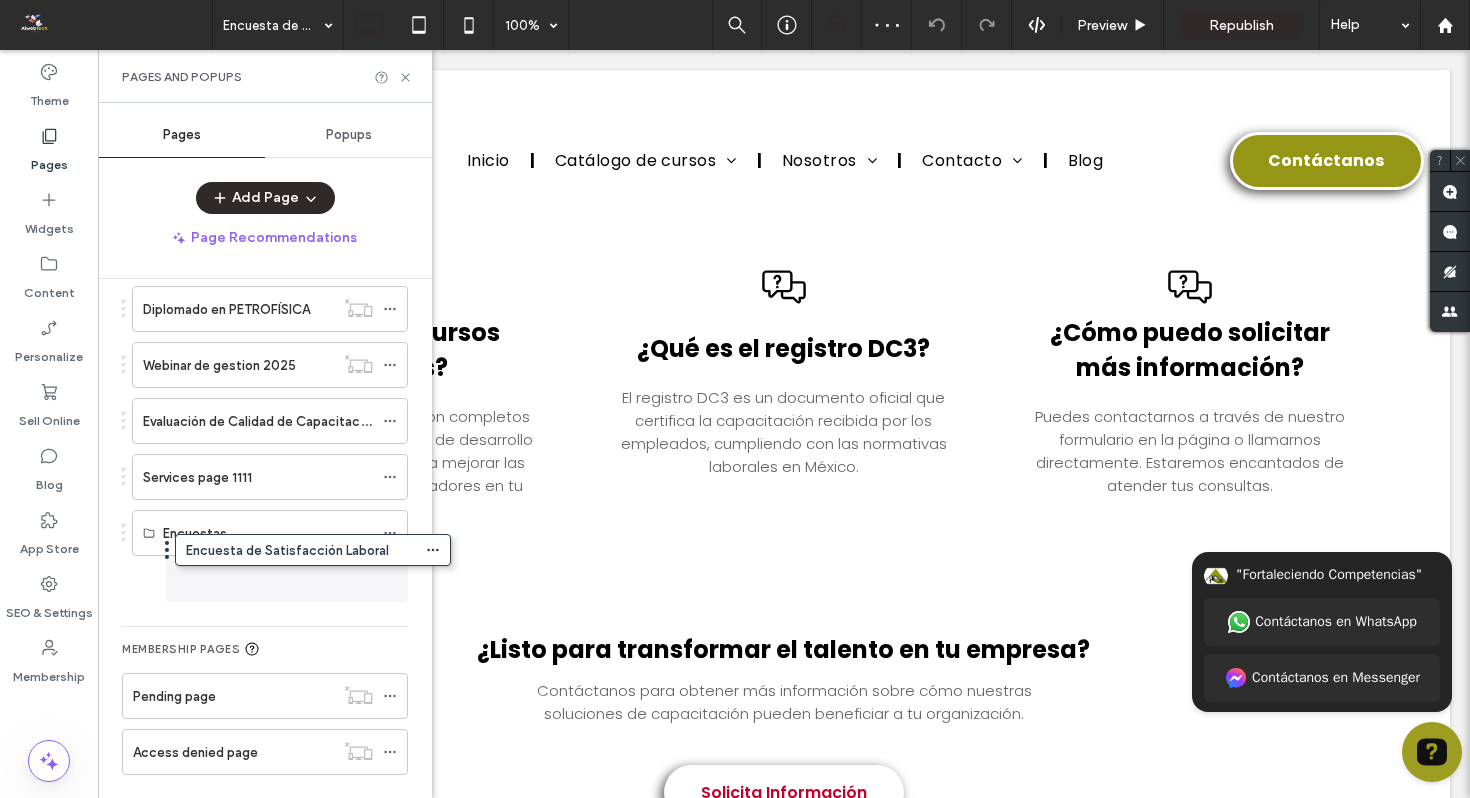 drag, startPoint x: 216, startPoint y: 542, endPoint x: 259, endPoint y: 566, distance: 49.24429 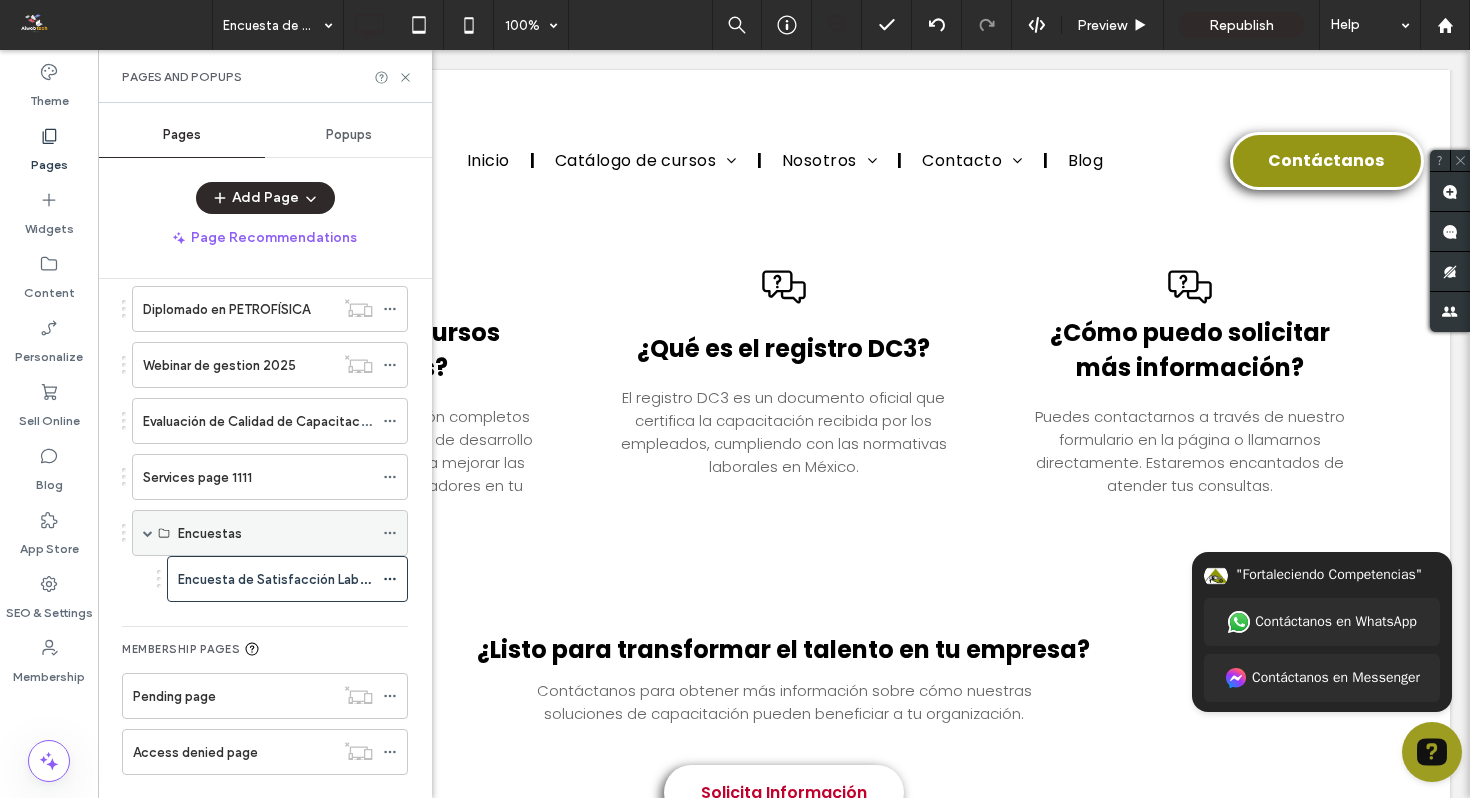 click 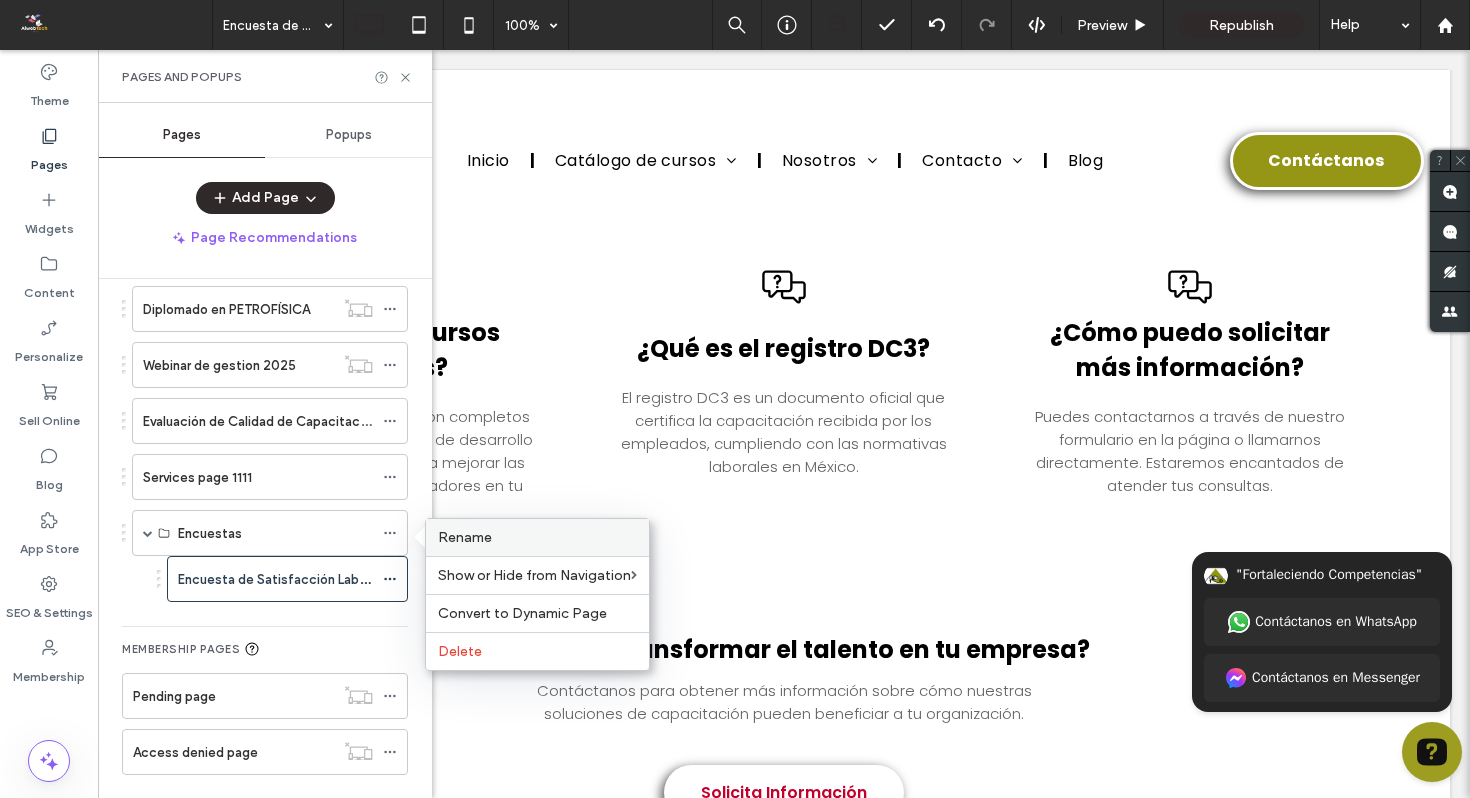 click on "Rename" at bounding box center [465, 537] 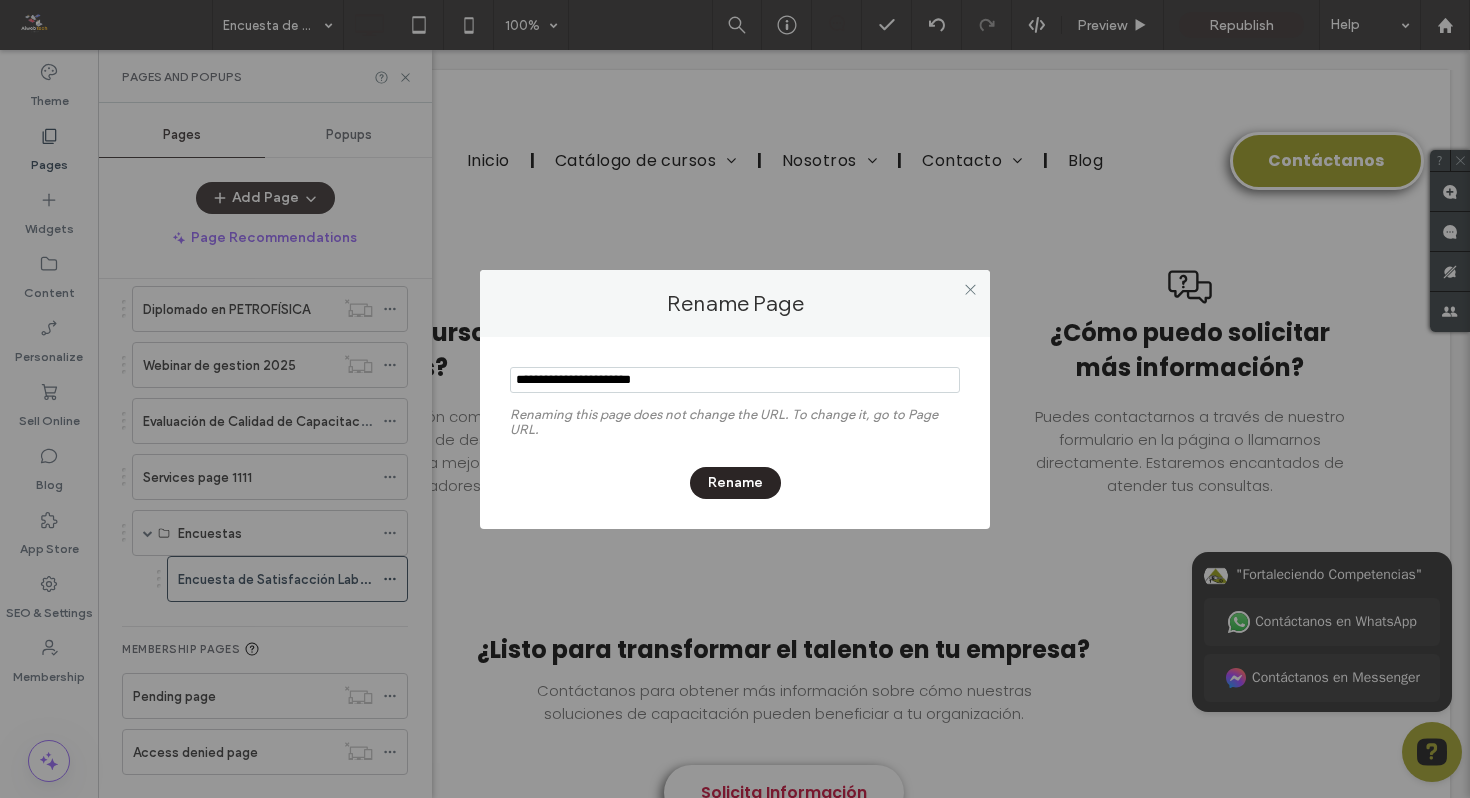 type on "**********" 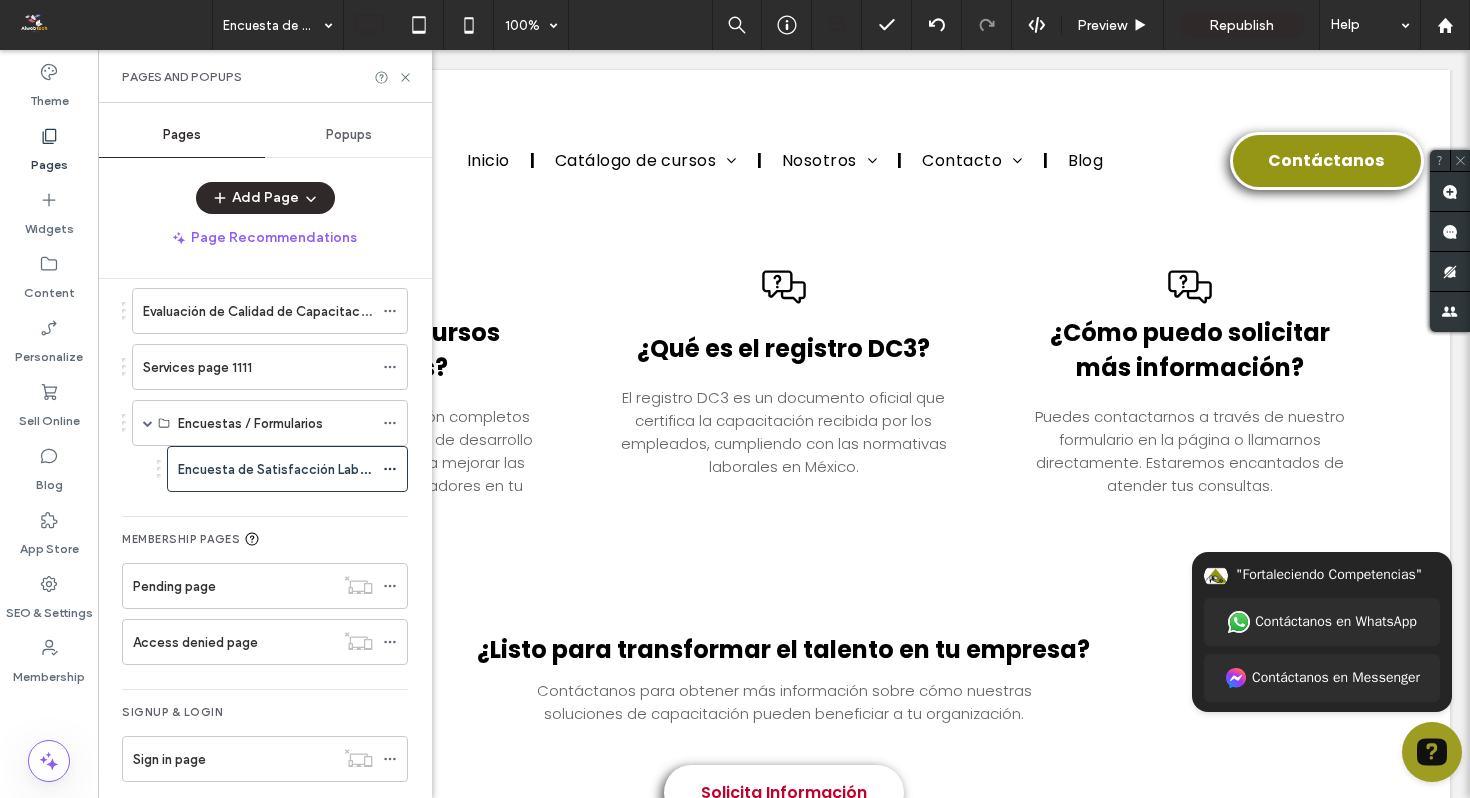 scroll, scrollTop: 669, scrollLeft: 0, axis: vertical 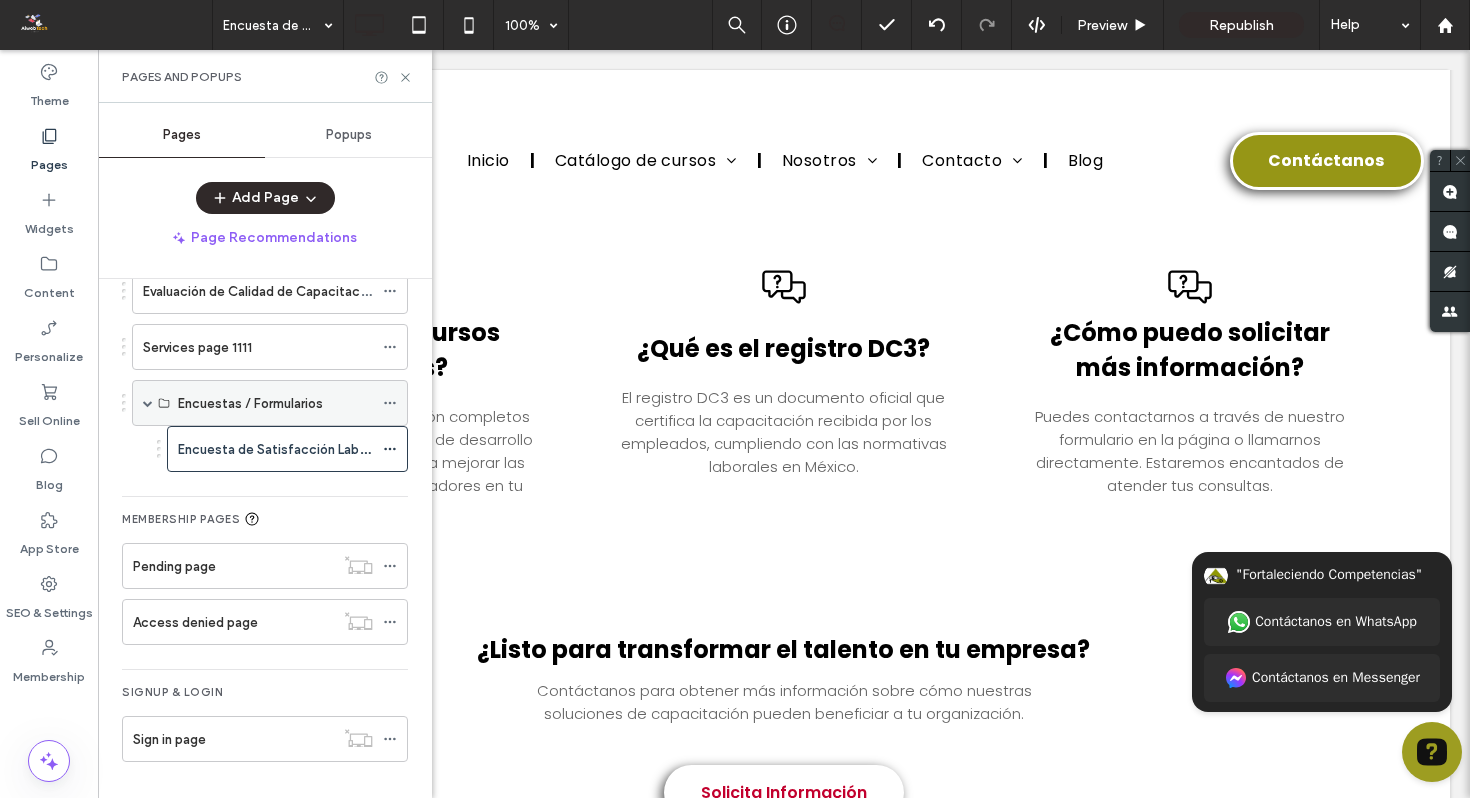 click at bounding box center [148, 403] 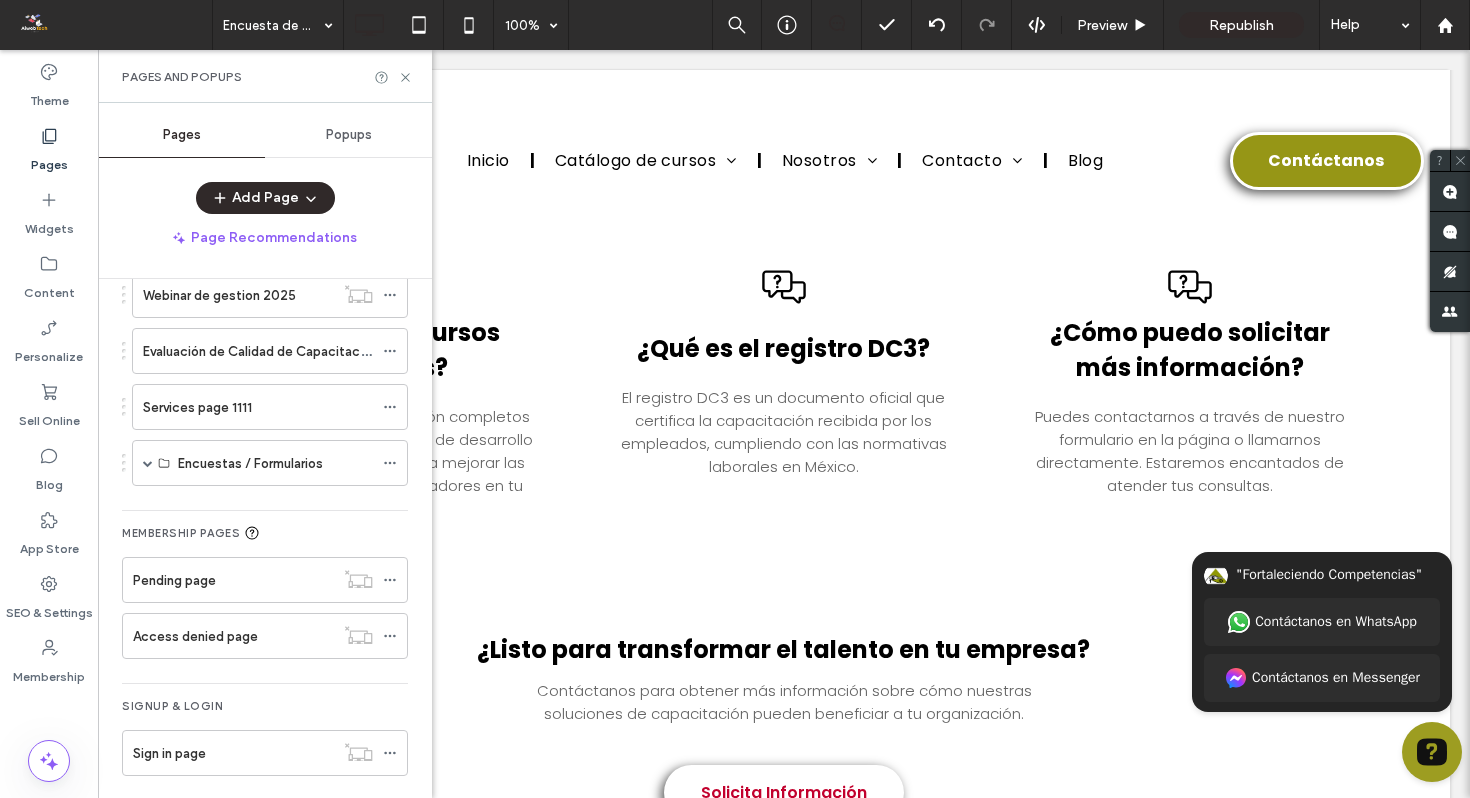 scroll, scrollTop: 623, scrollLeft: 0, axis: vertical 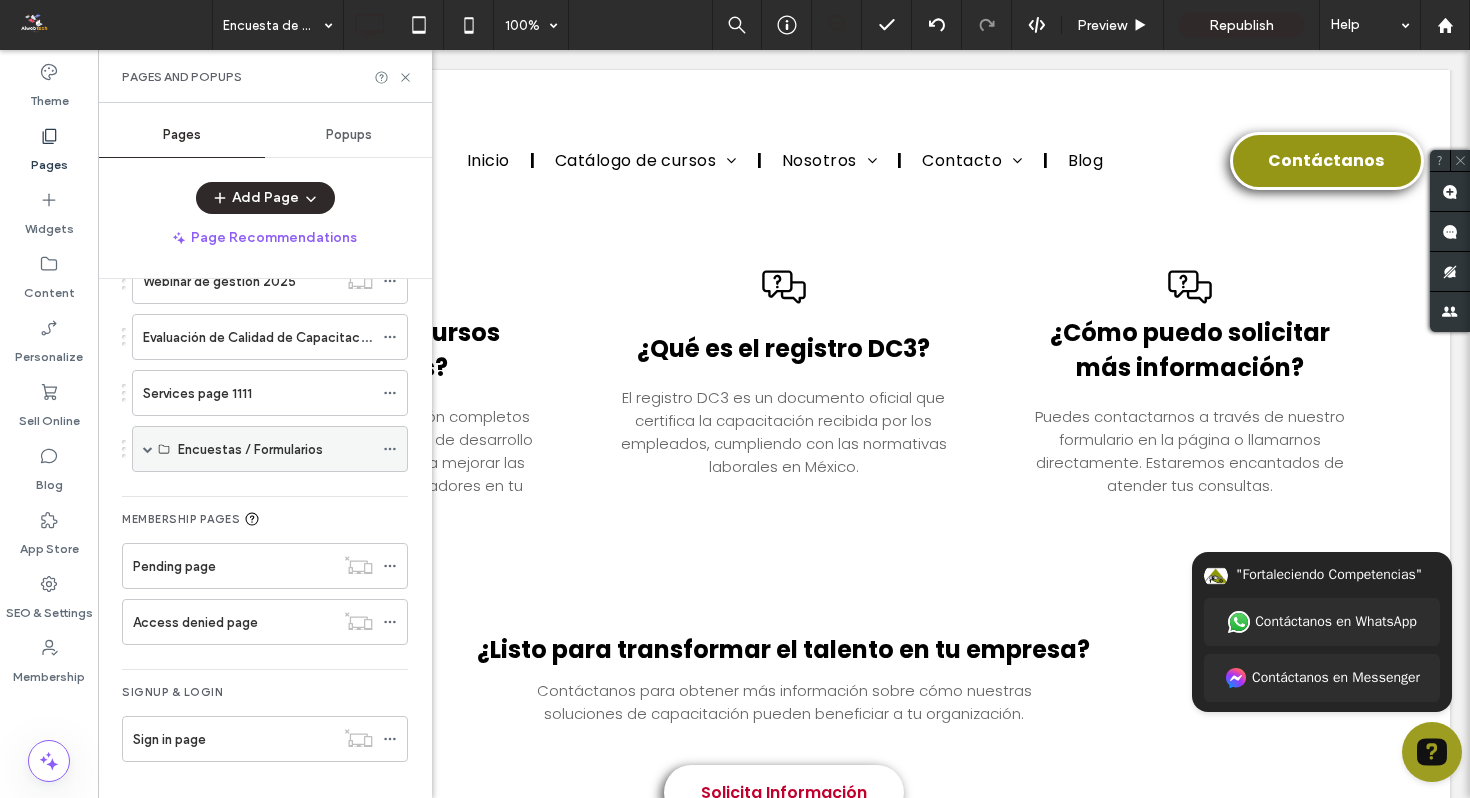 click on "Encuestas / Formularios" at bounding box center (250, 449) 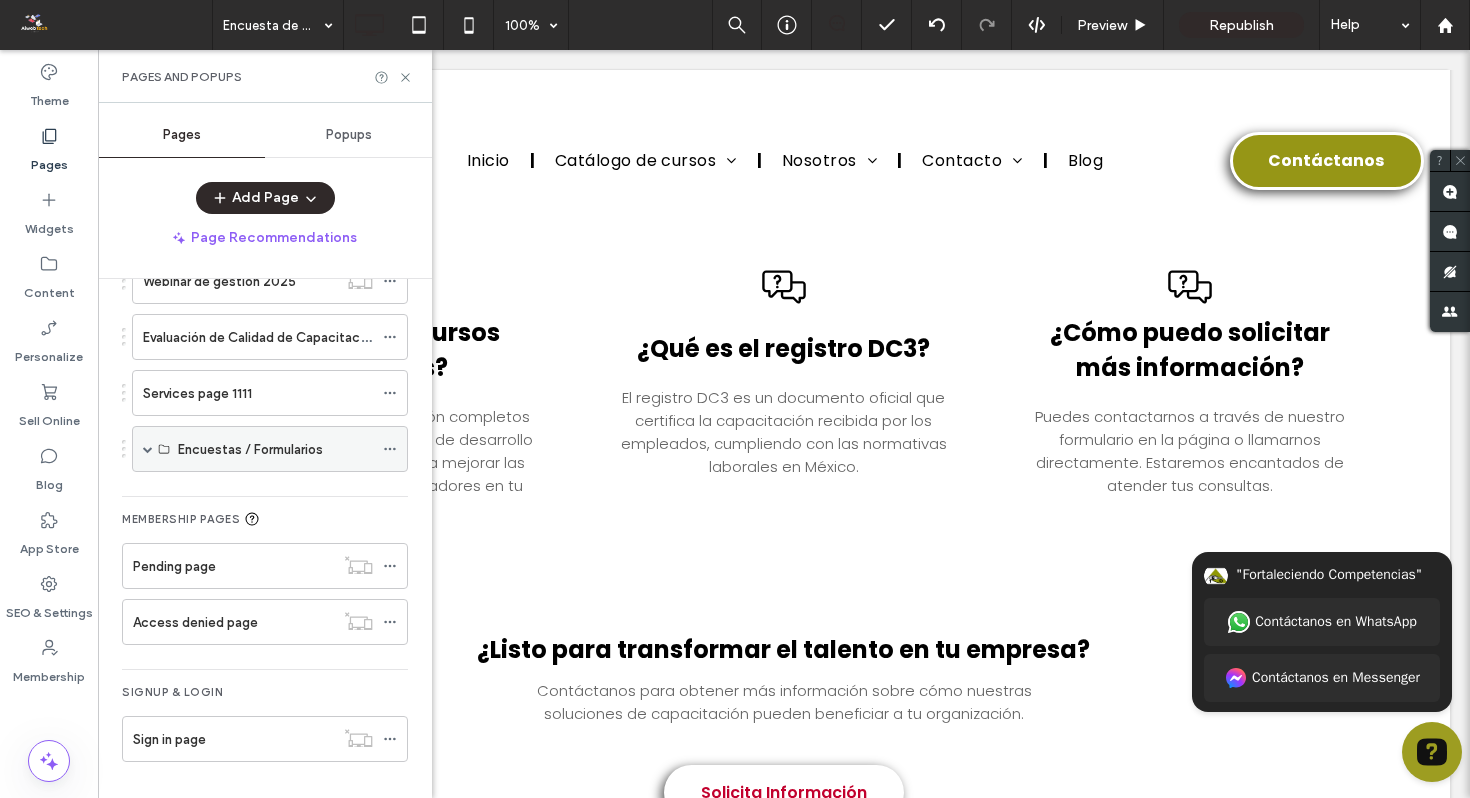 click at bounding box center [148, 449] 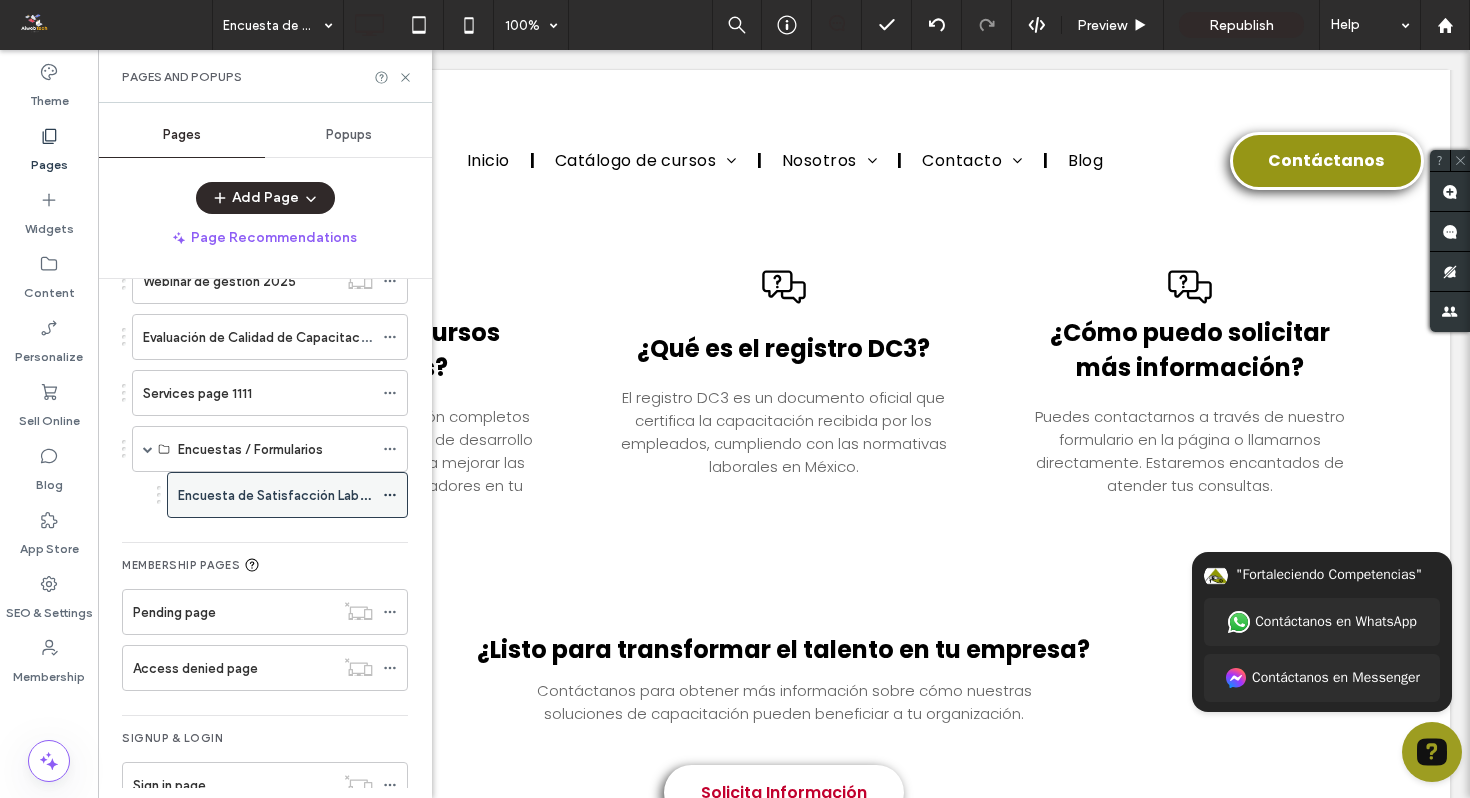 click on "Encuesta de Satisfacción Laboral" at bounding box center [275, 495] 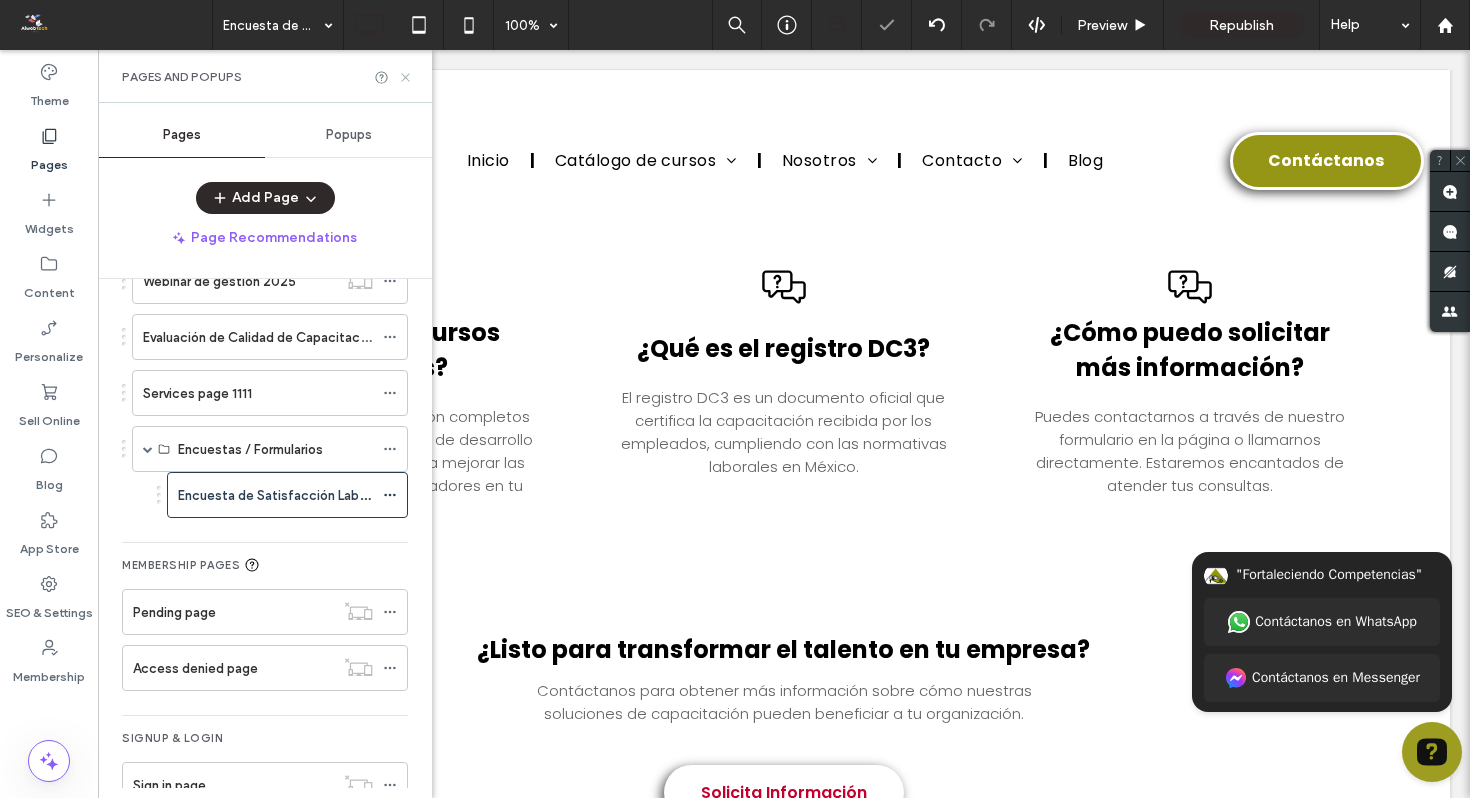 click 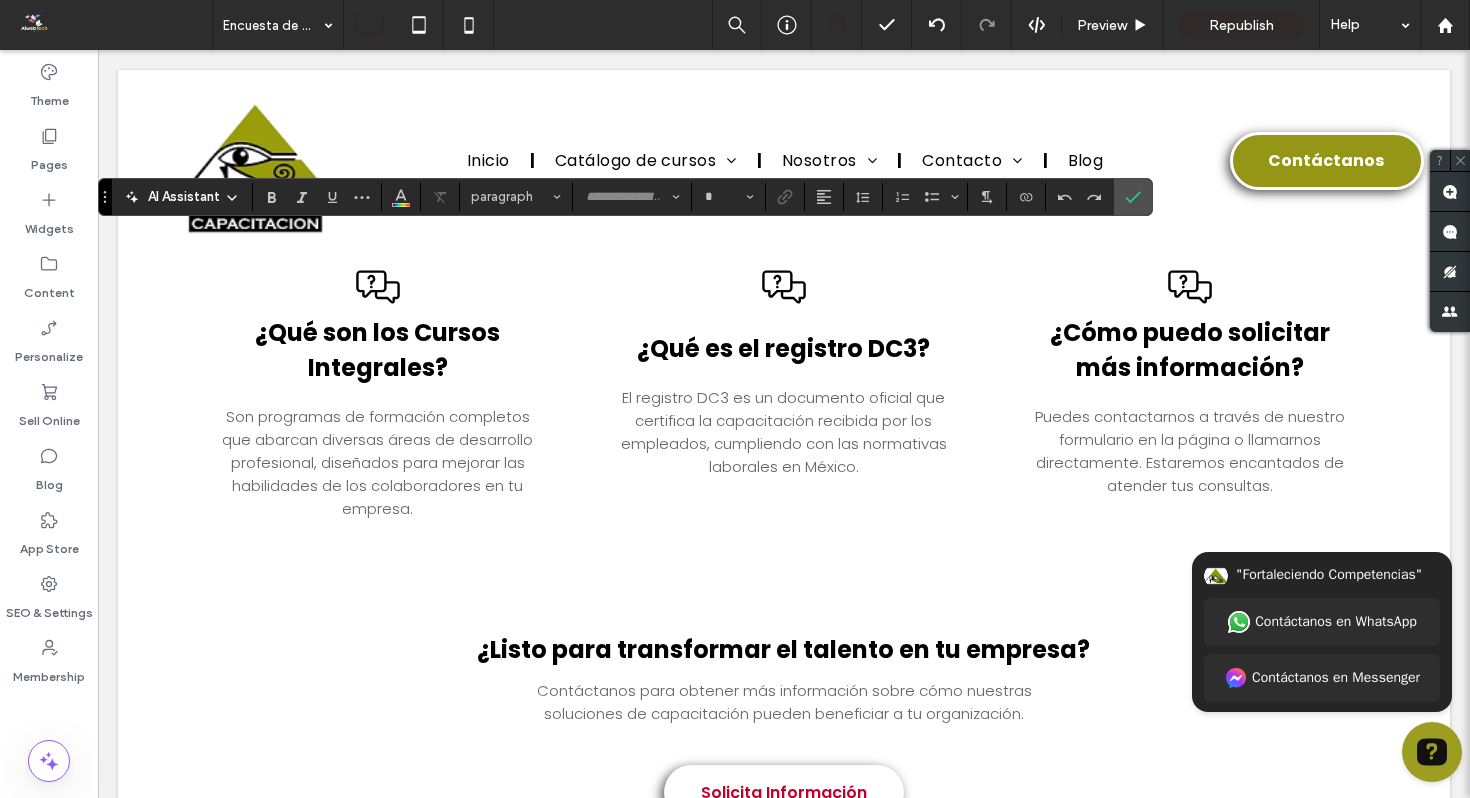 type on "*******" 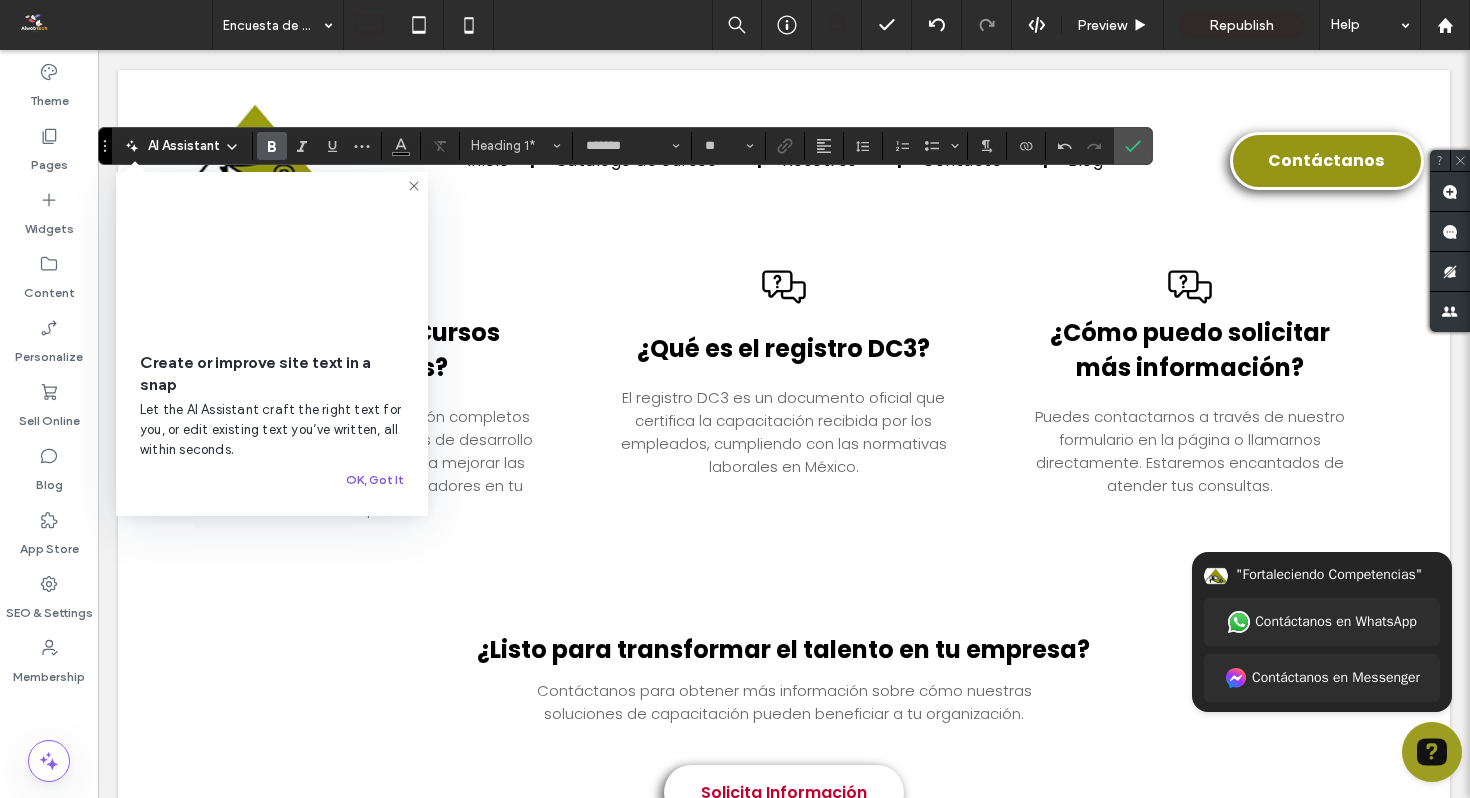 click on "OK, Got It" at bounding box center (375, 480) 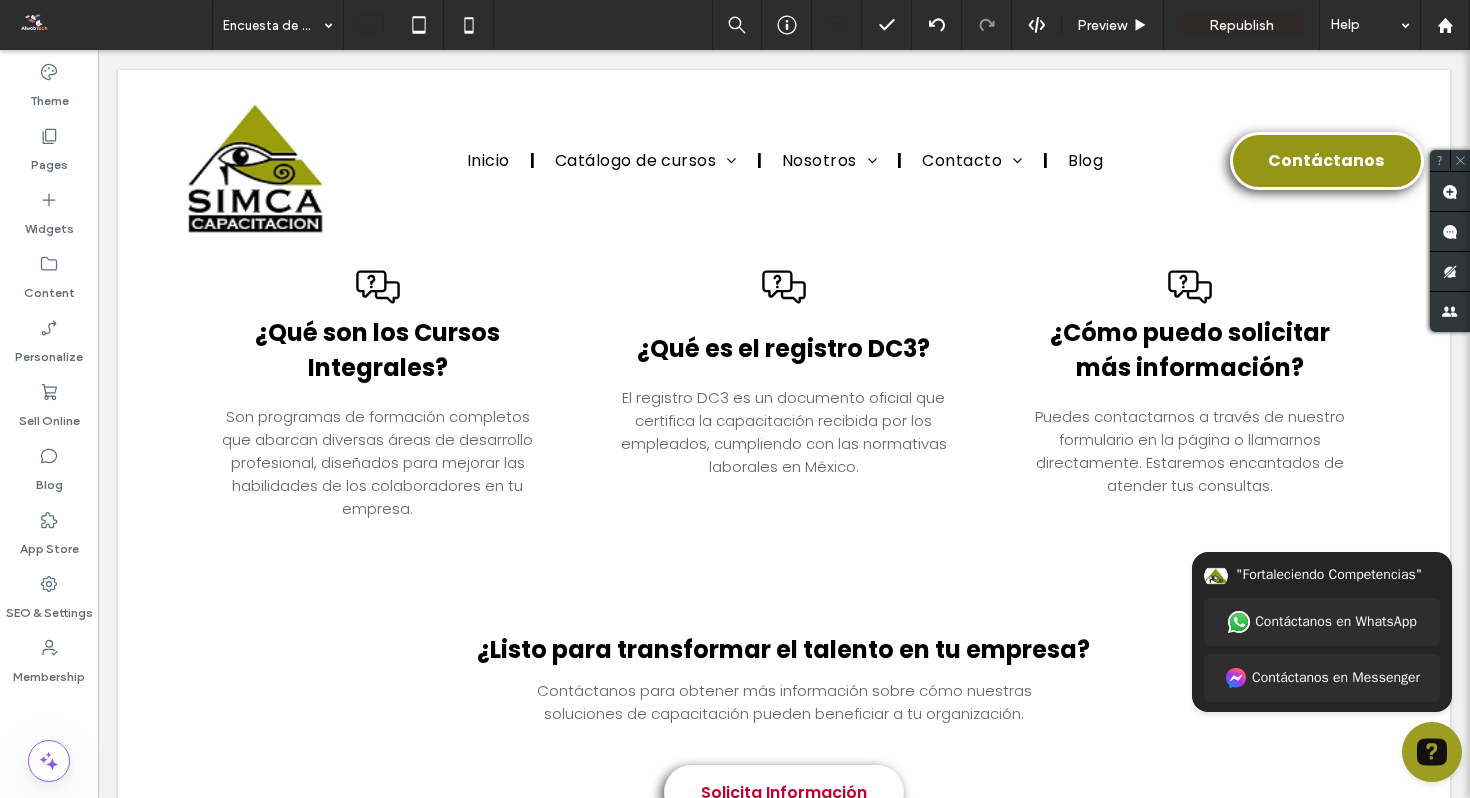 type on "*******" 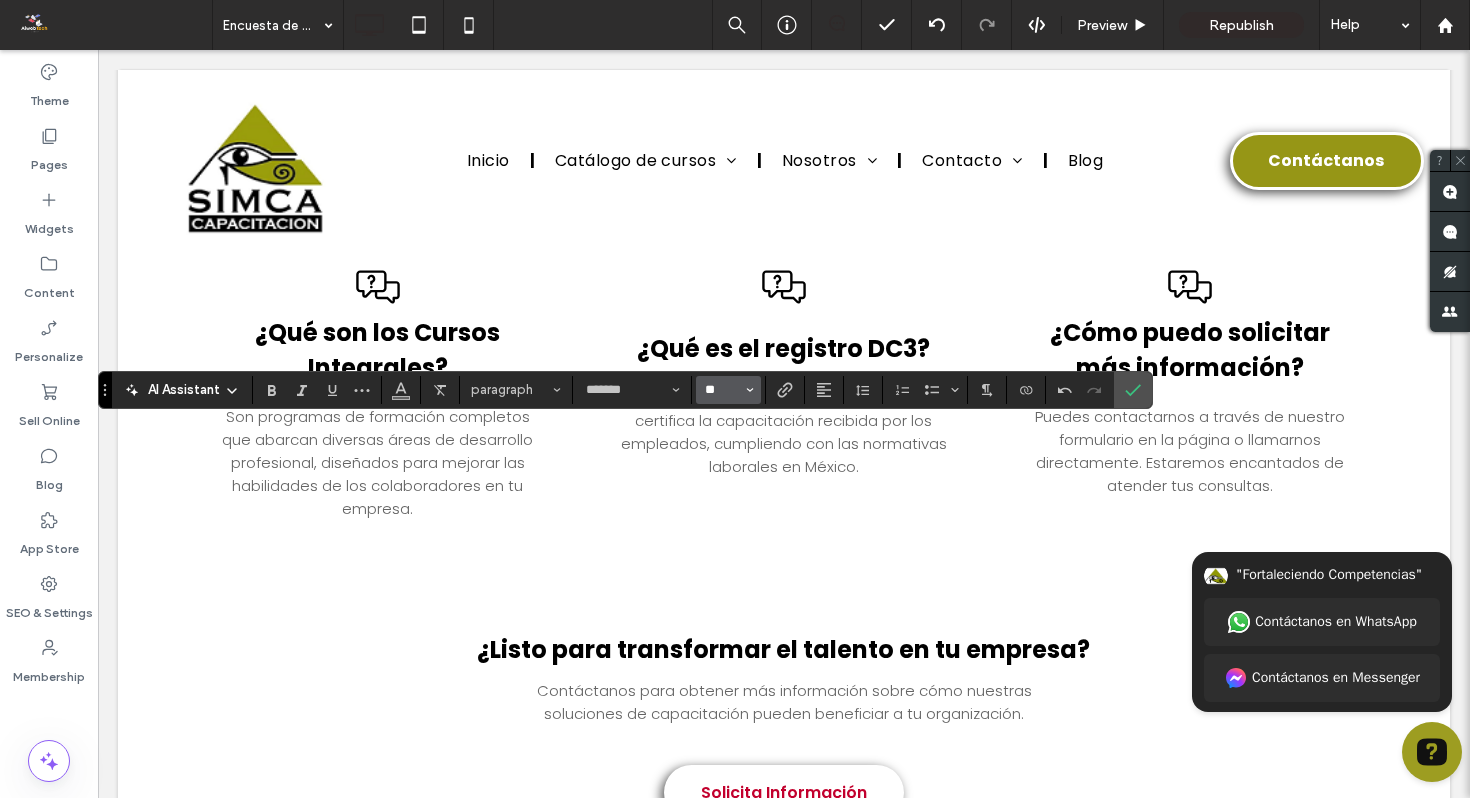 click on "**" at bounding box center [722, 390] 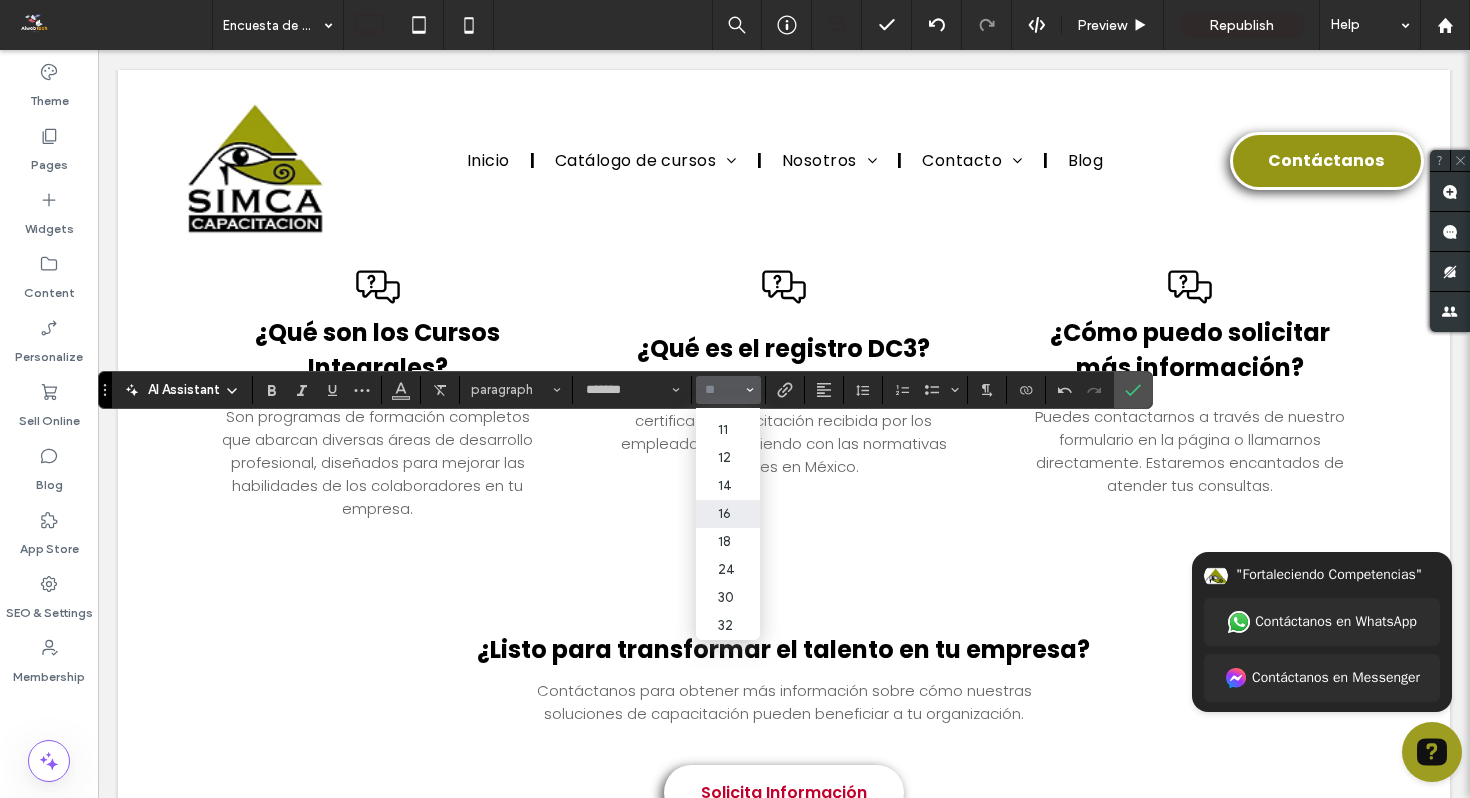 scroll, scrollTop: 77, scrollLeft: 0, axis: vertical 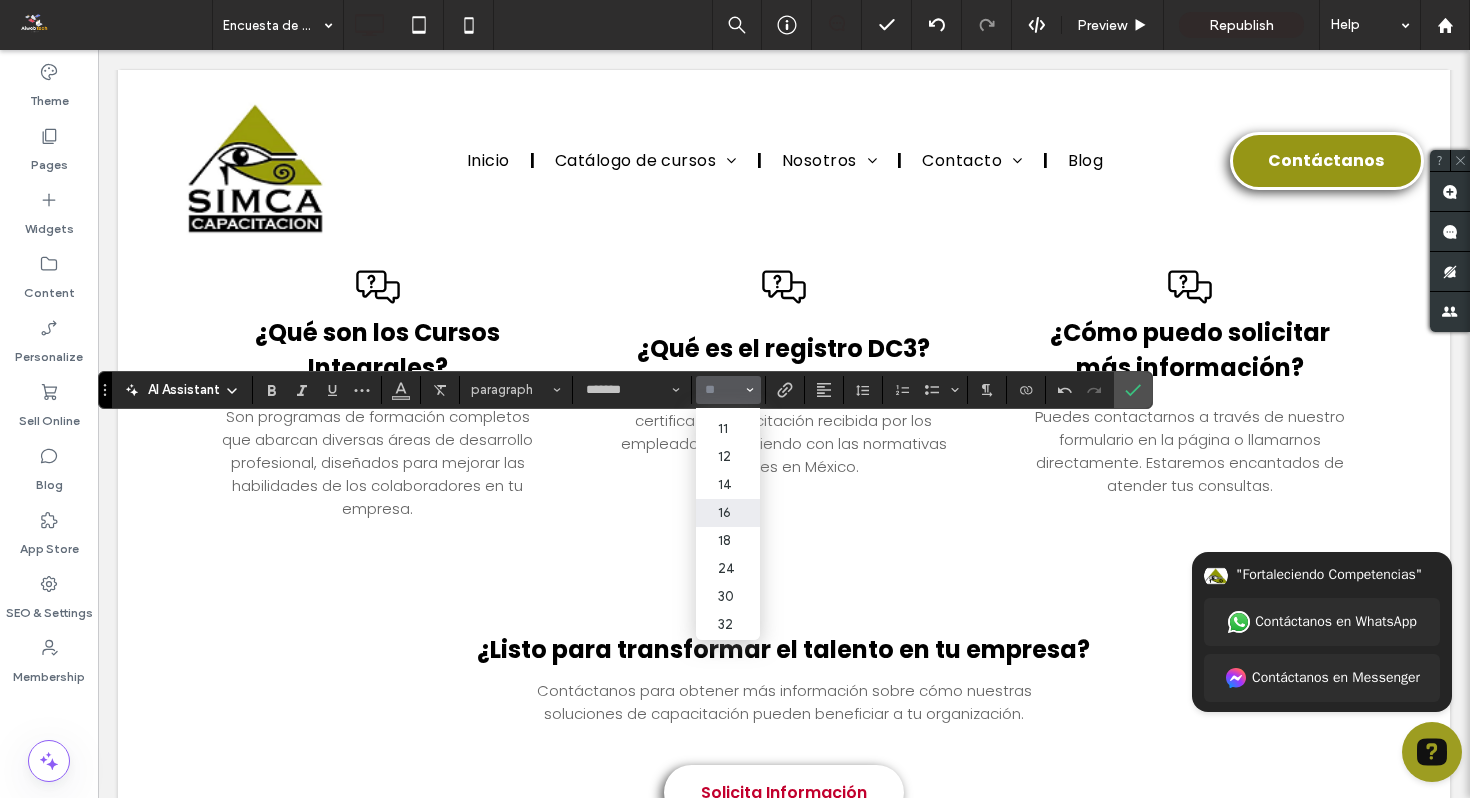 click on "24" at bounding box center [728, 569] 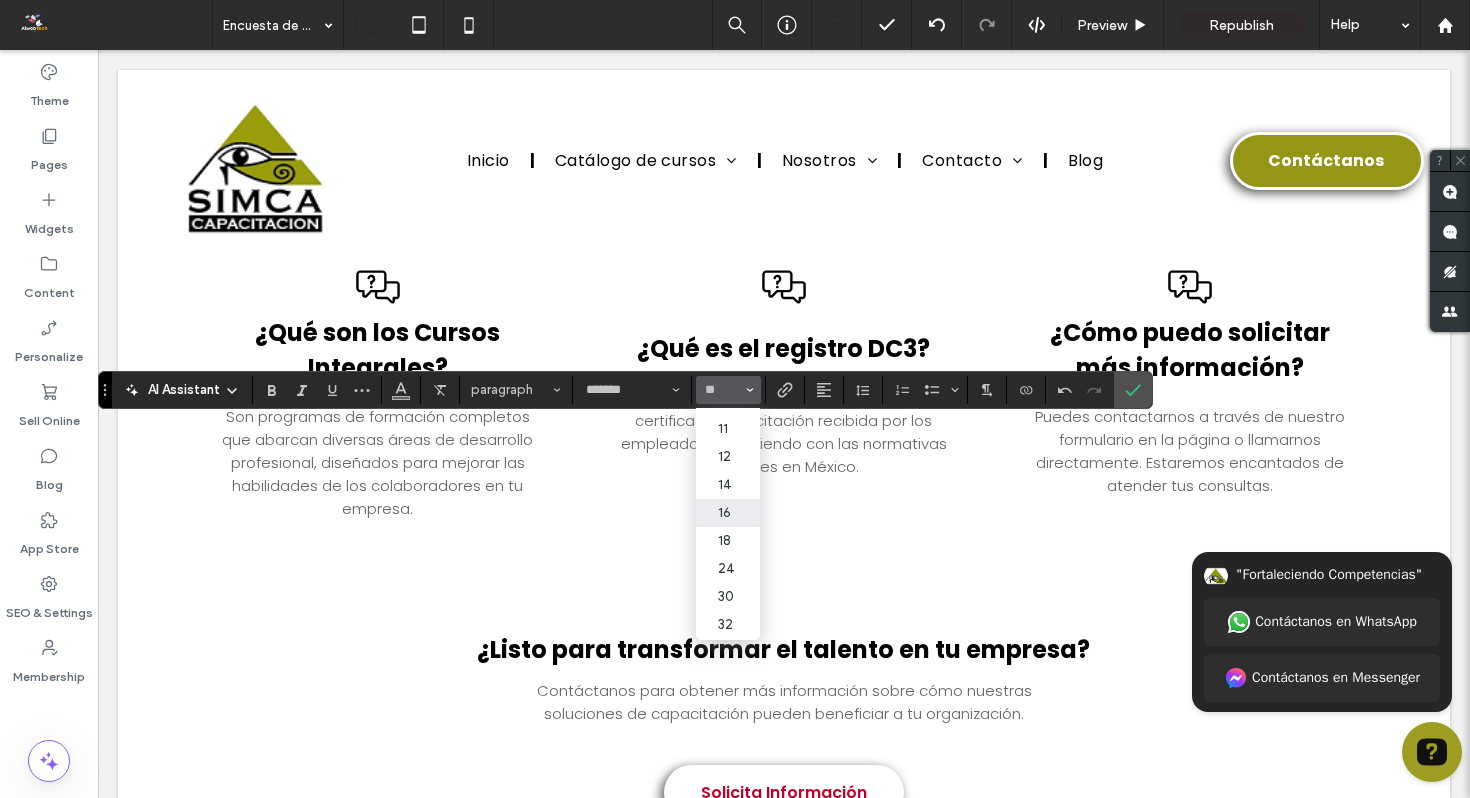 type on "**" 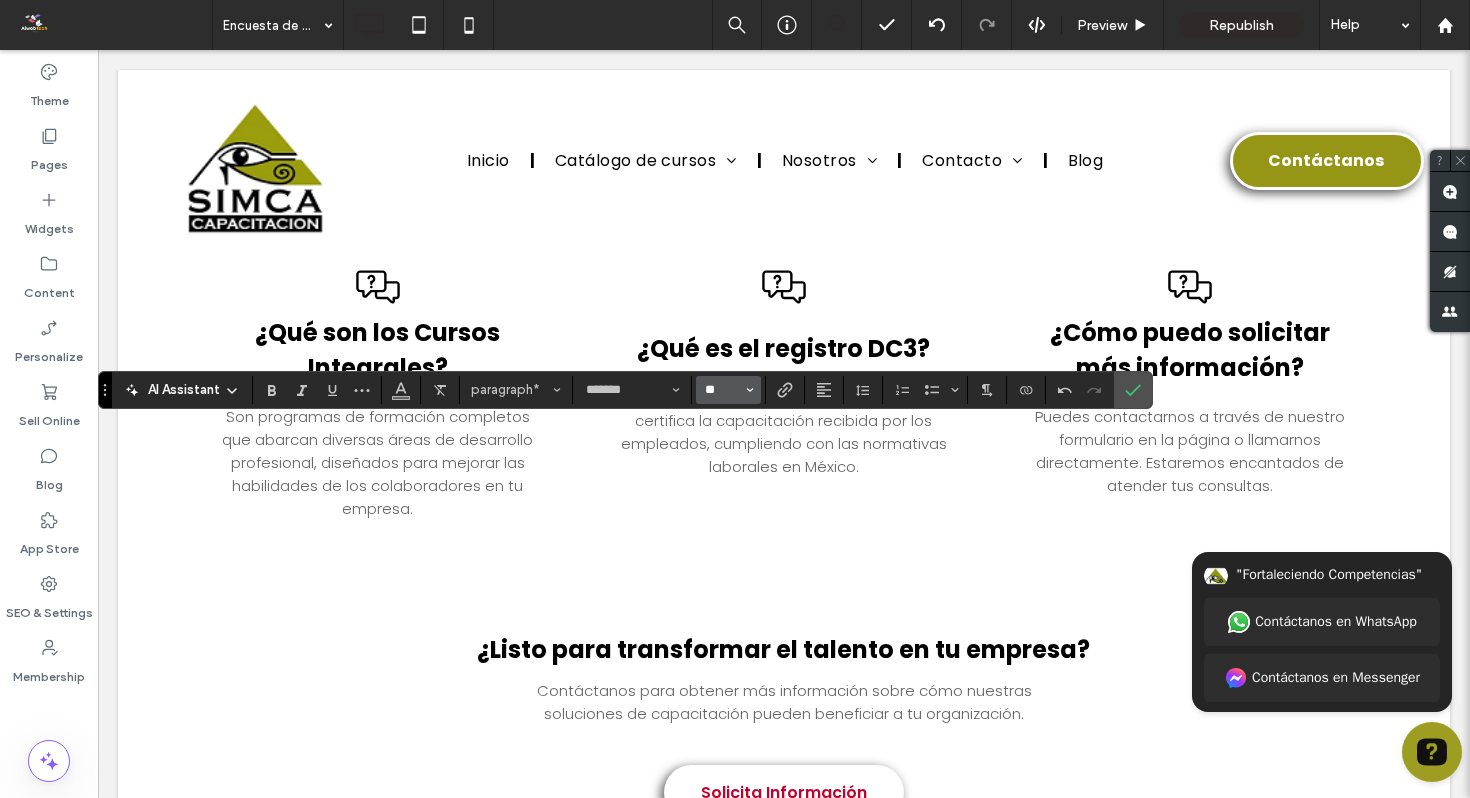 click on "**" at bounding box center (722, 390) 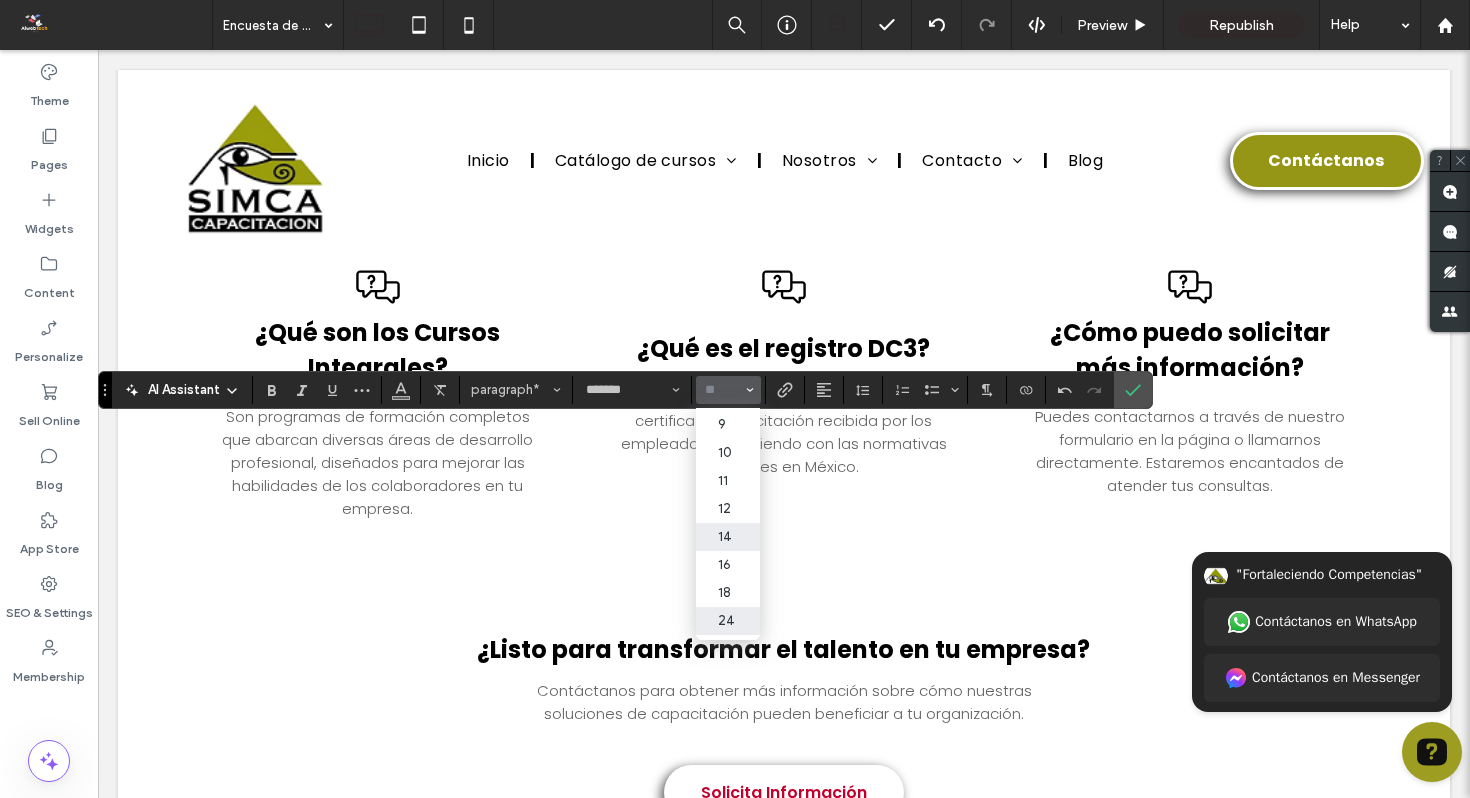 scroll, scrollTop: 37, scrollLeft: 0, axis: vertical 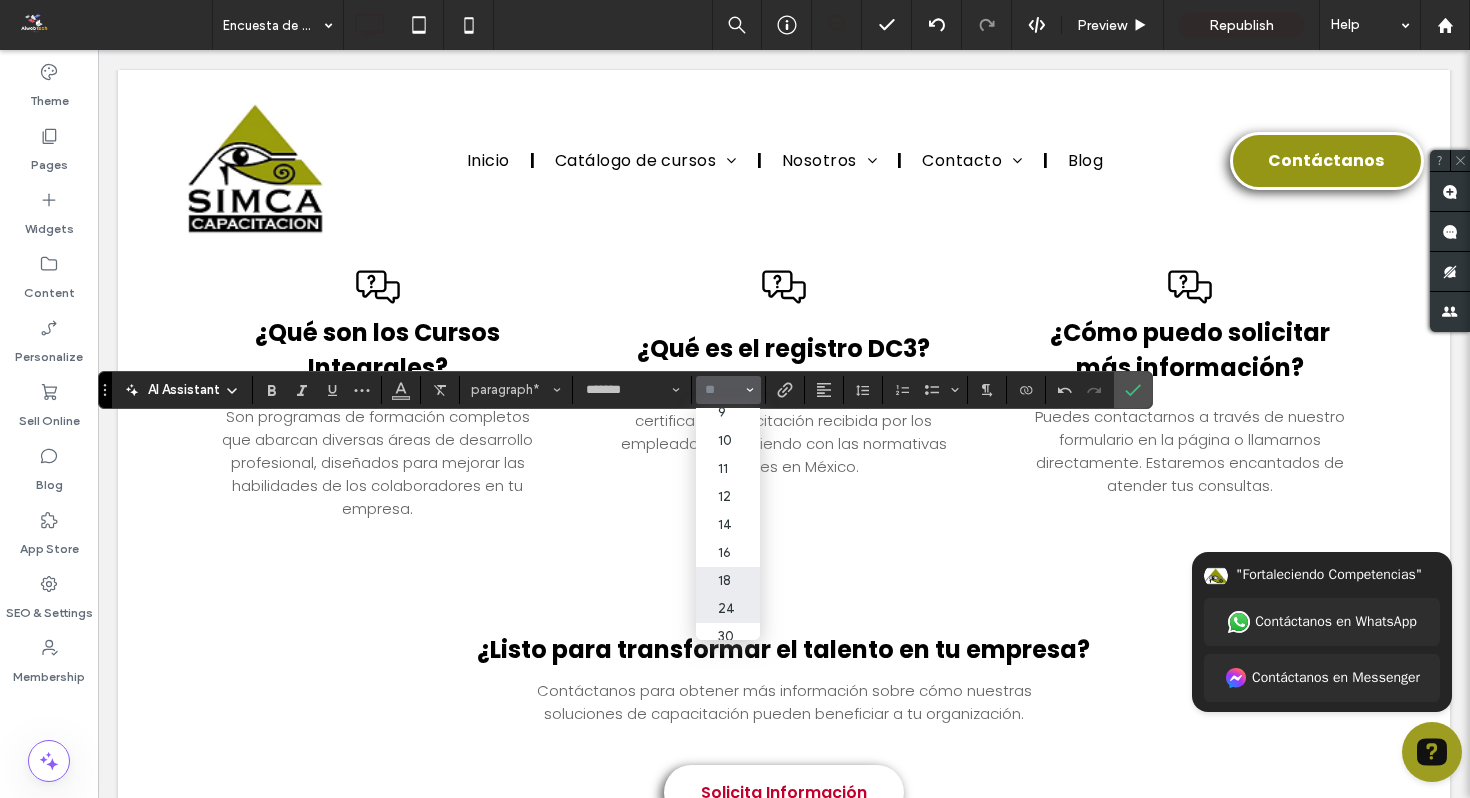 click on "18" at bounding box center (728, 581) 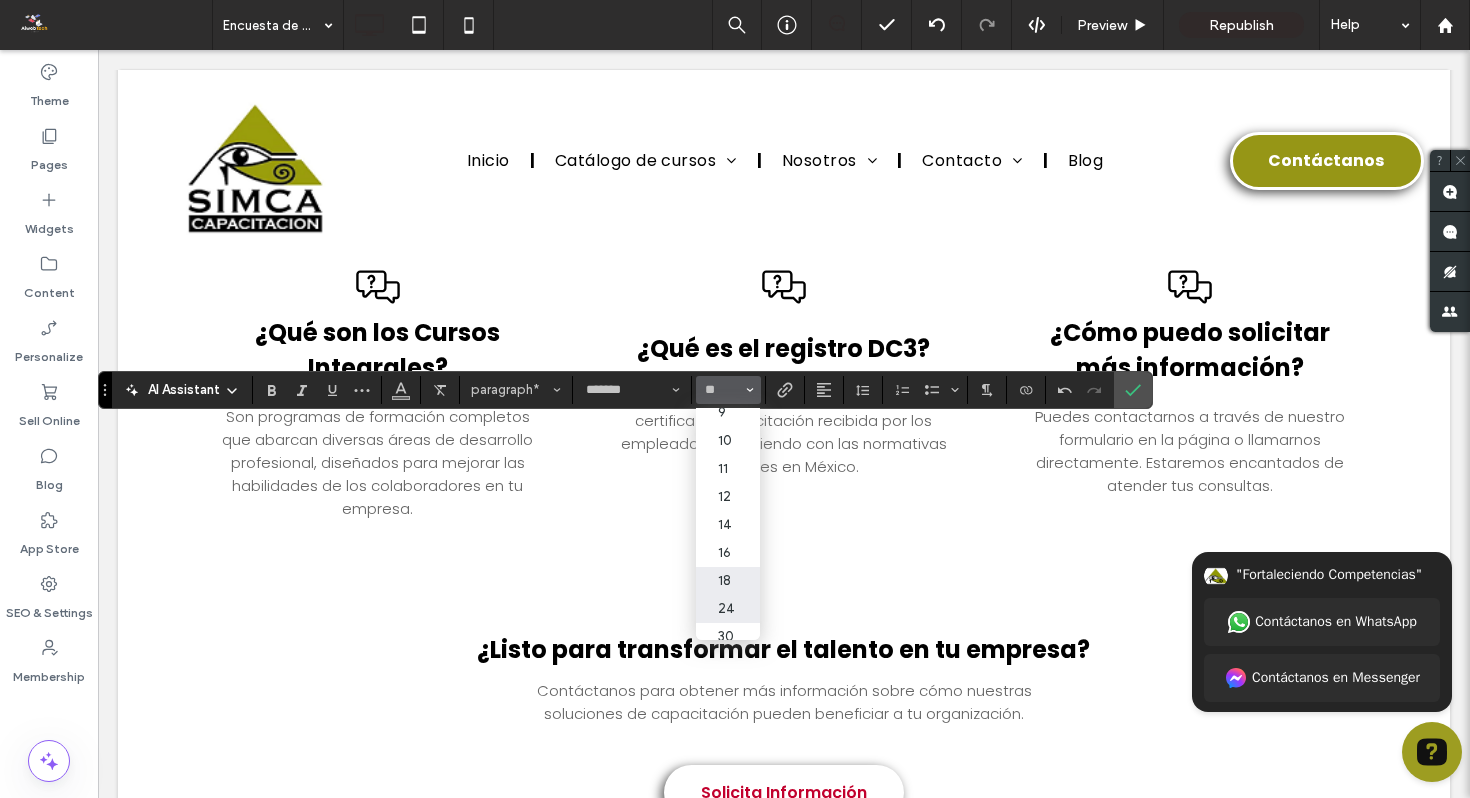 type on "**" 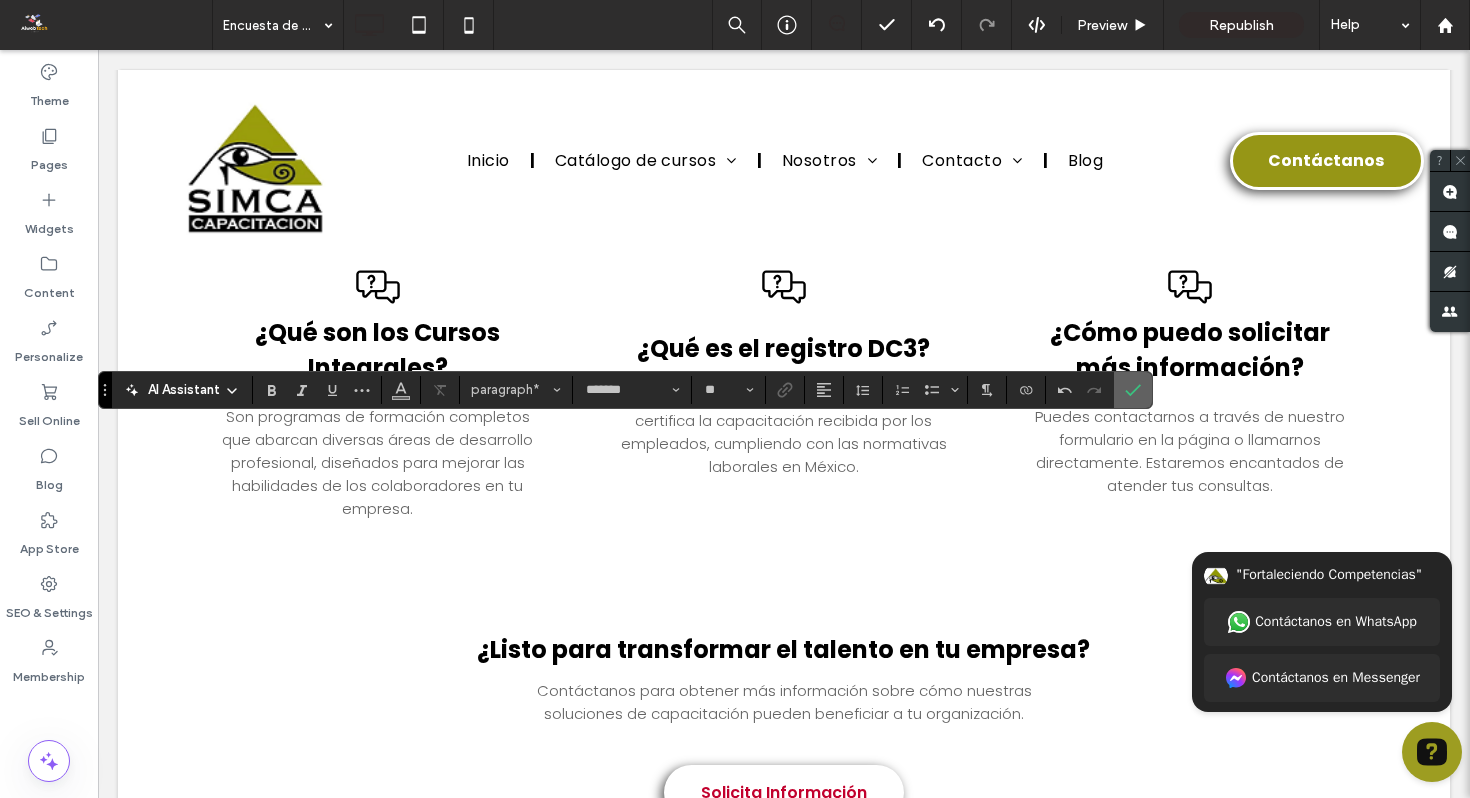 click 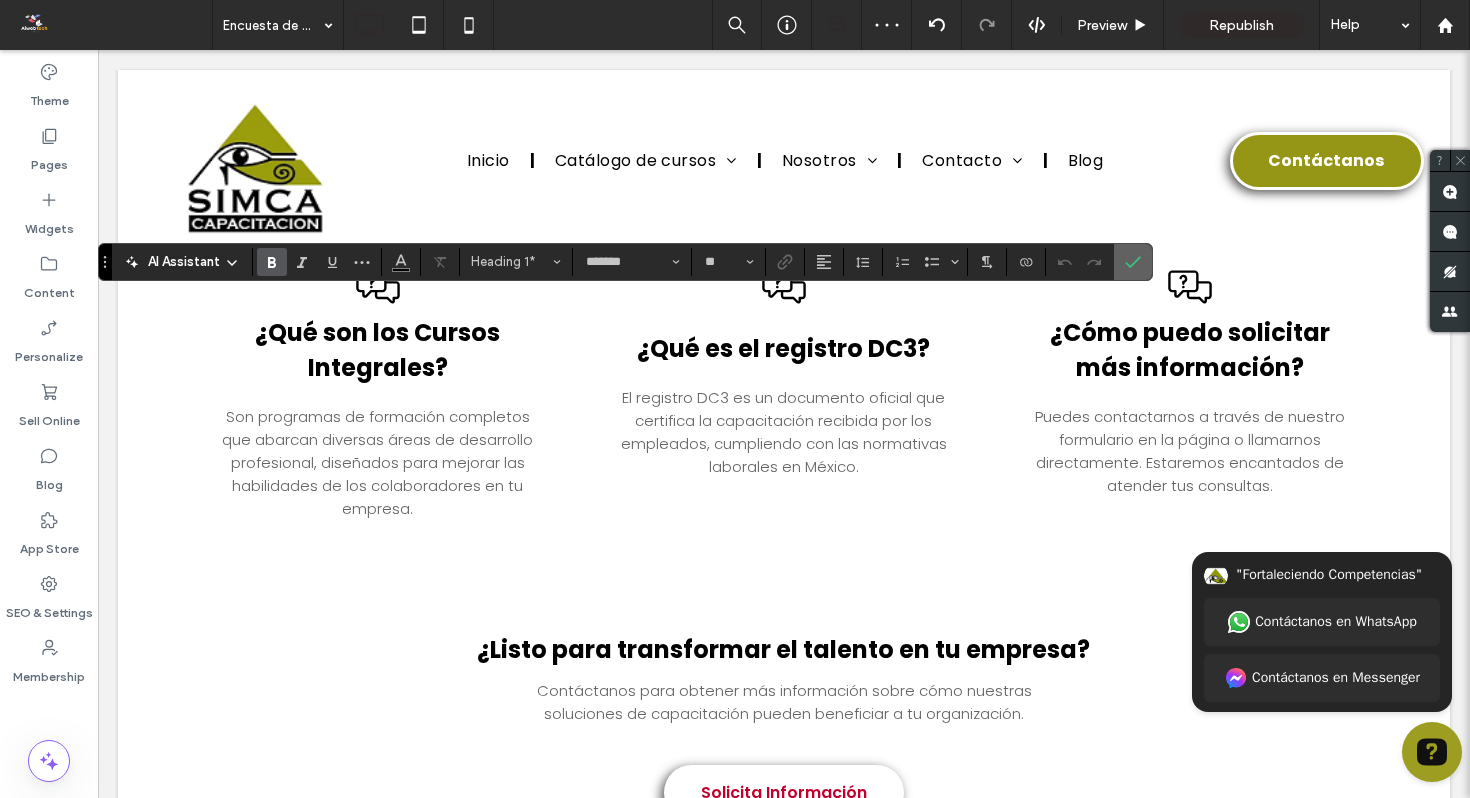 click 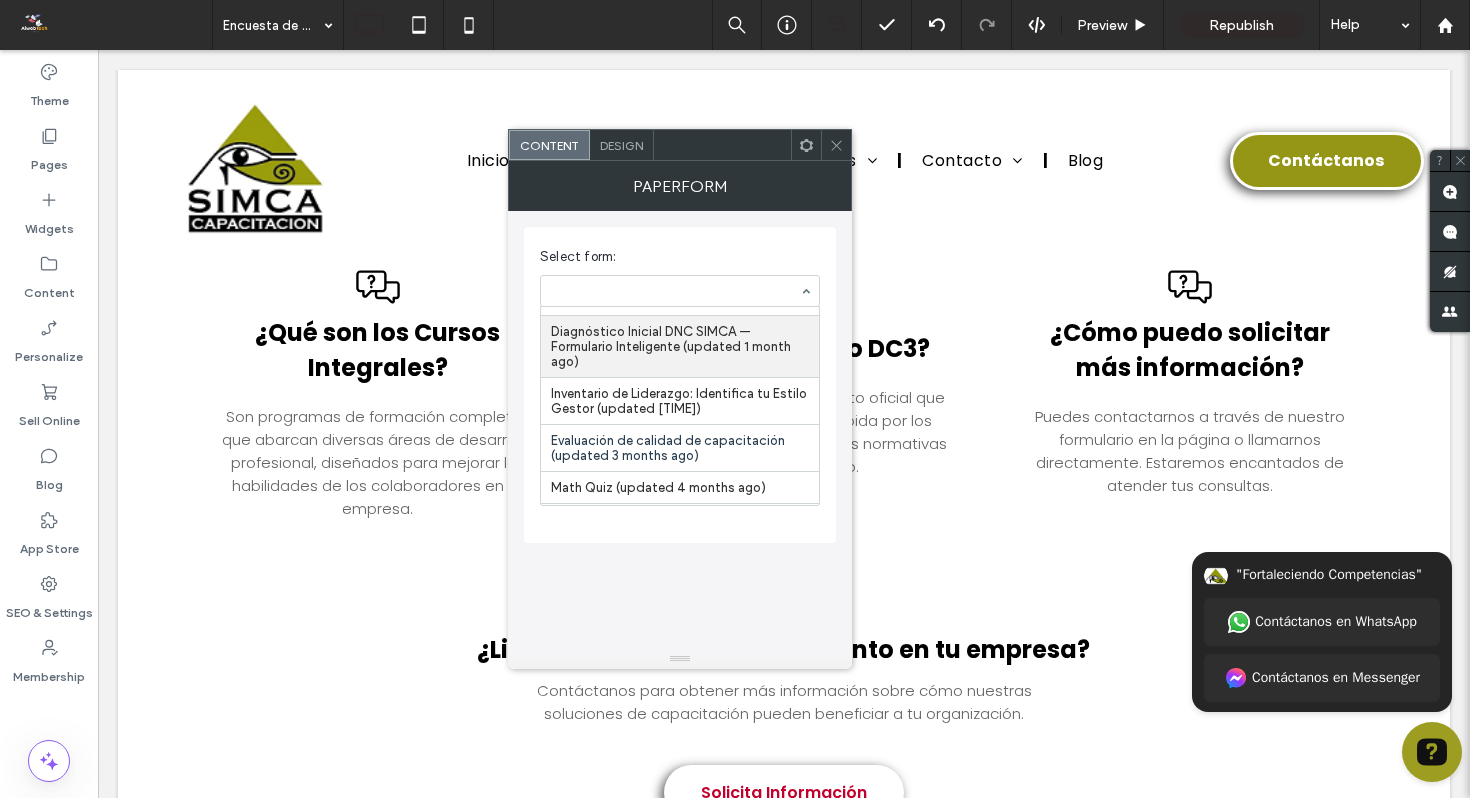 scroll, scrollTop: 0, scrollLeft: 0, axis: both 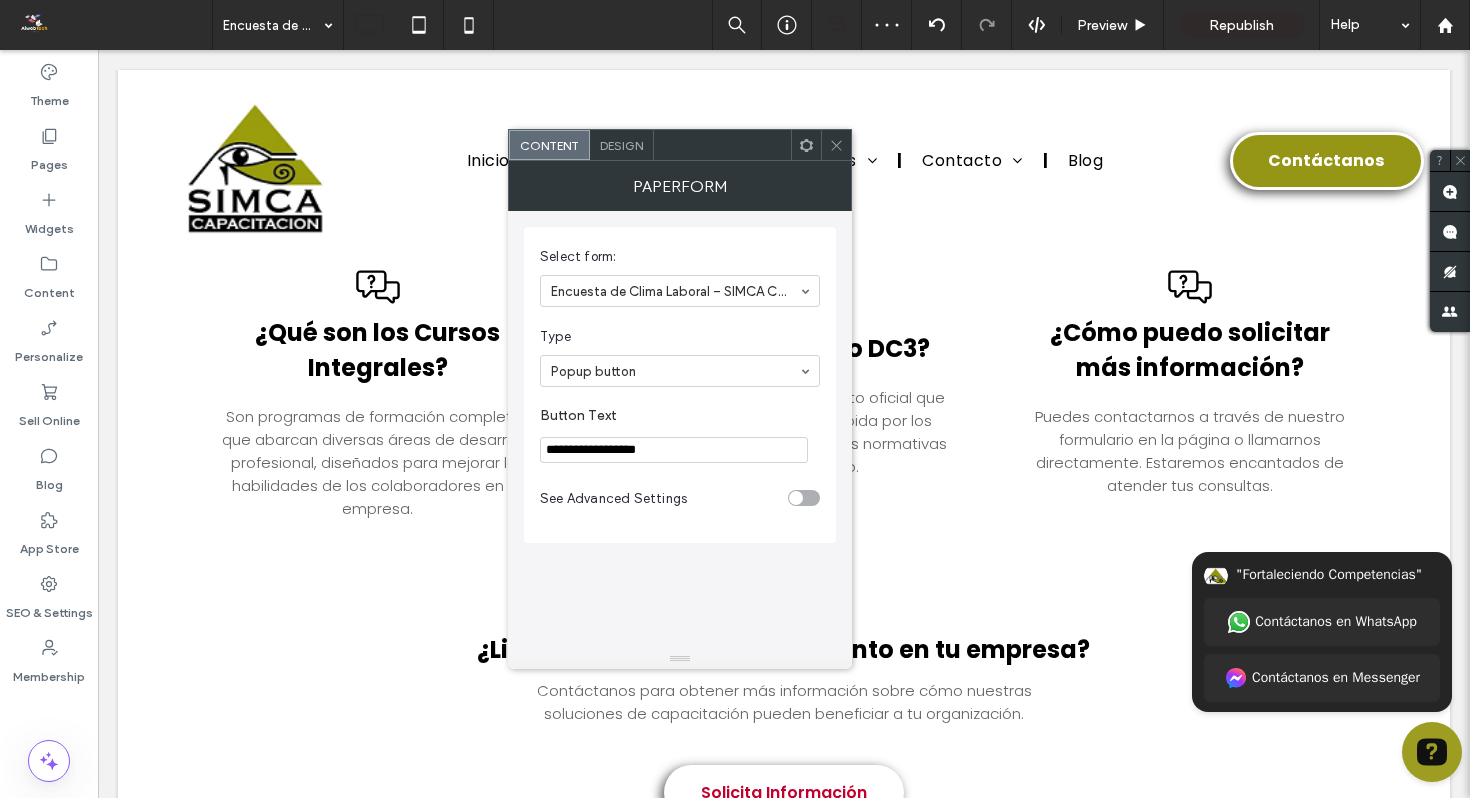 click on "**********" at bounding box center [674, 450] 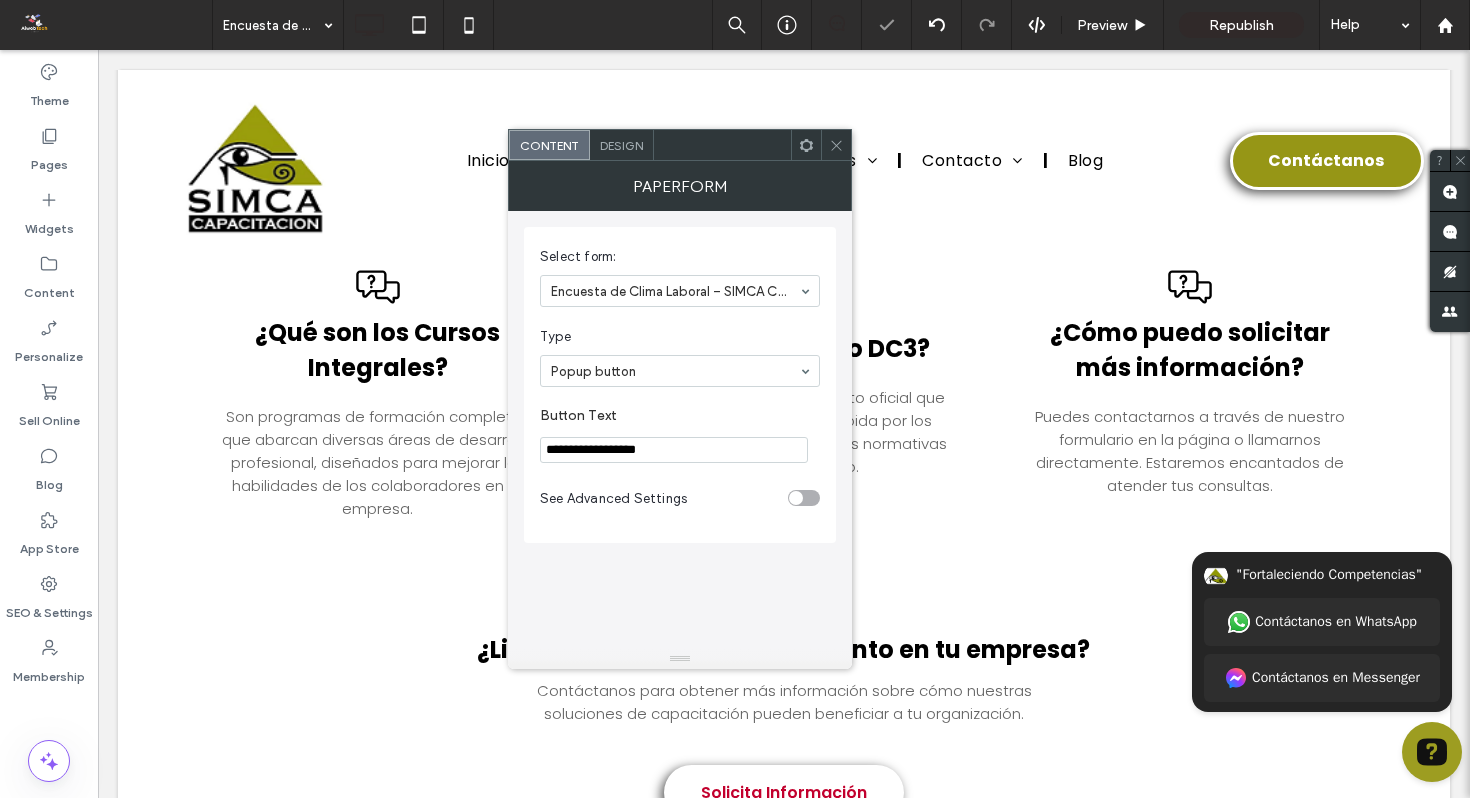 type on "**********" 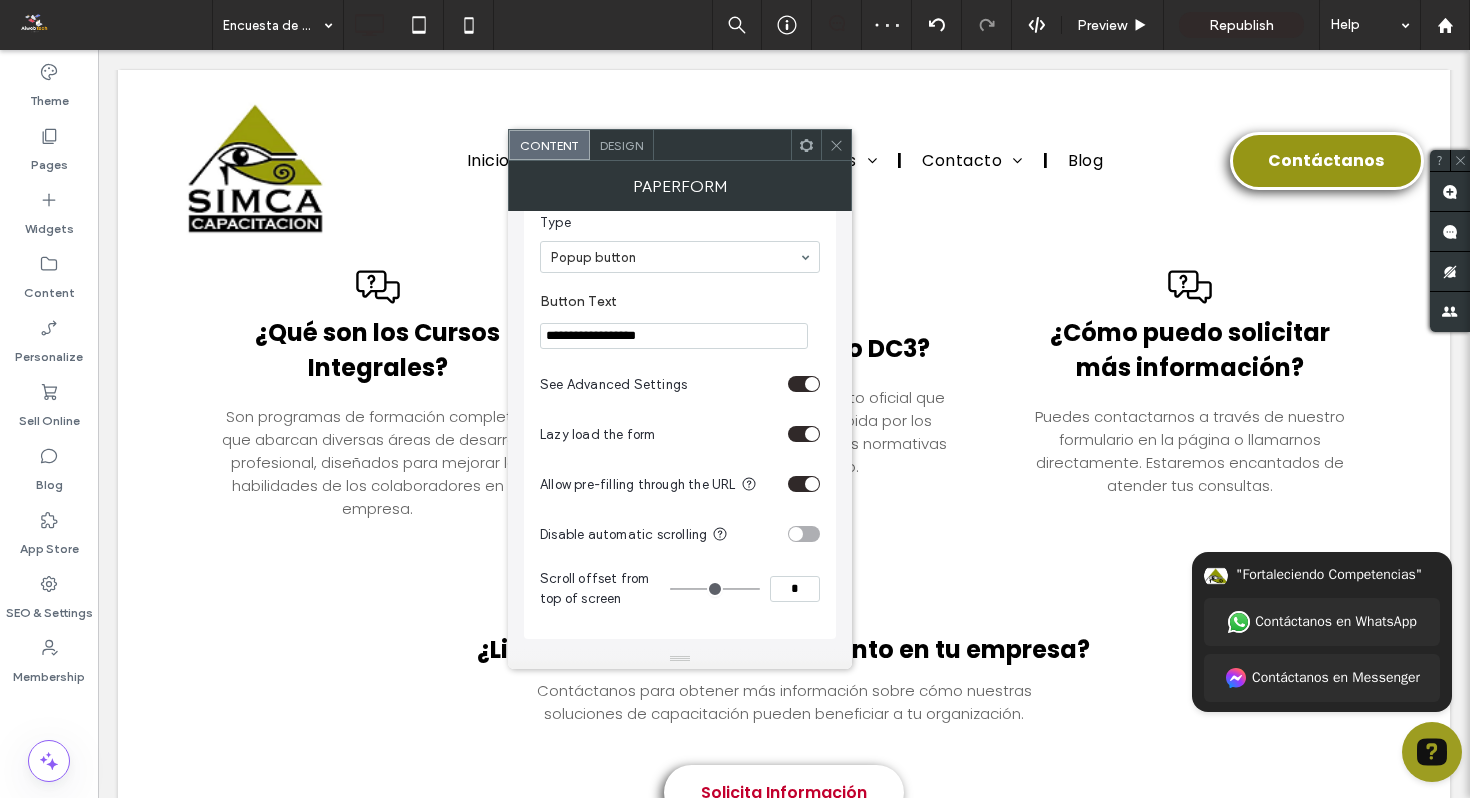 scroll, scrollTop: 0, scrollLeft: 0, axis: both 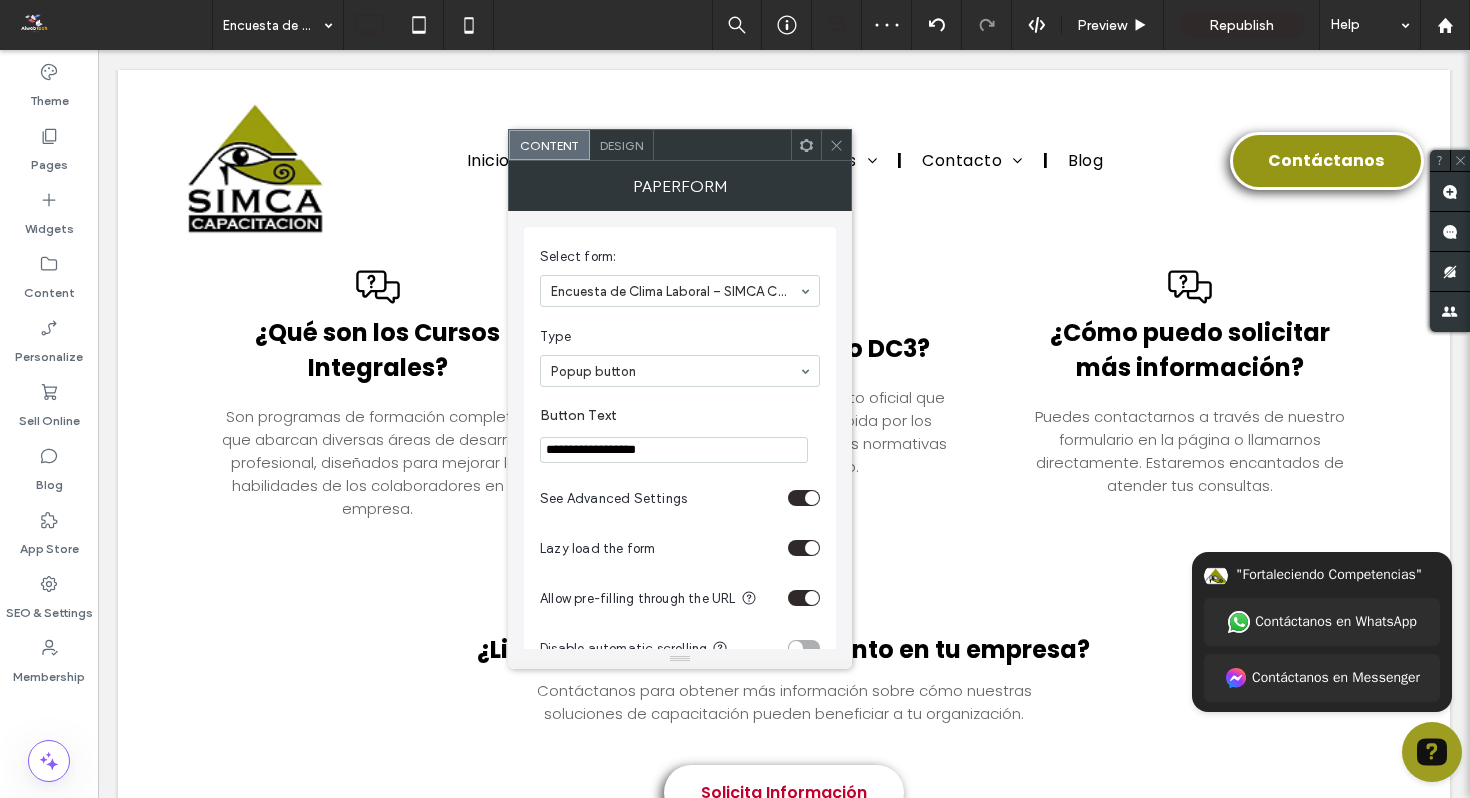 click on "Design" at bounding box center [621, 145] 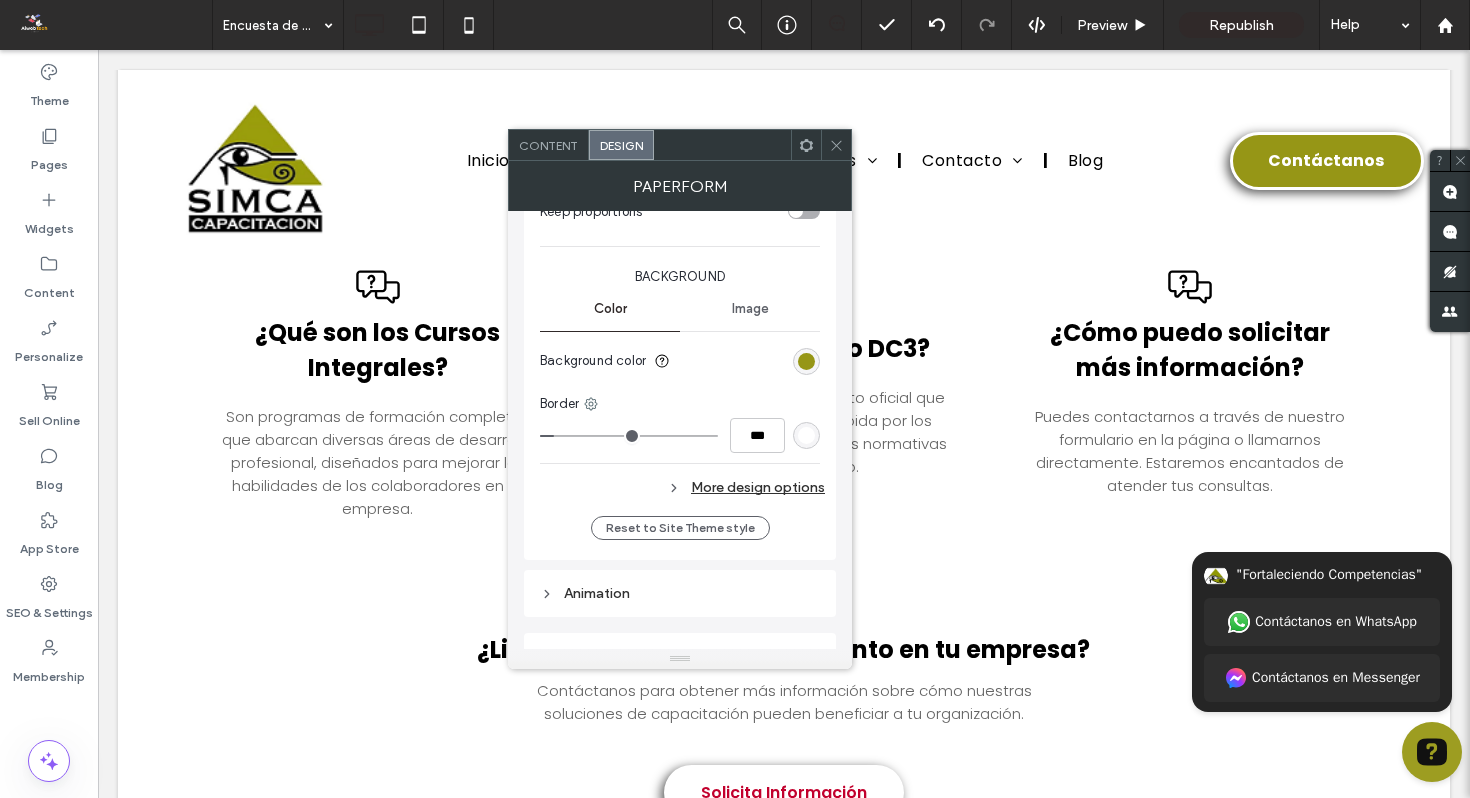 scroll, scrollTop: 324, scrollLeft: 0, axis: vertical 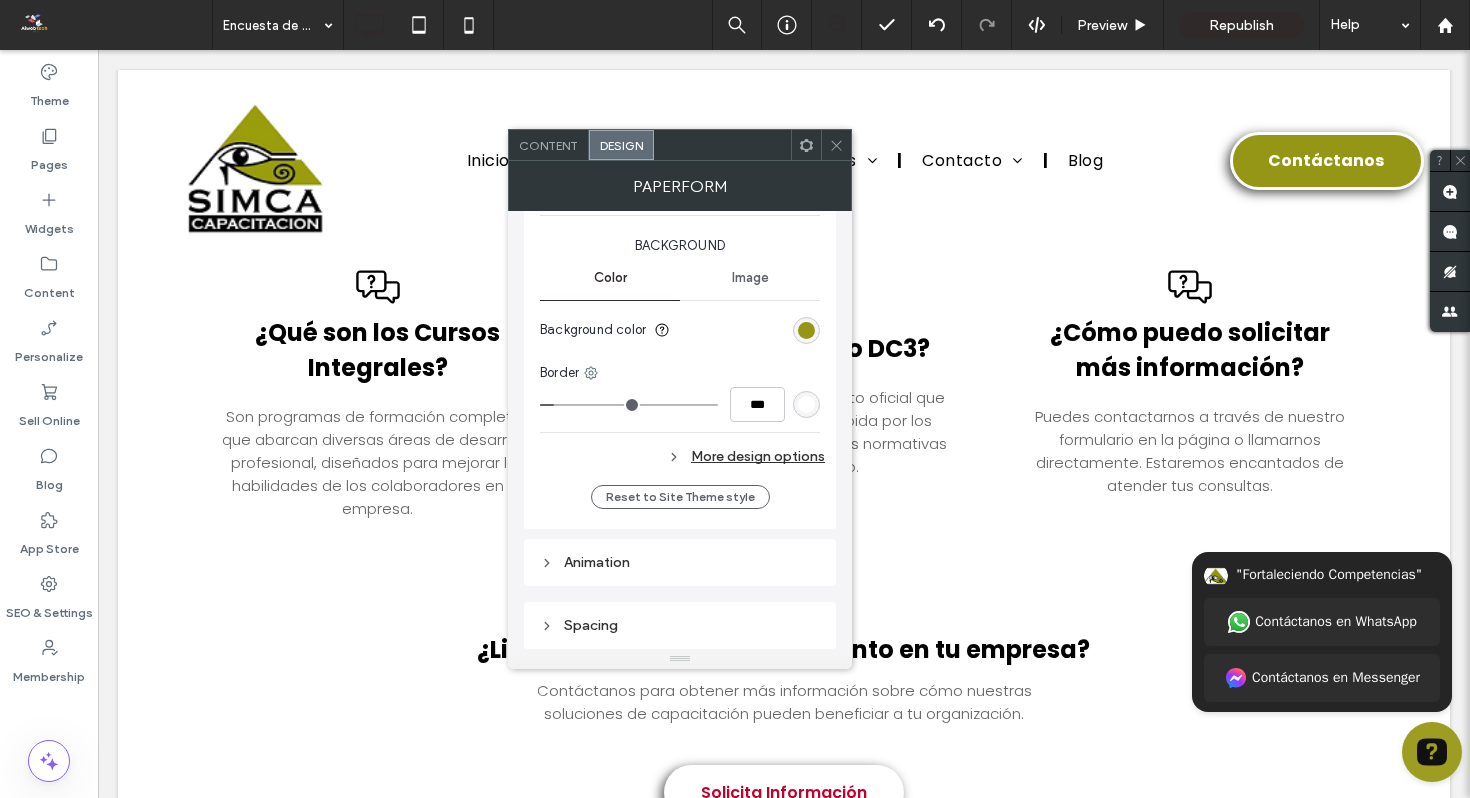 click 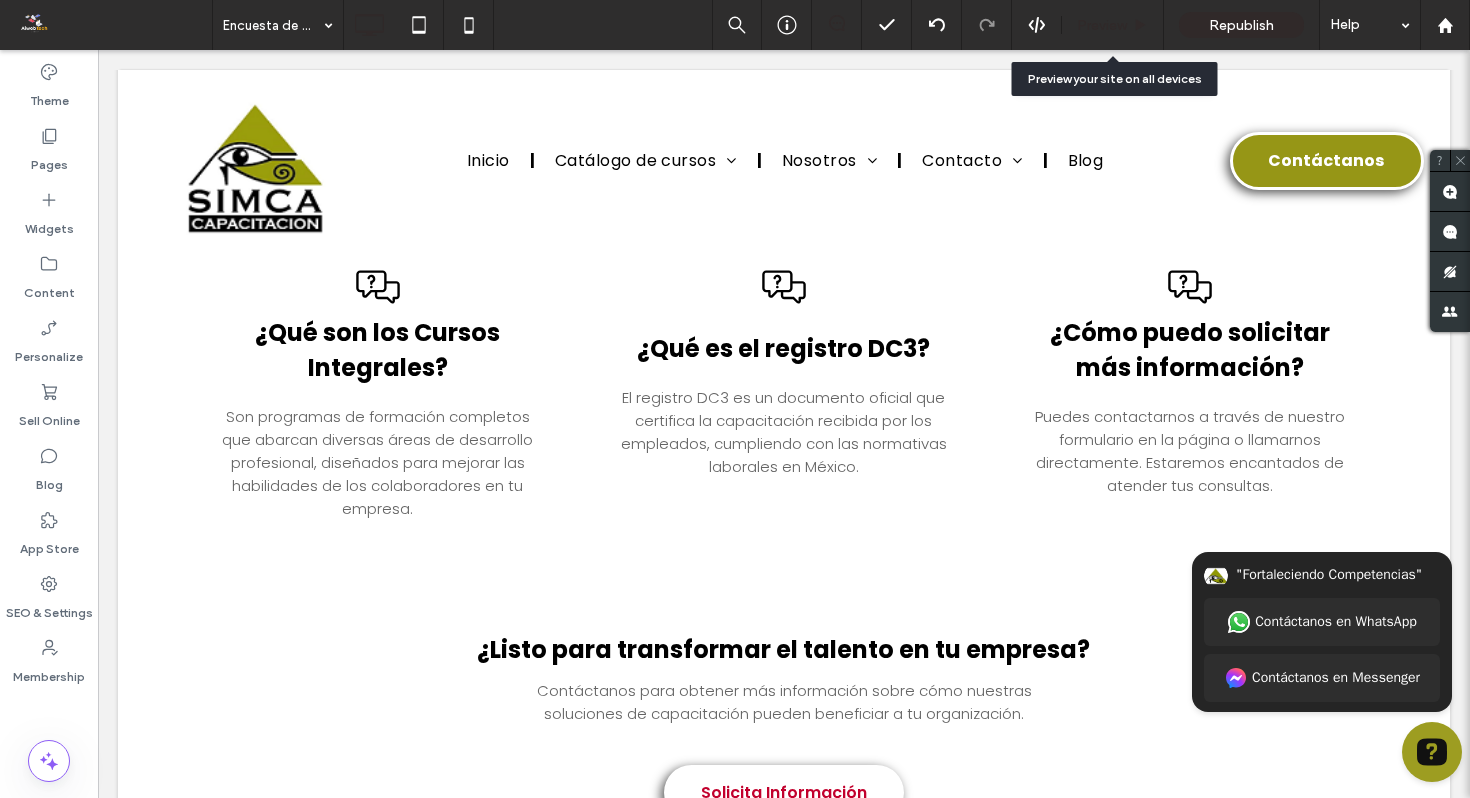 click 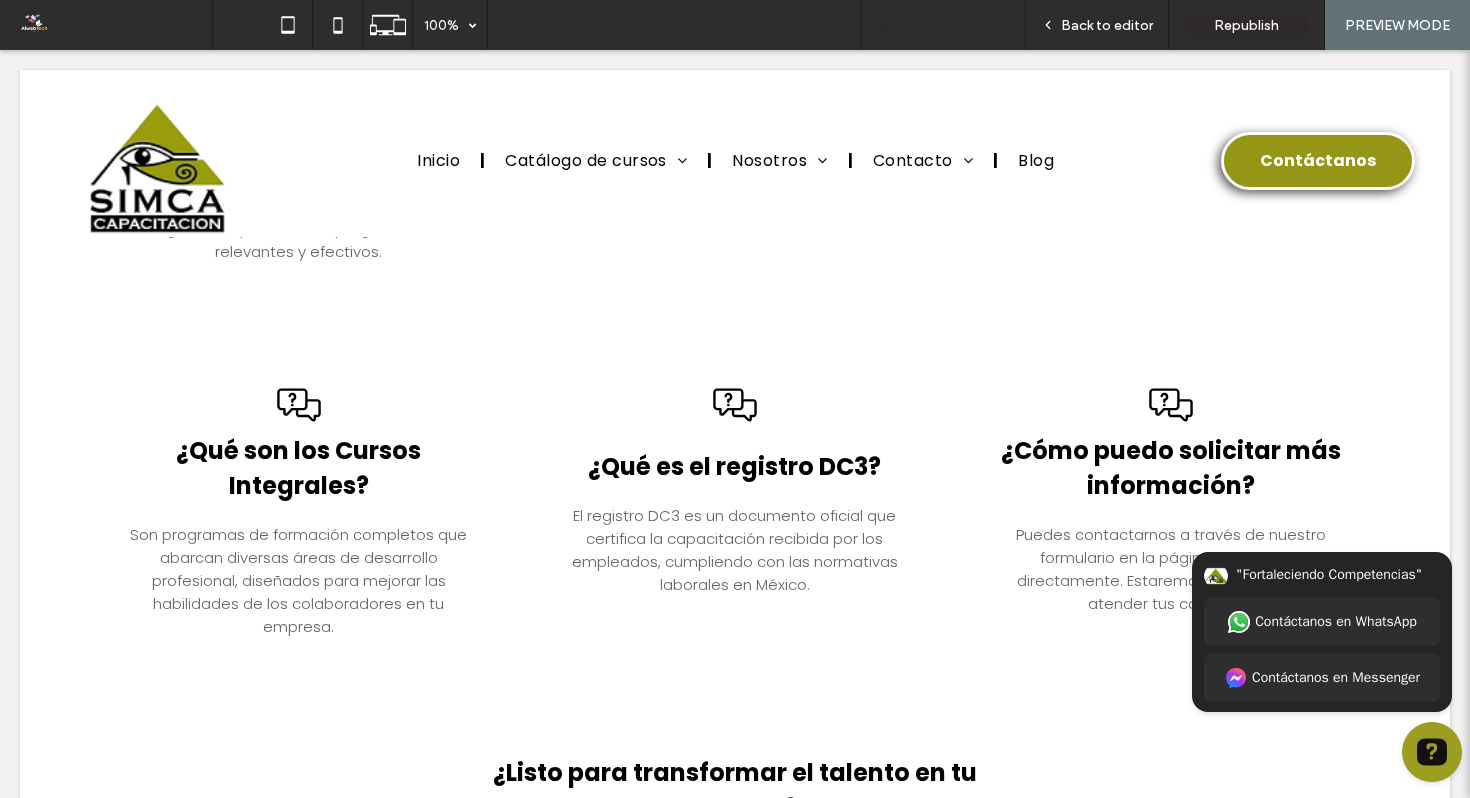 click on "Copy preview link" at bounding box center [943, 25] 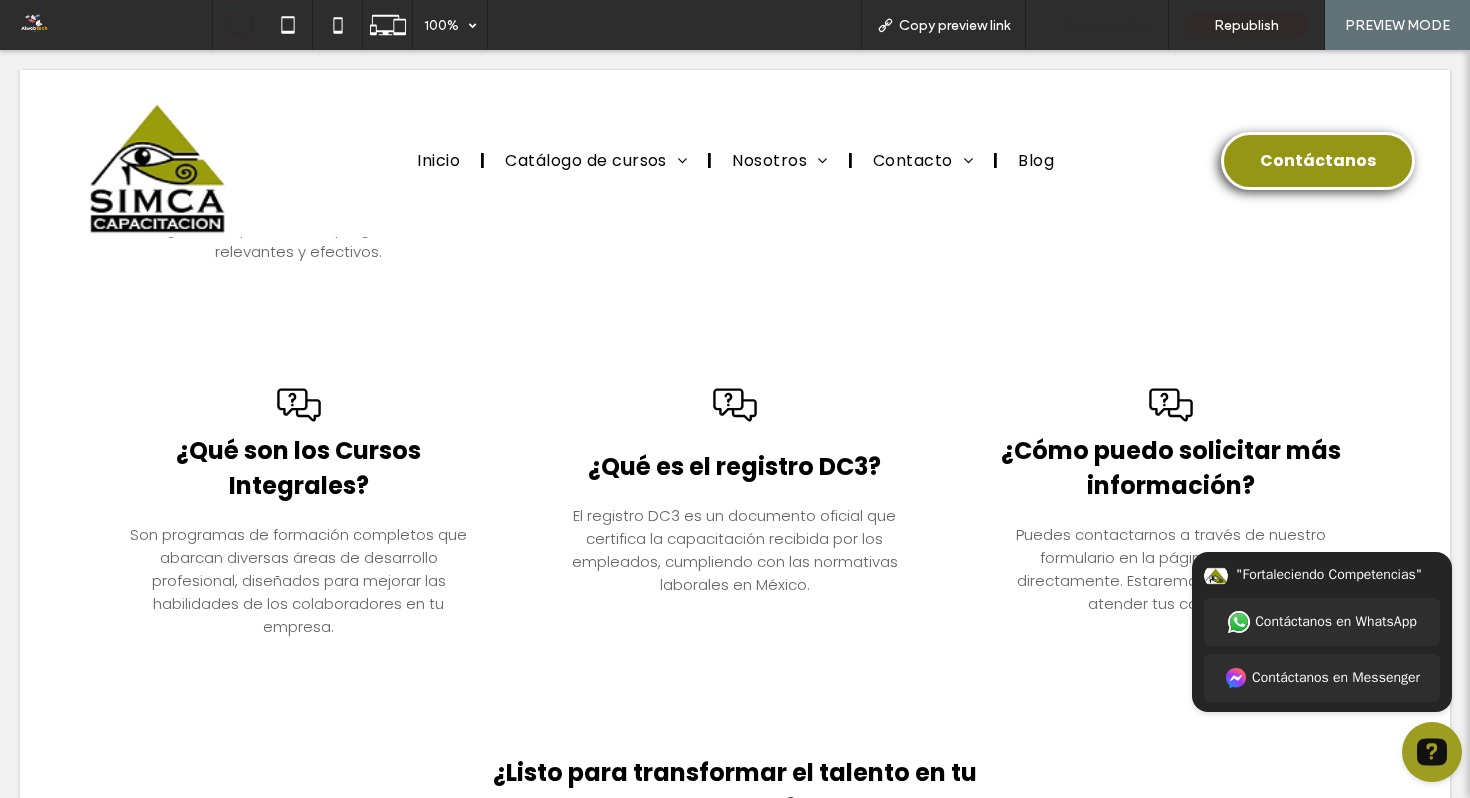 click on "Back to editor" at bounding box center [1107, 25] 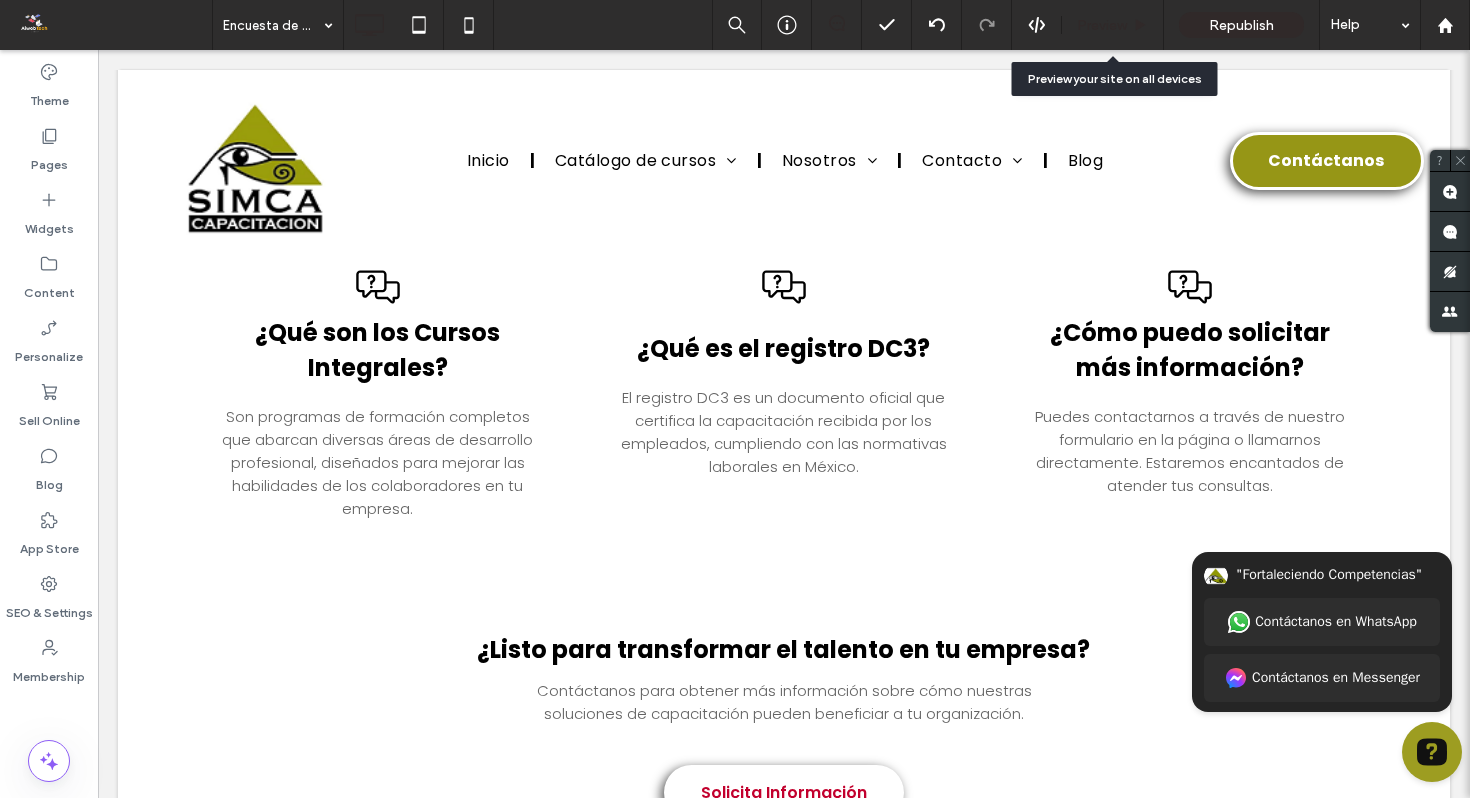 click on "Preview" at bounding box center (1102, 25) 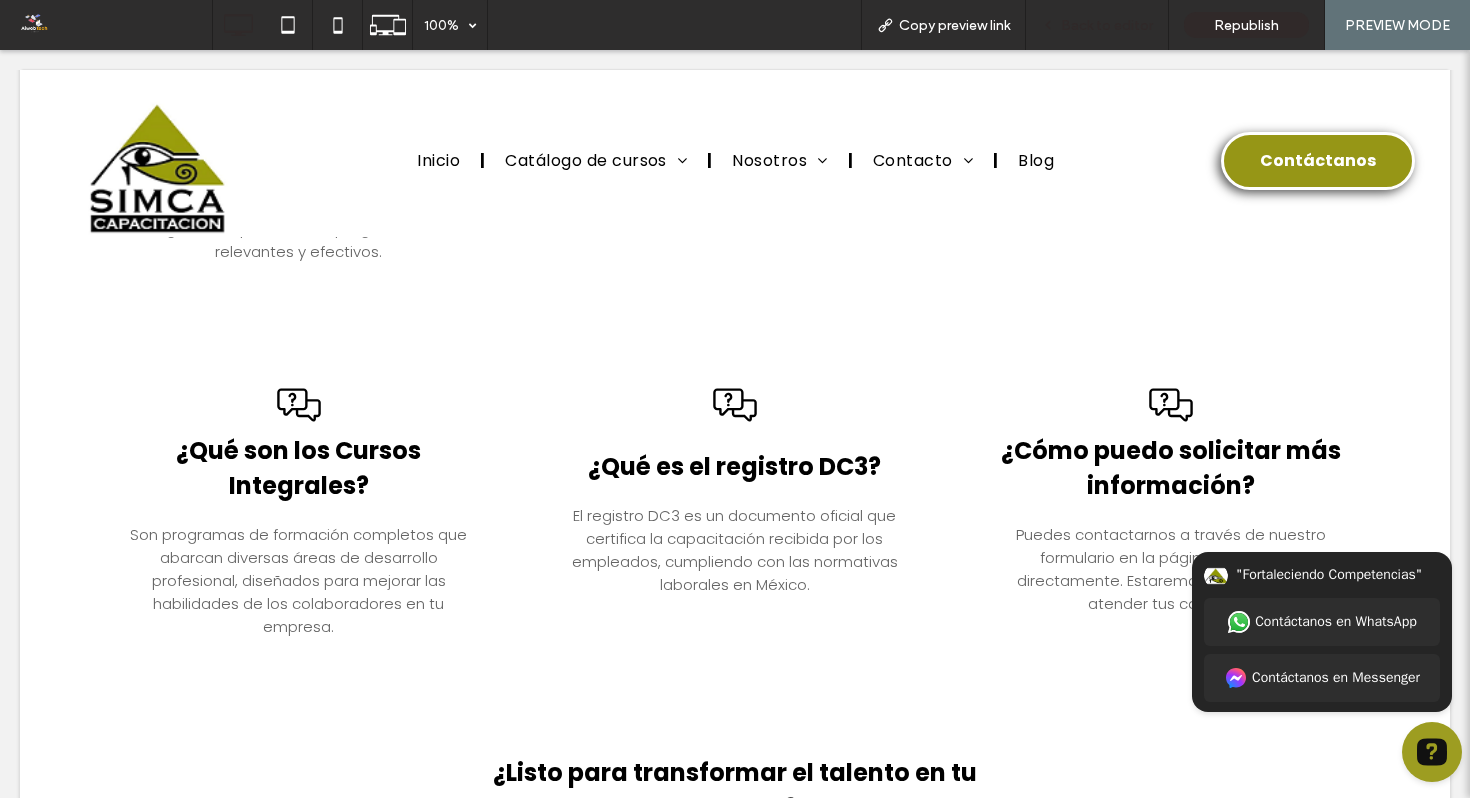 click on "Back to editor" at bounding box center [1097, 25] 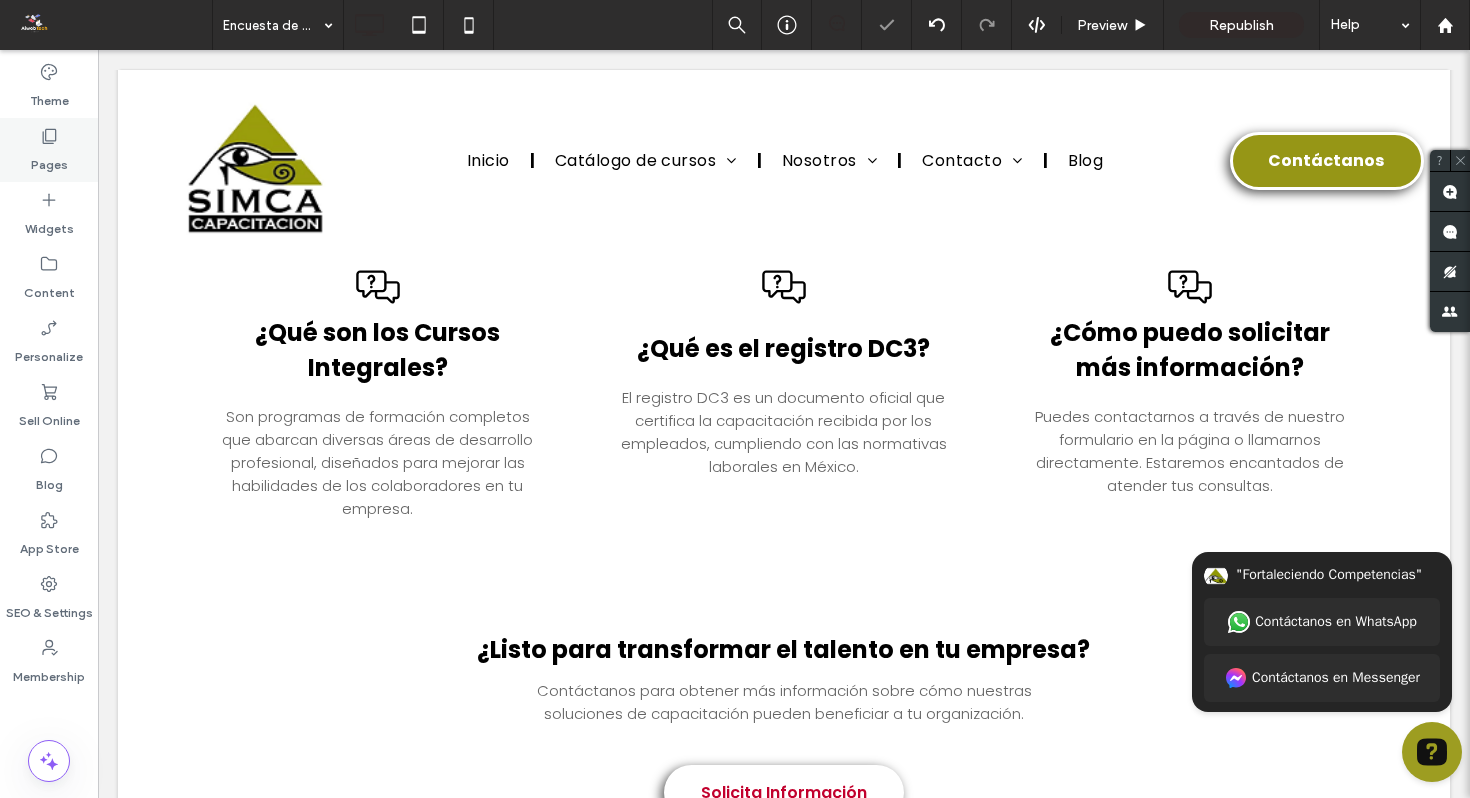click on "Pages" at bounding box center [49, 160] 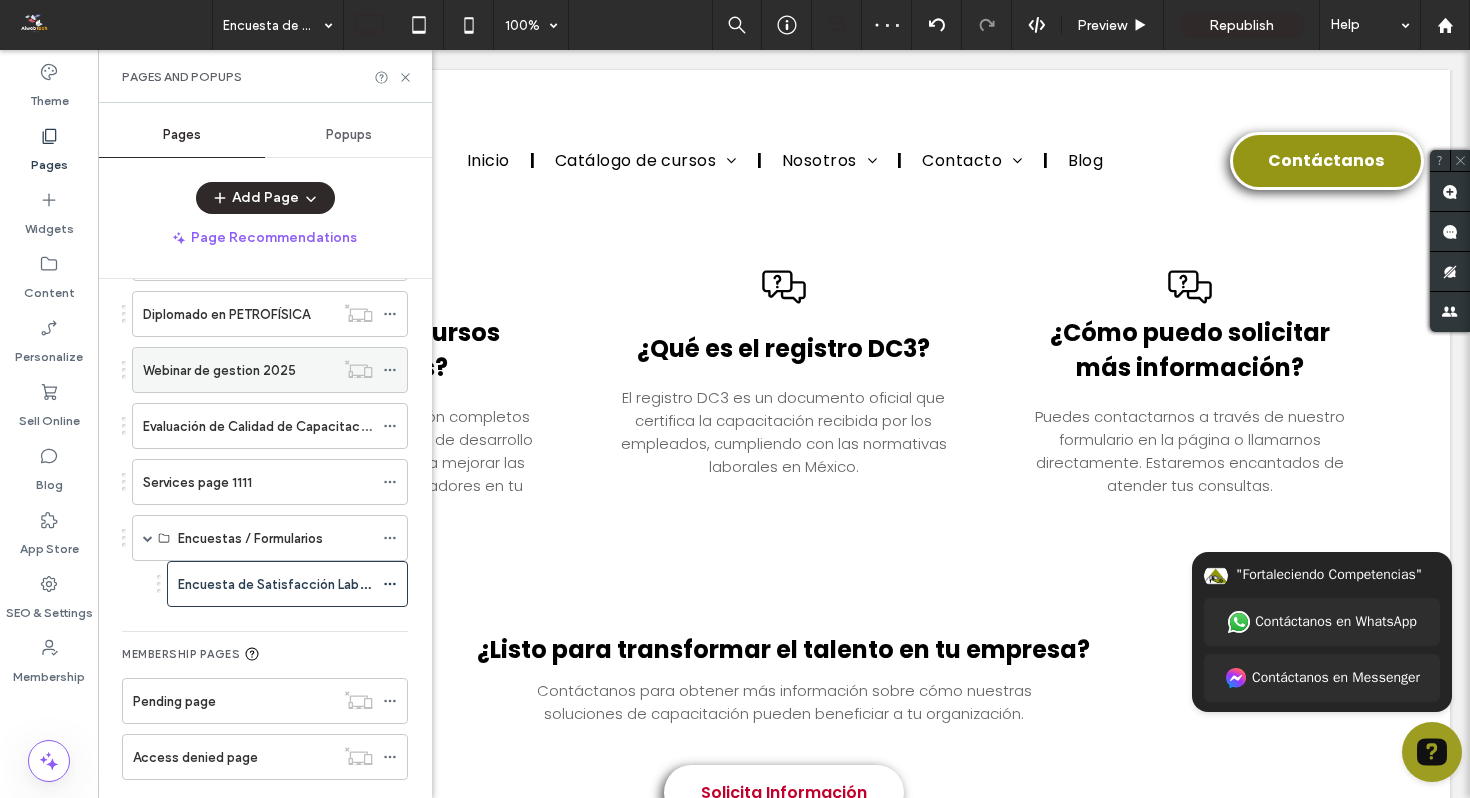 scroll, scrollTop: 605, scrollLeft: 0, axis: vertical 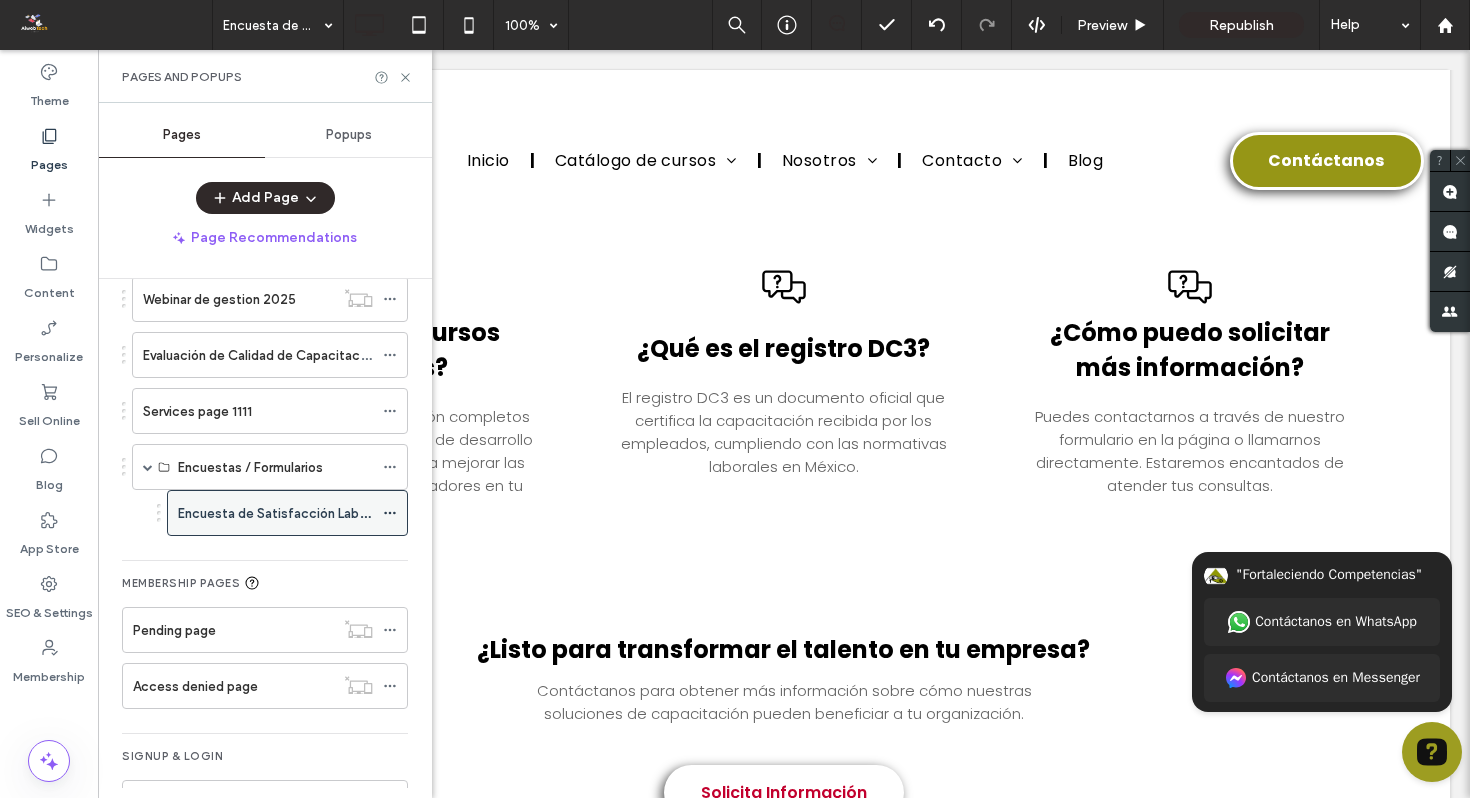 click 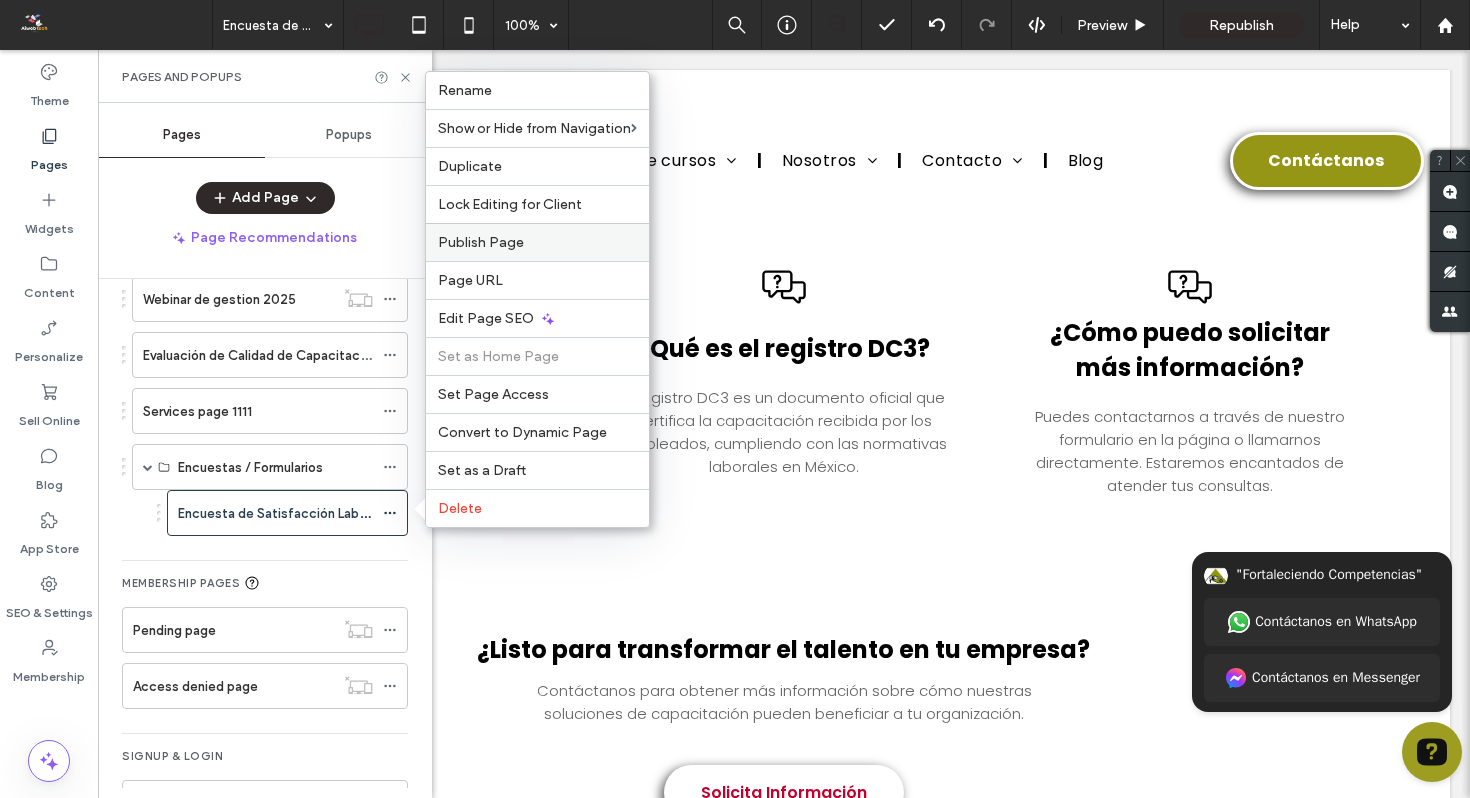 click on "Publish Page" at bounding box center (537, 242) 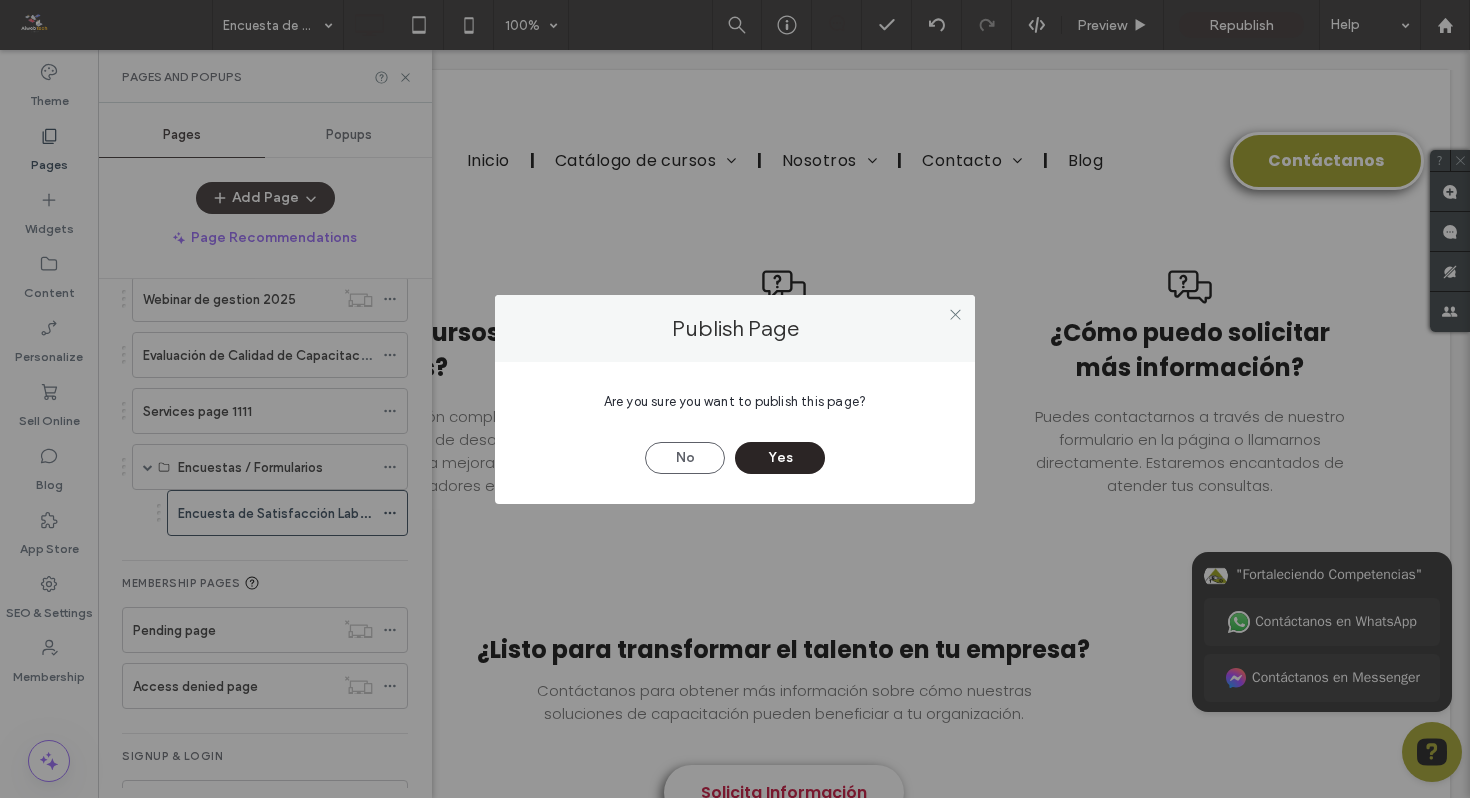 click on "Yes" at bounding box center (780, 458) 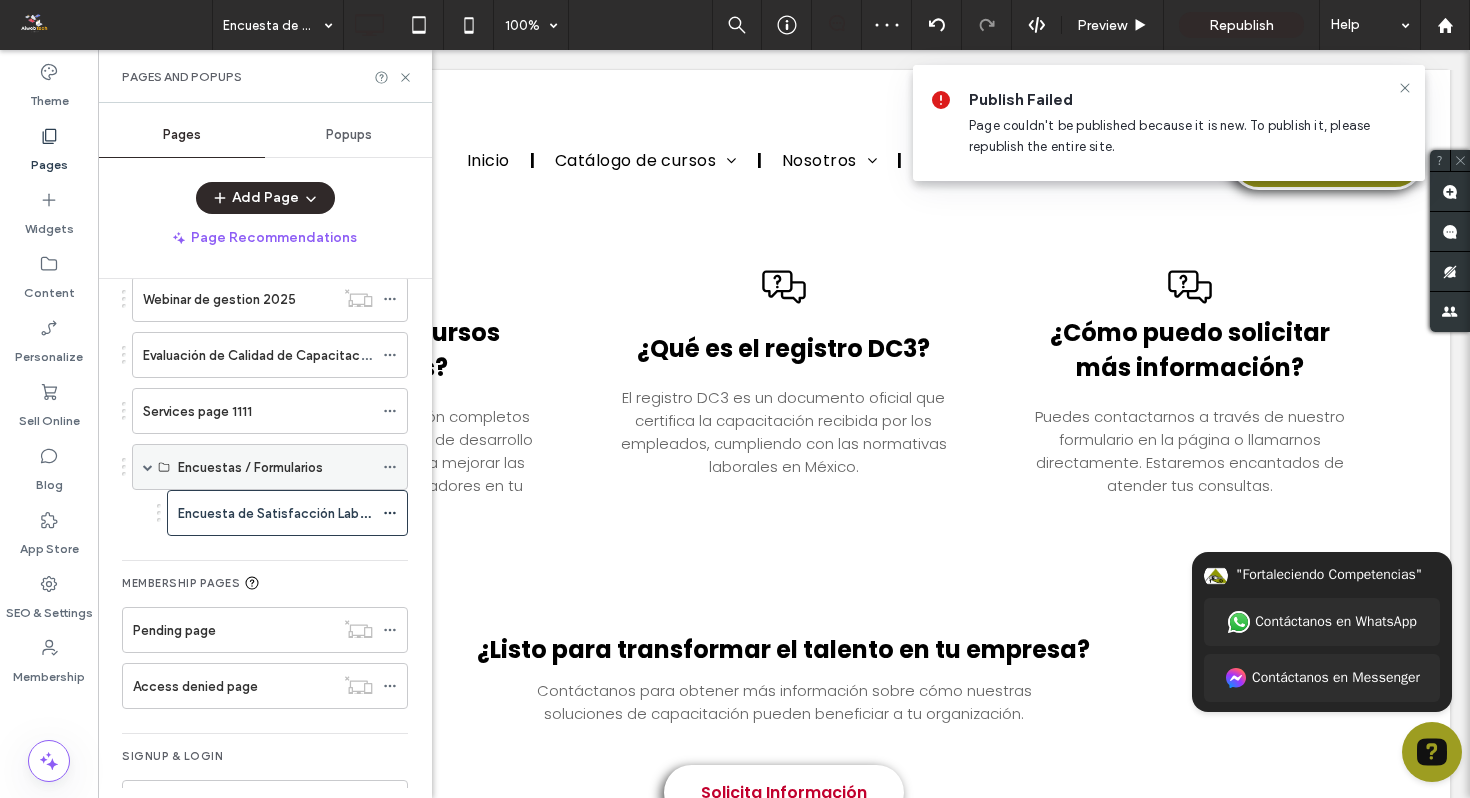 click on "Encuestas / Formularios" at bounding box center [270, 467] 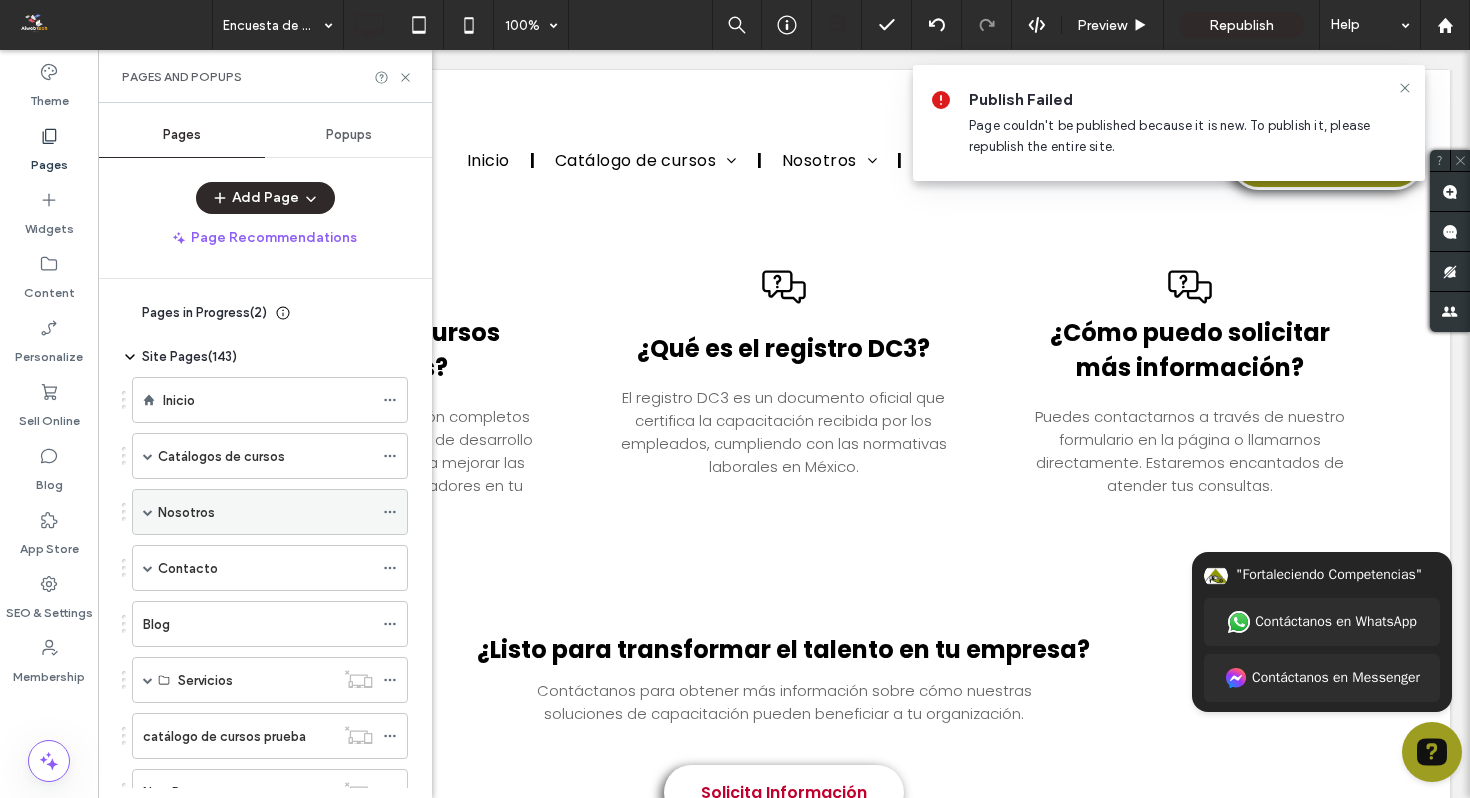 scroll, scrollTop: 36, scrollLeft: 0, axis: vertical 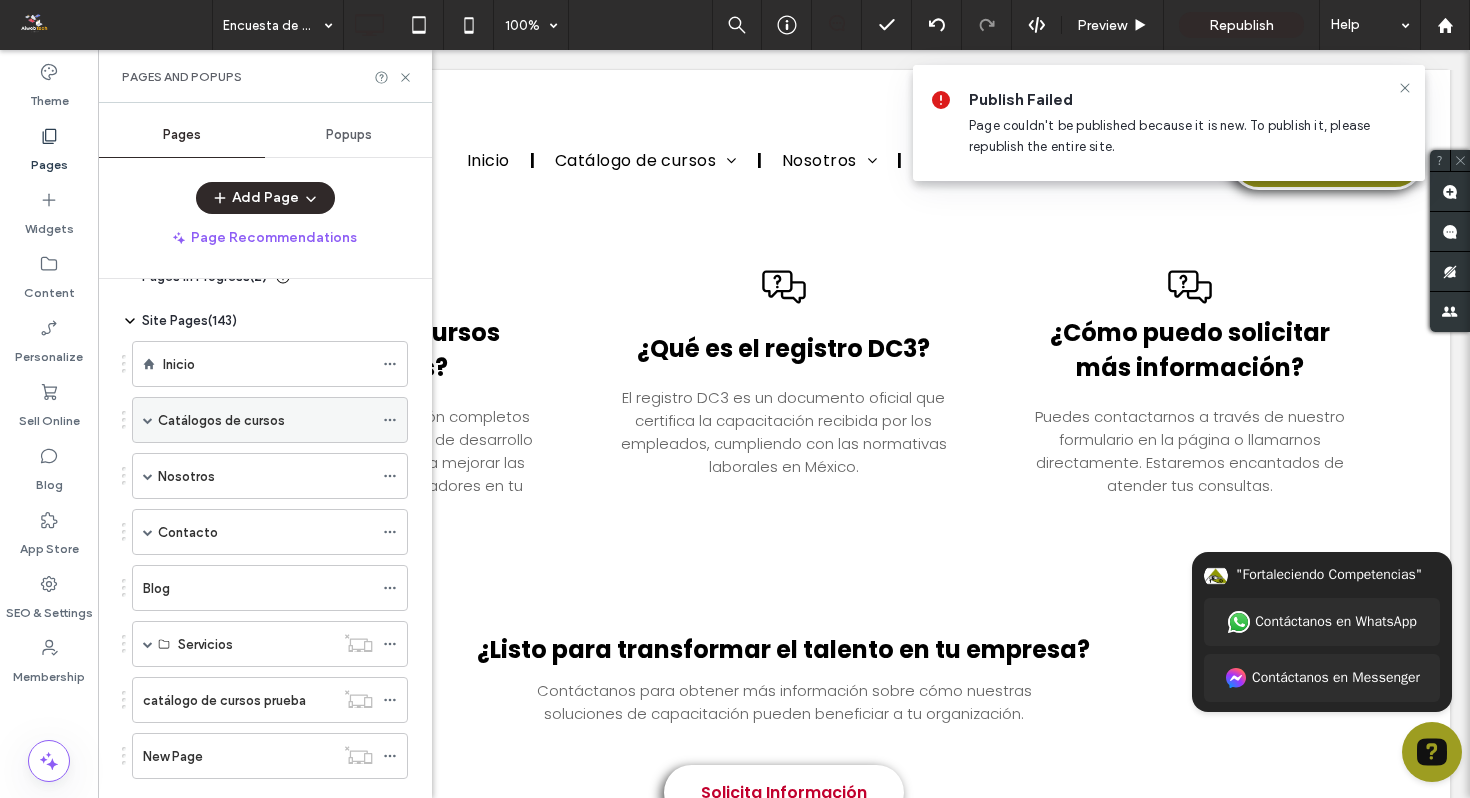 click at bounding box center (148, 420) 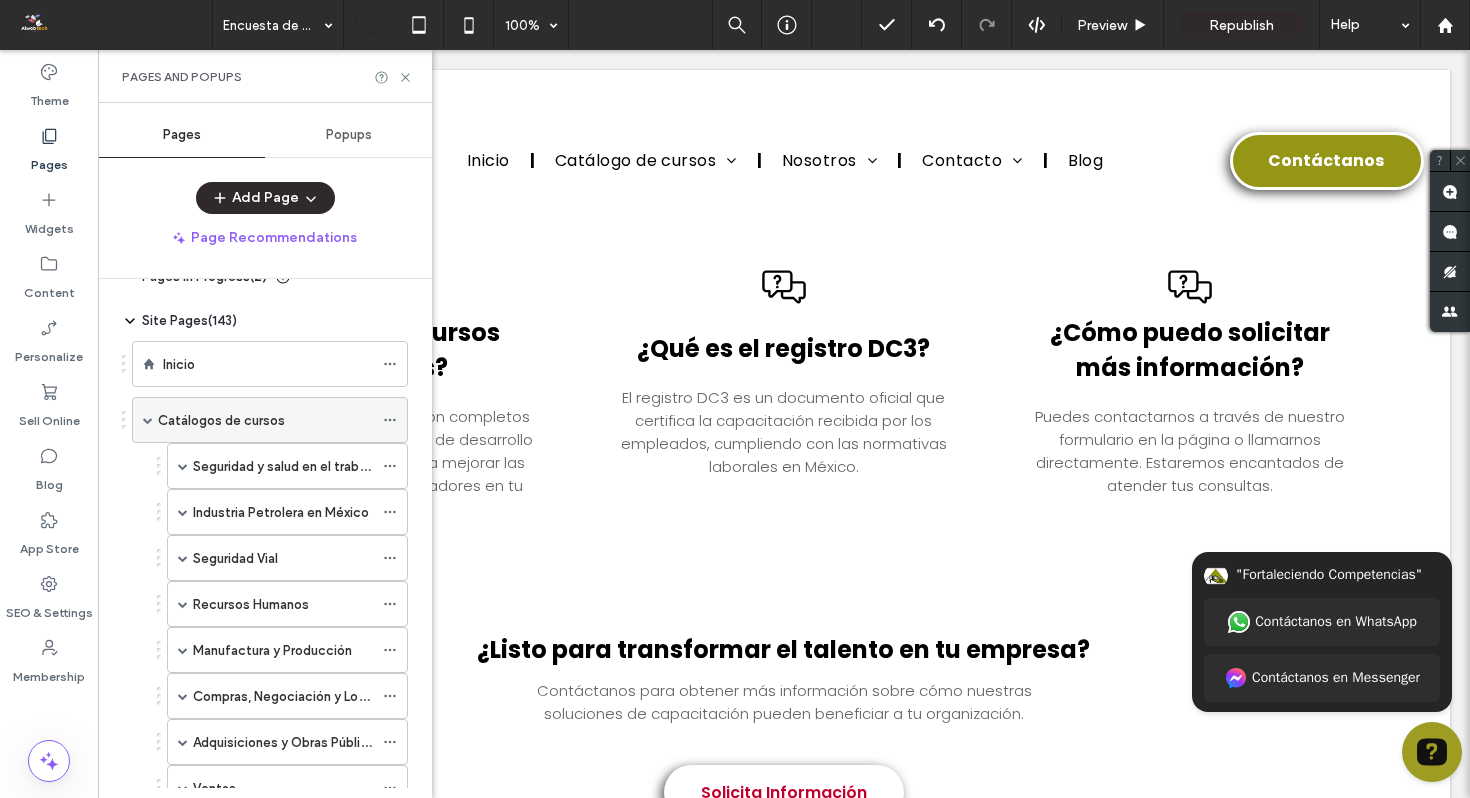 click at bounding box center (148, 420) 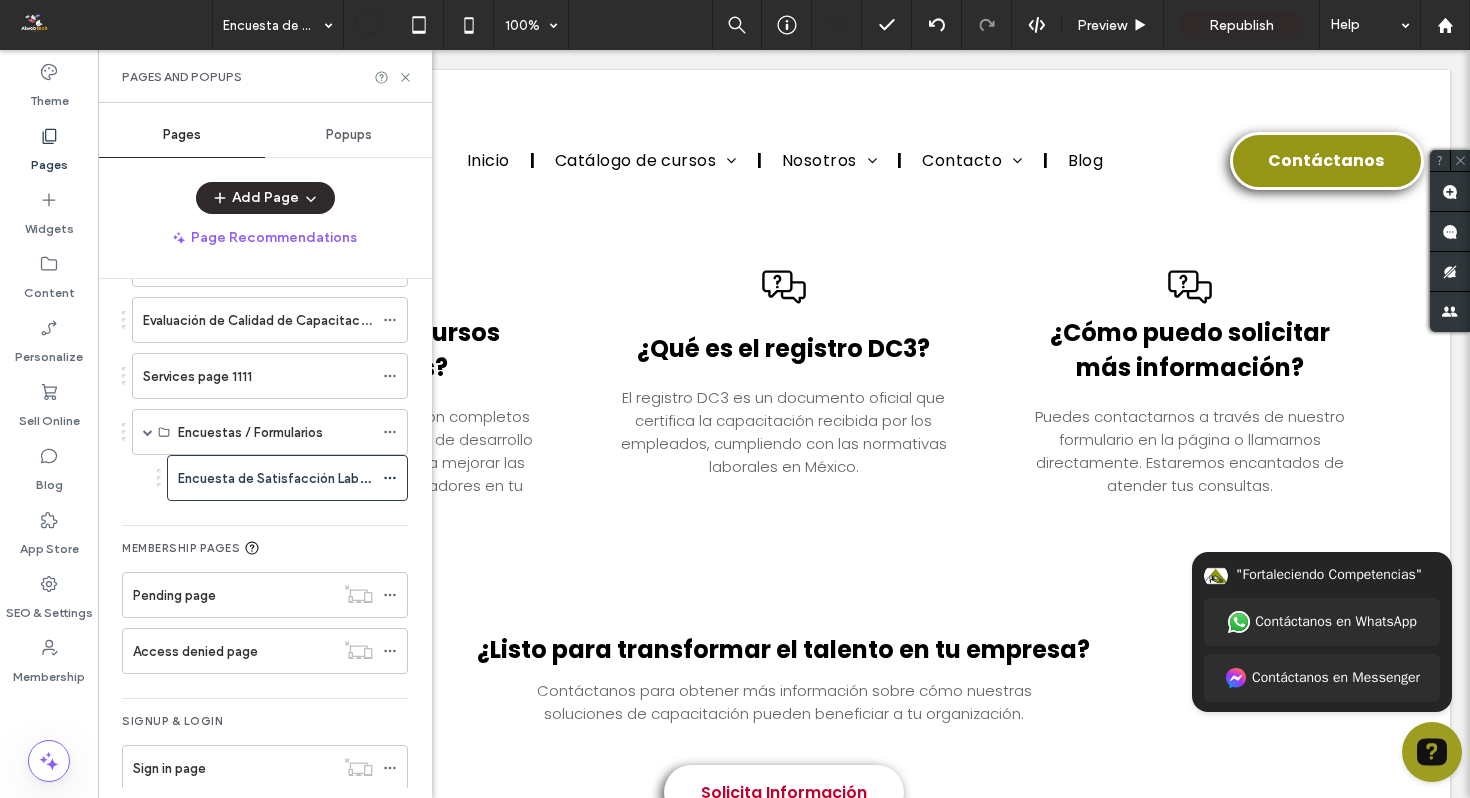 scroll, scrollTop: 669, scrollLeft: 0, axis: vertical 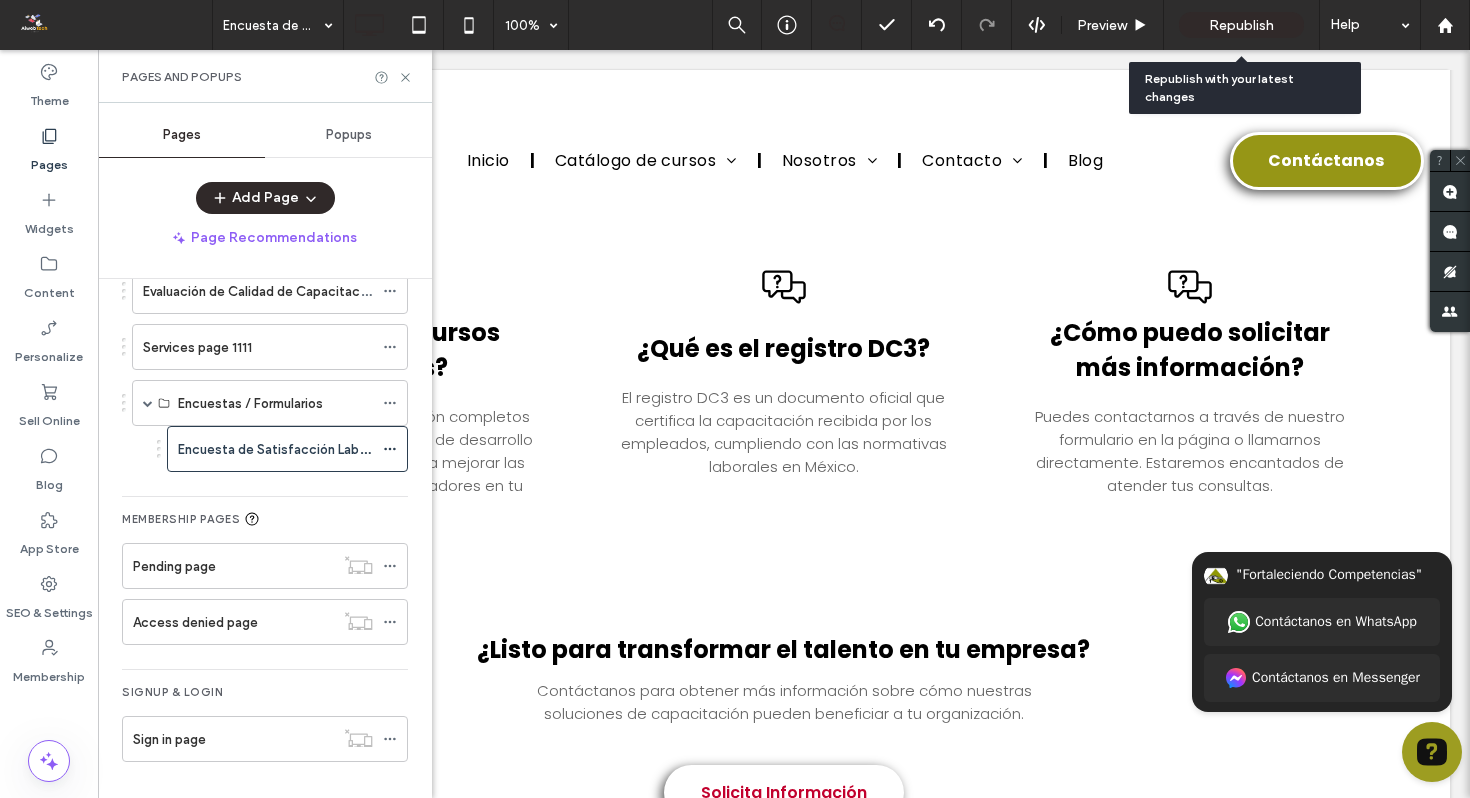 click on "Republish" at bounding box center (1241, 25) 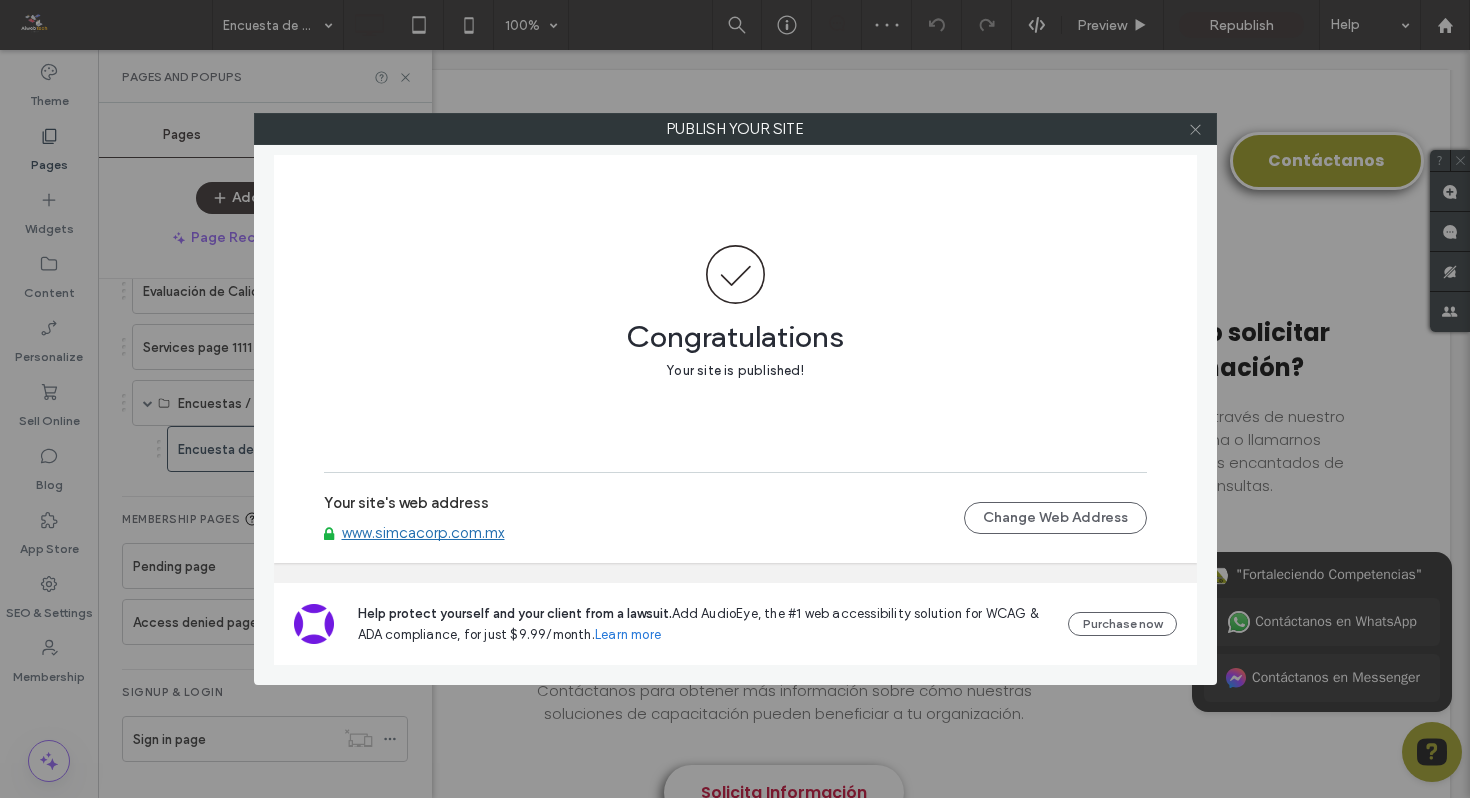click 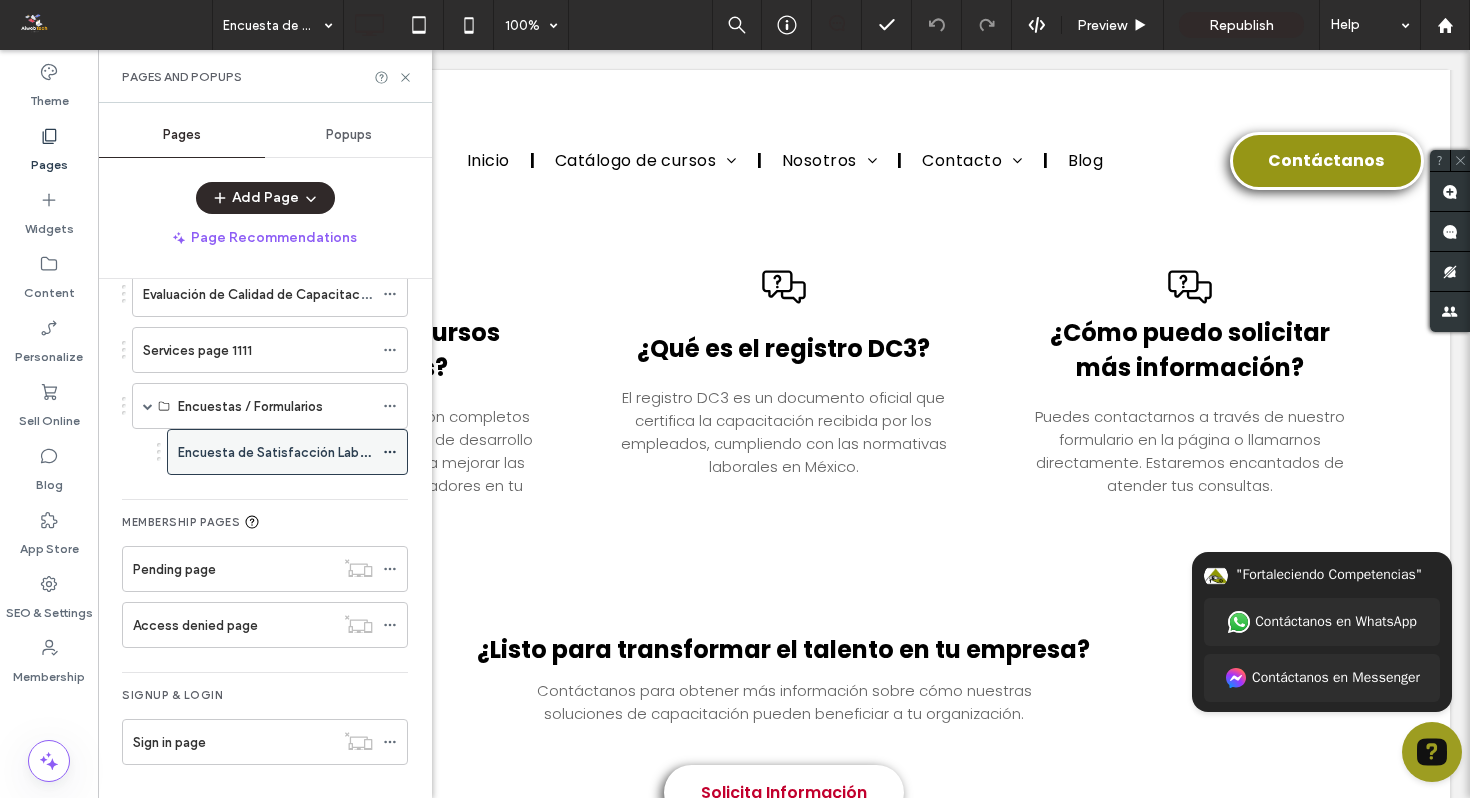 scroll, scrollTop: 667, scrollLeft: 0, axis: vertical 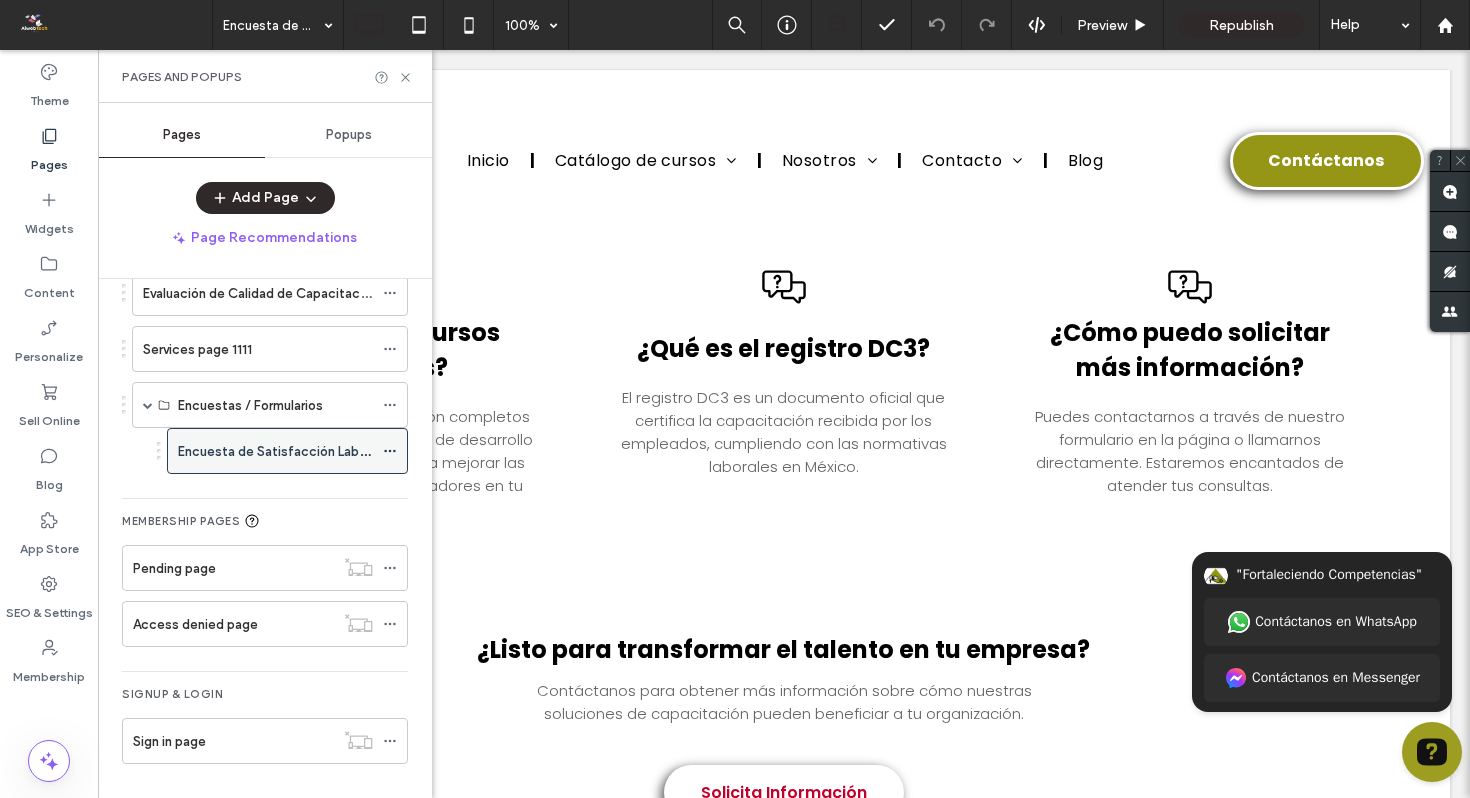 click 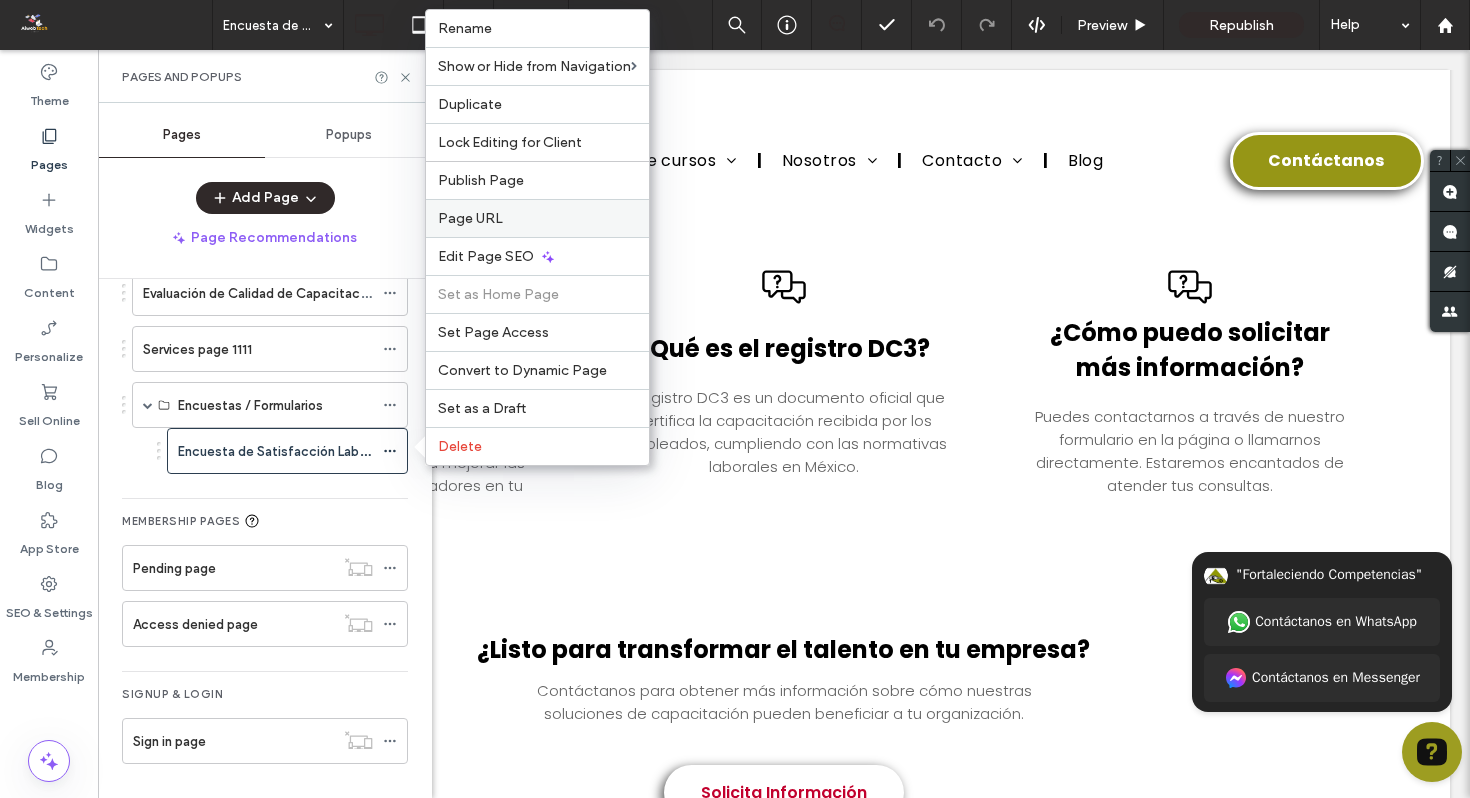 click on "Page URL" at bounding box center [537, 218] 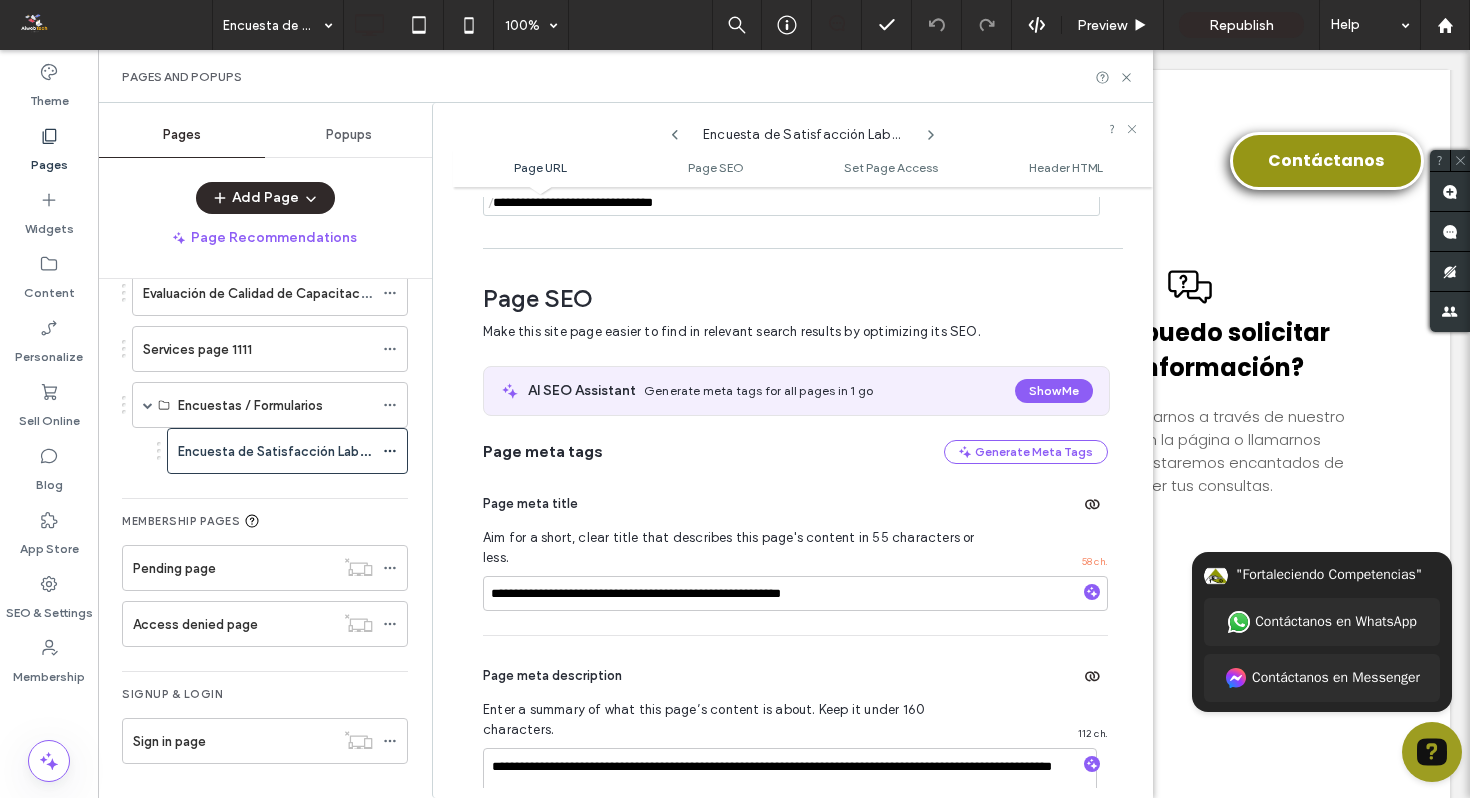 scroll, scrollTop: 0, scrollLeft: 0, axis: both 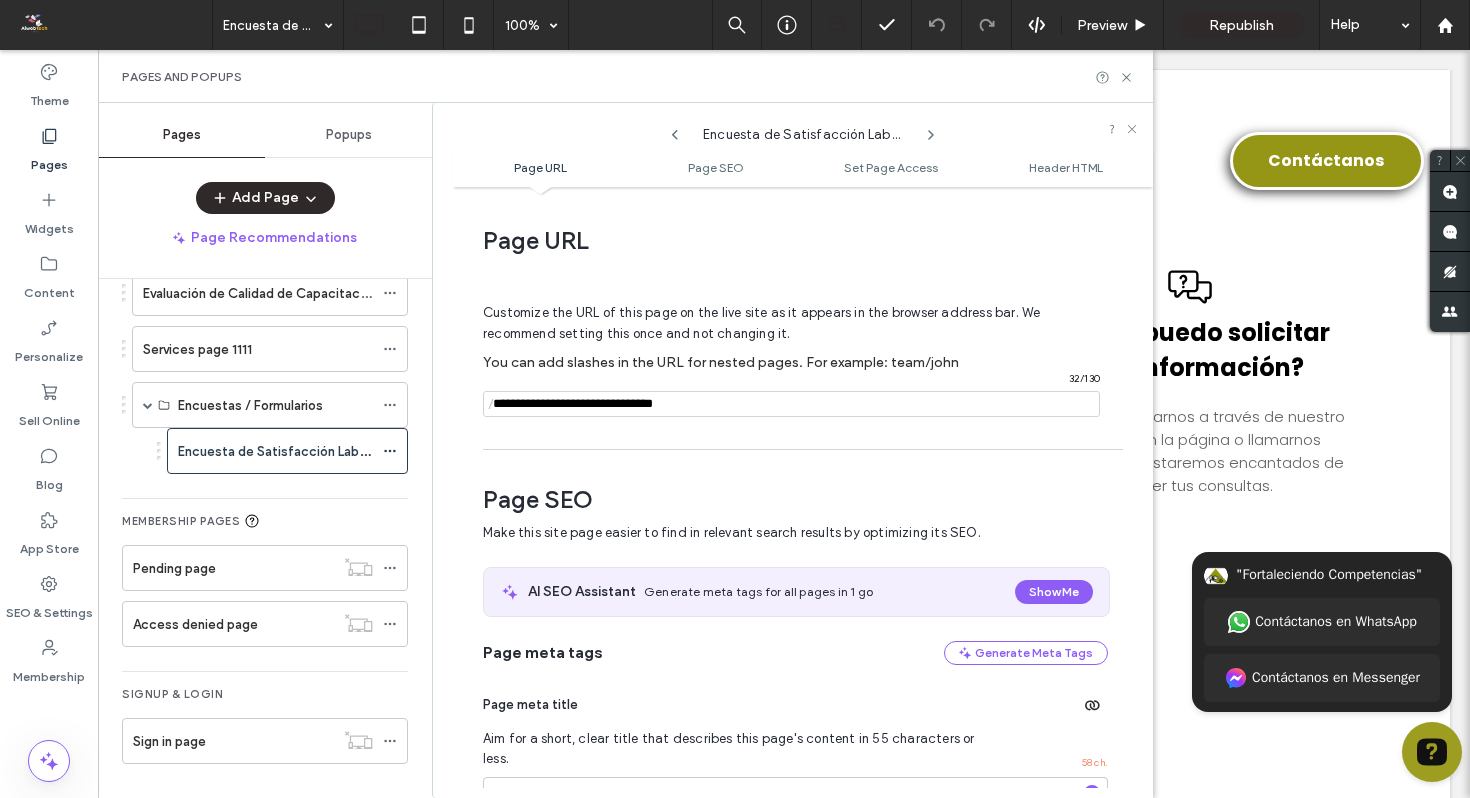 click at bounding box center (791, 404) 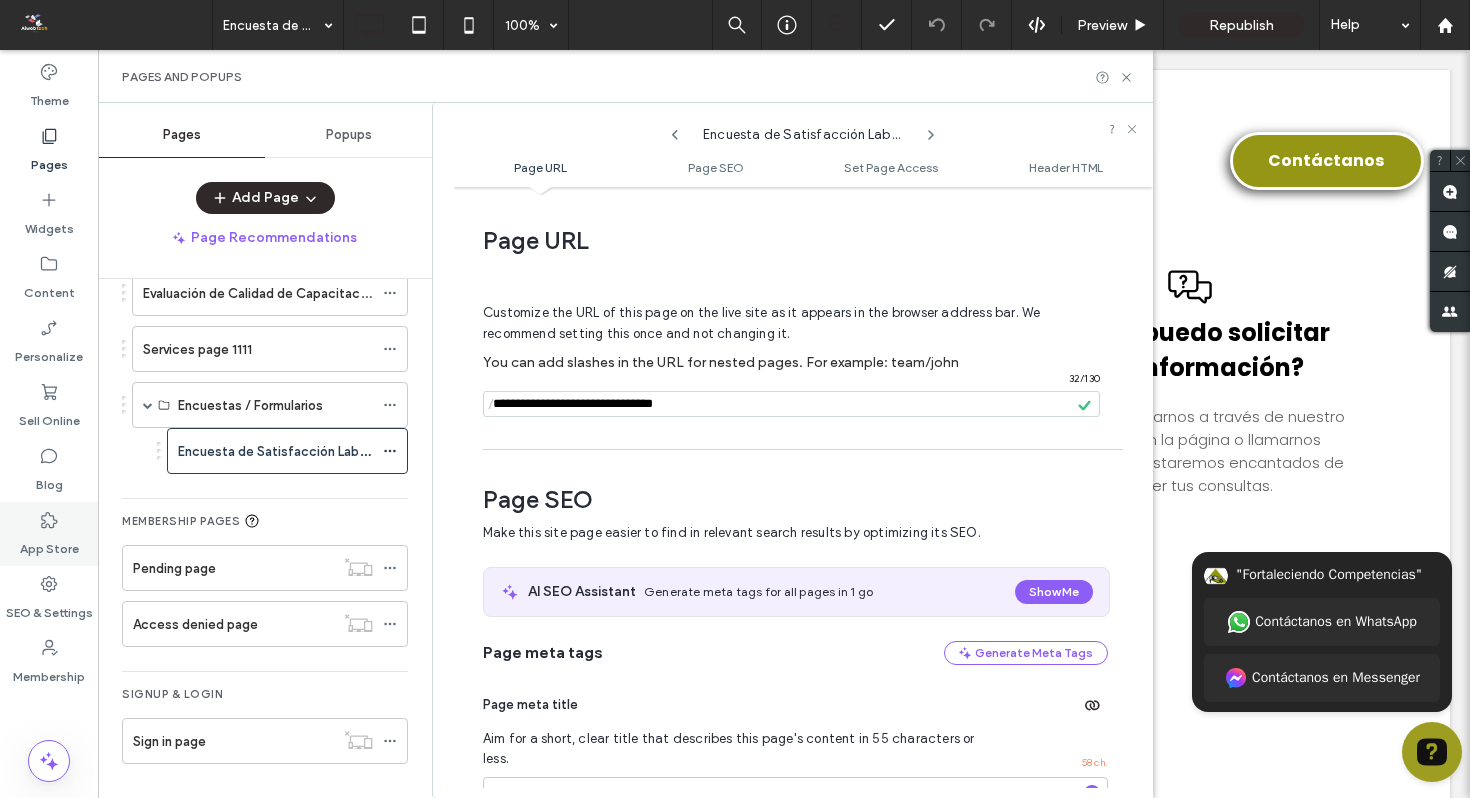 click 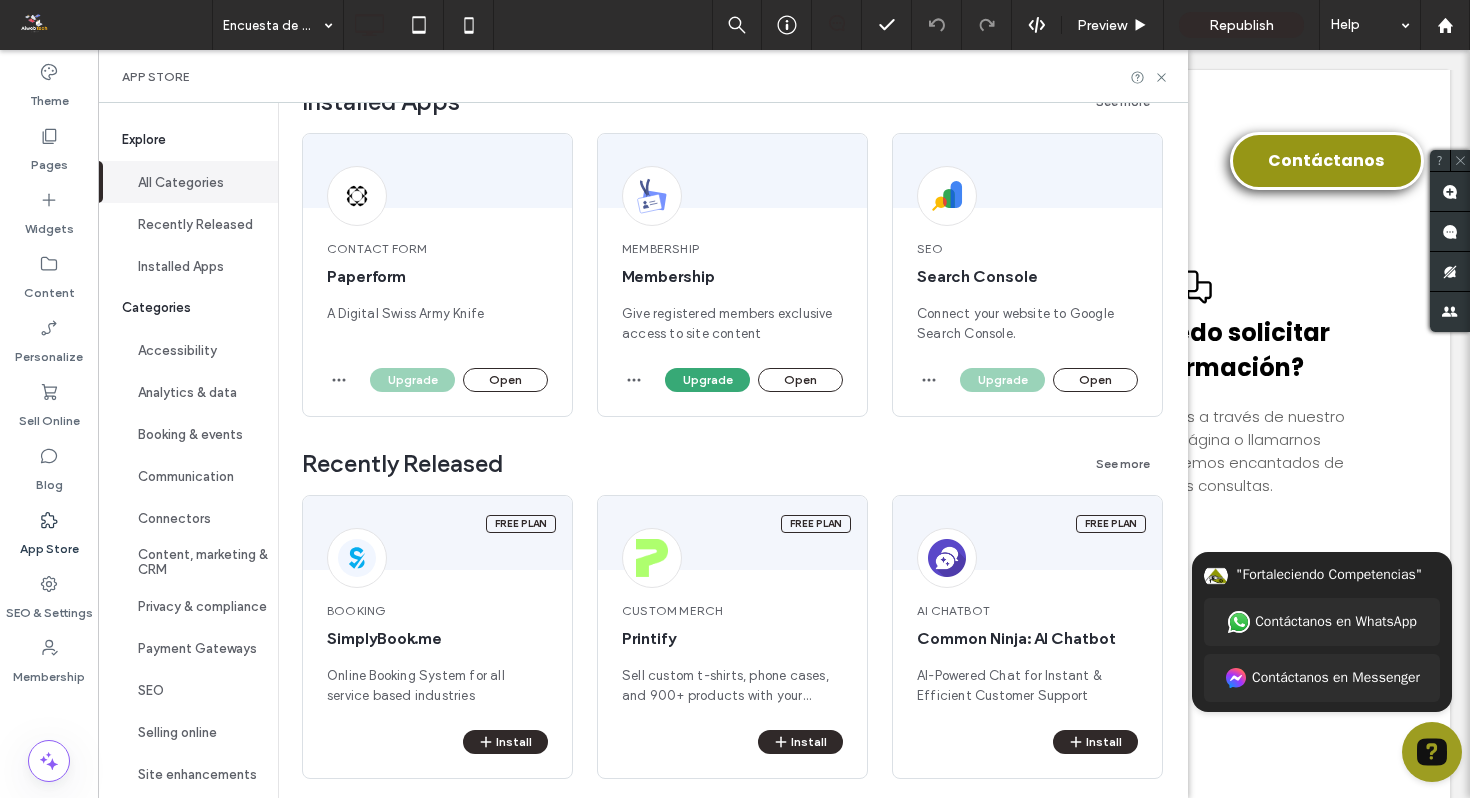 scroll, scrollTop: 401, scrollLeft: 0, axis: vertical 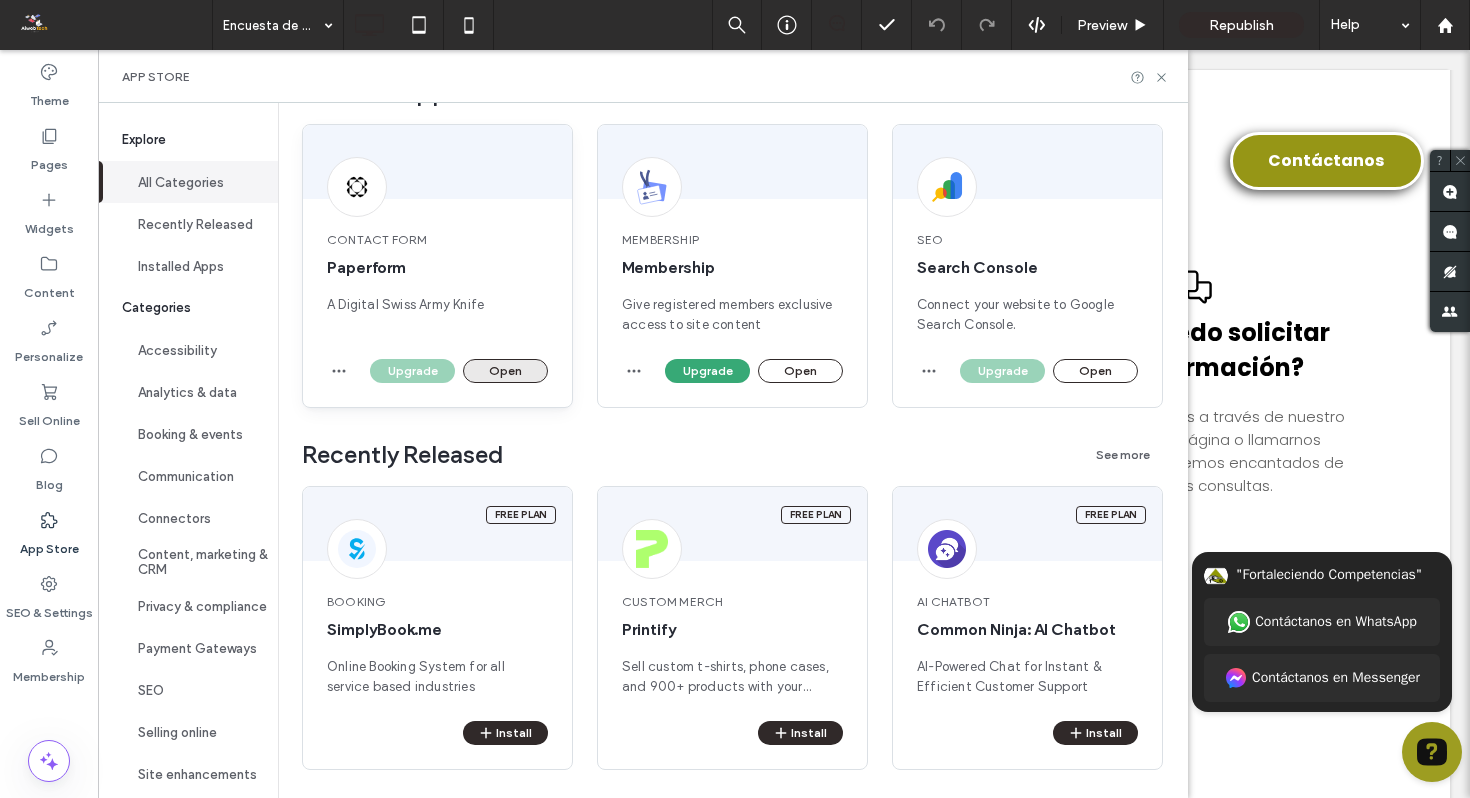 click on "Open" at bounding box center [505, 371] 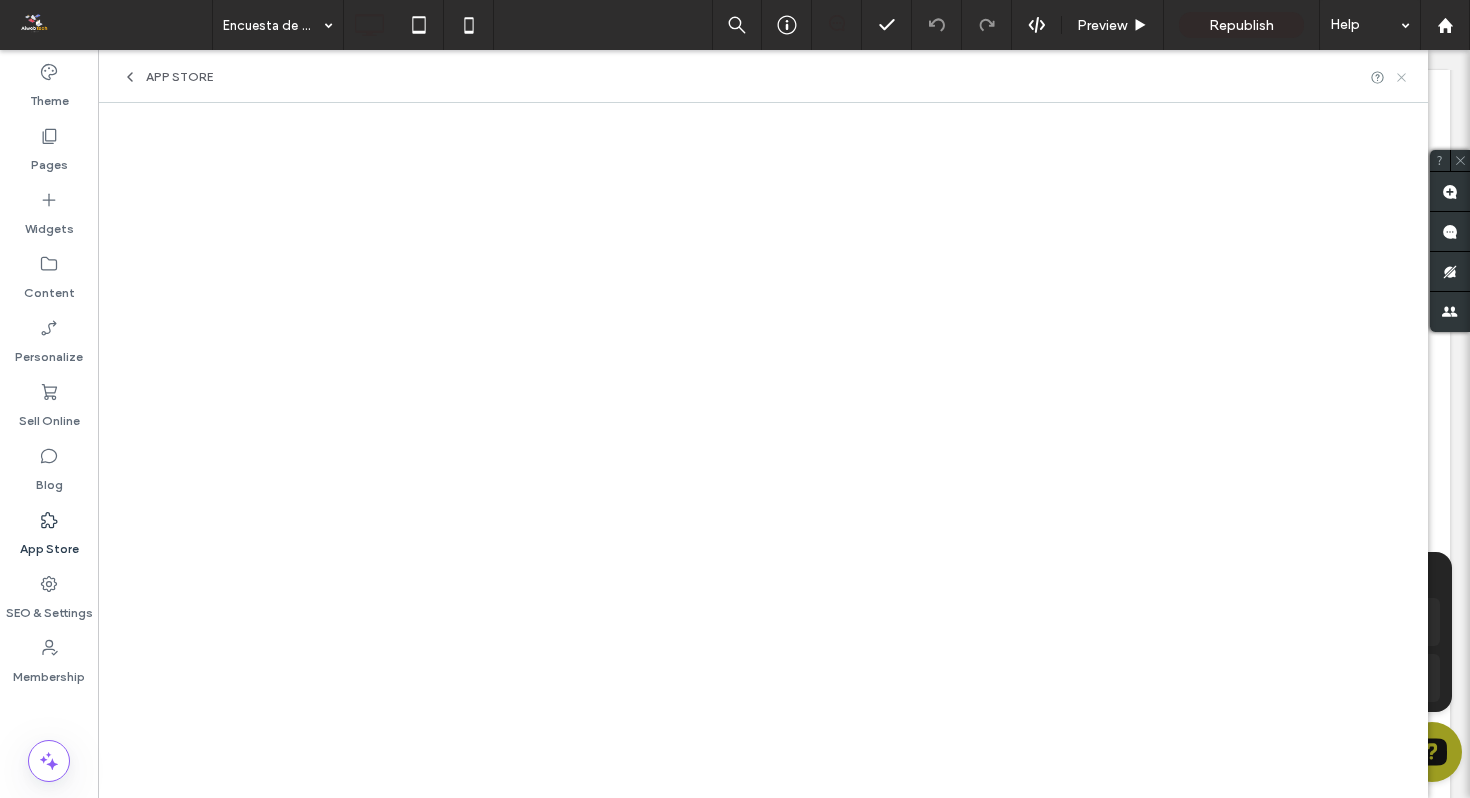 click 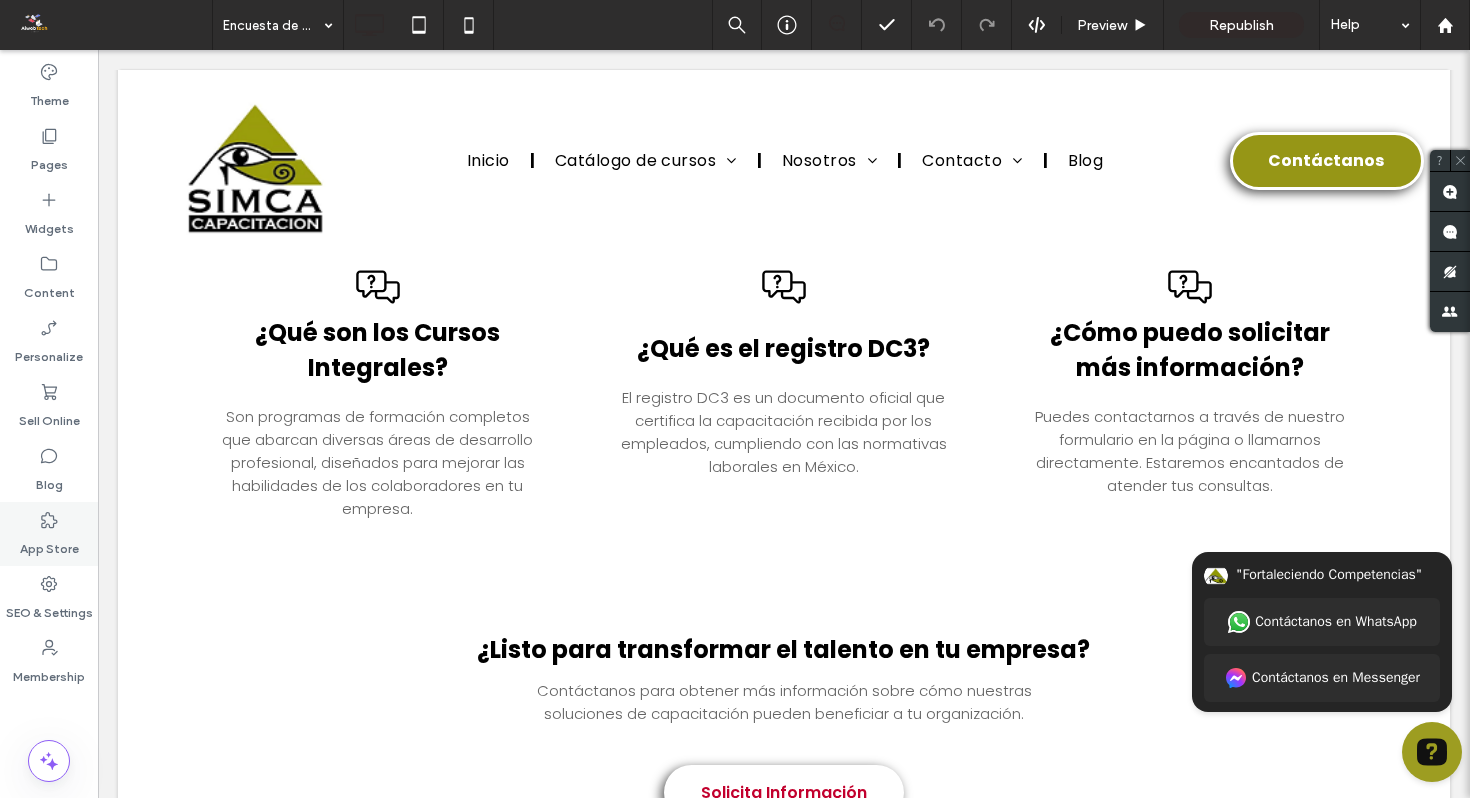 click on "App Store" at bounding box center [49, 544] 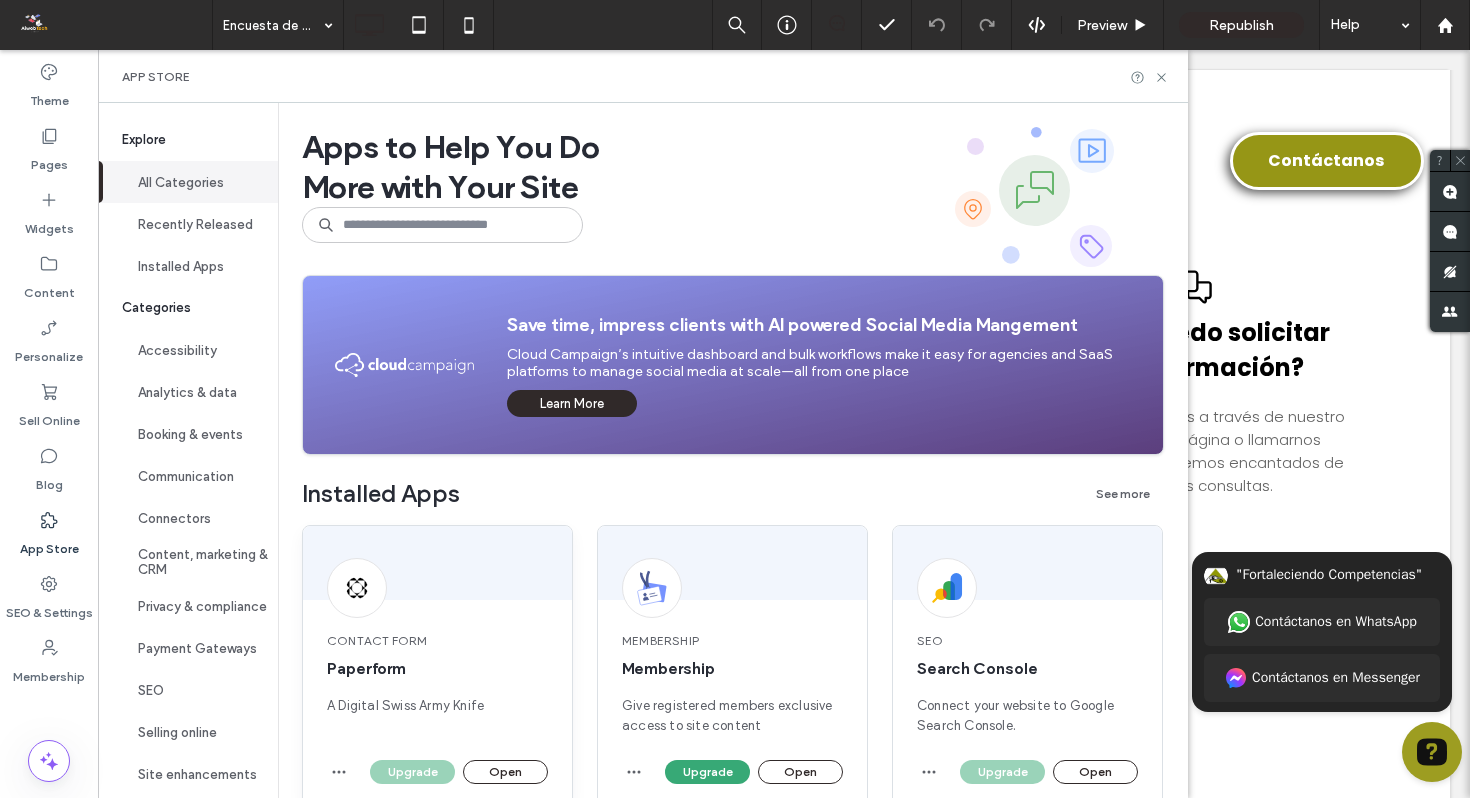 click on "Contact Form Paperform A Digital Swiss Army Knife" at bounding box center (437, 684) 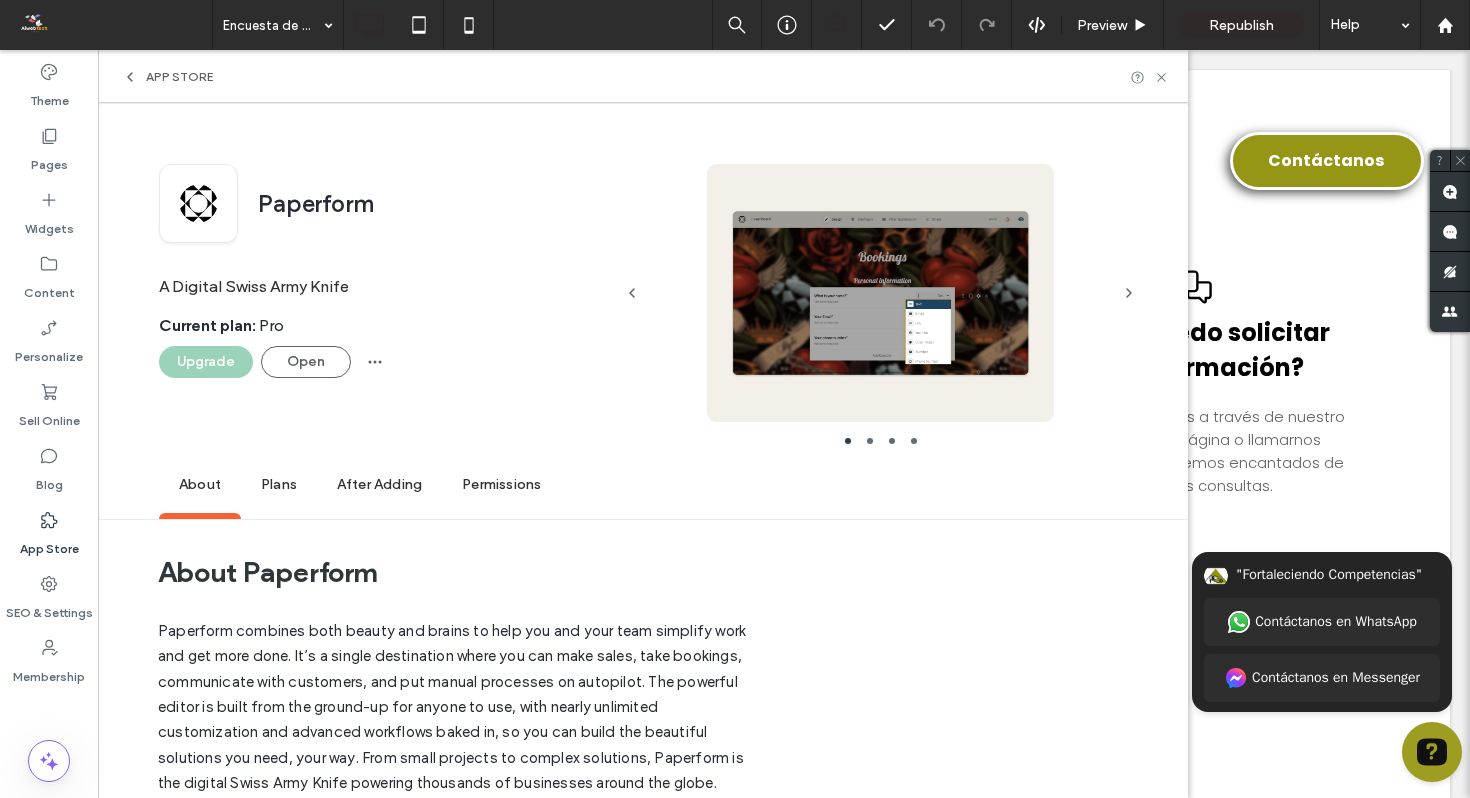 scroll, scrollTop: 74, scrollLeft: 0, axis: vertical 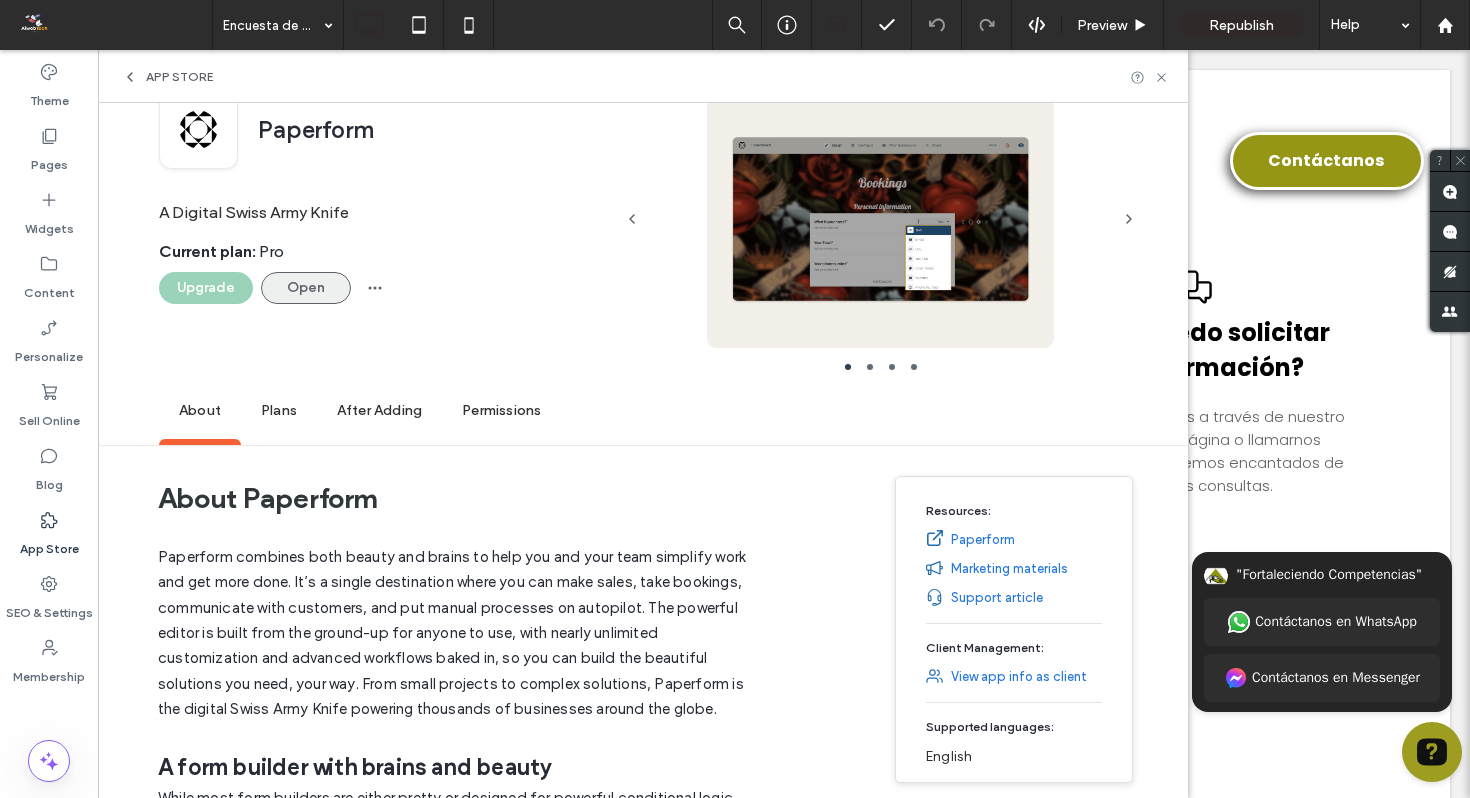 click on "Open" at bounding box center [306, 288] 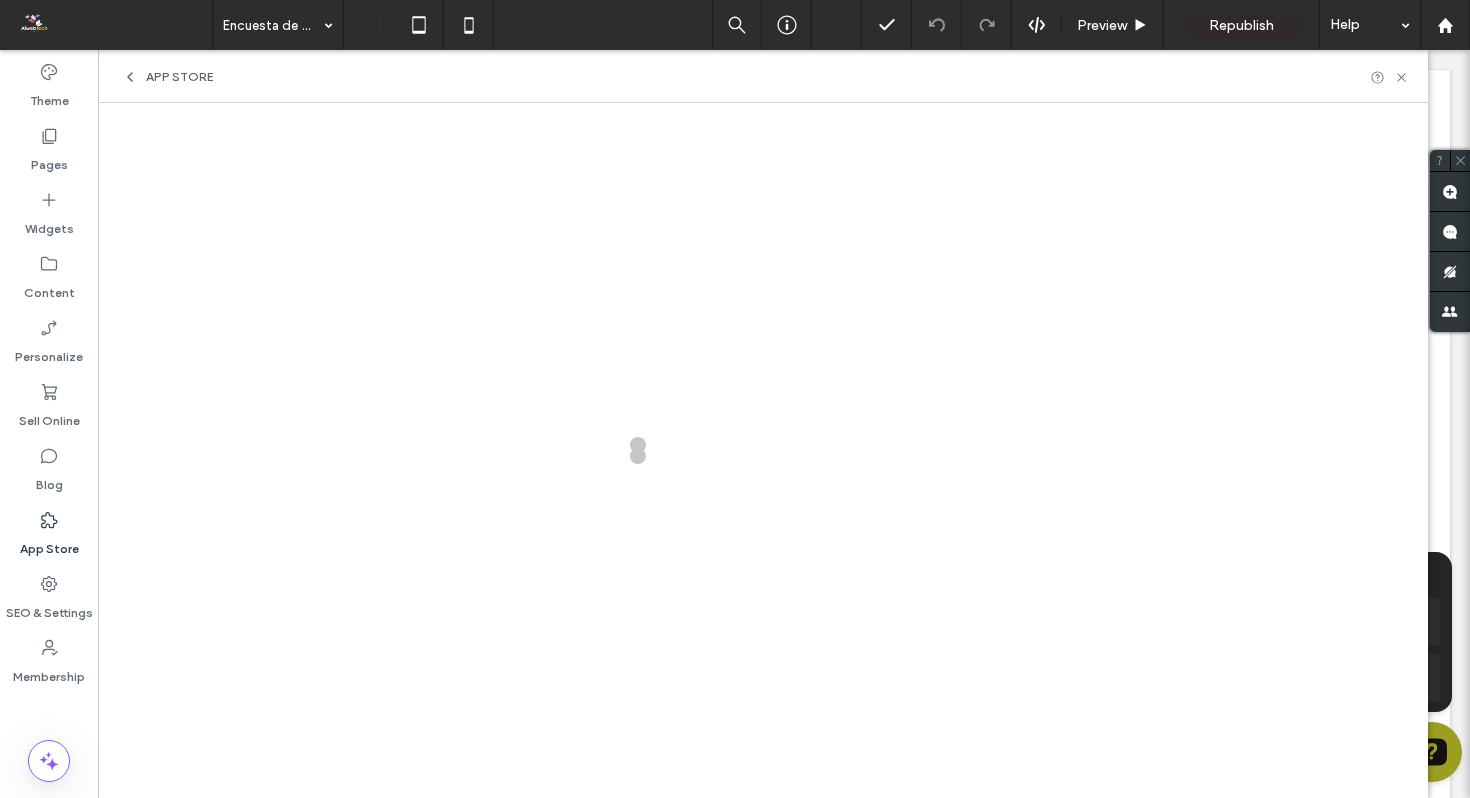 scroll, scrollTop: 0, scrollLeft: 0, axis: both 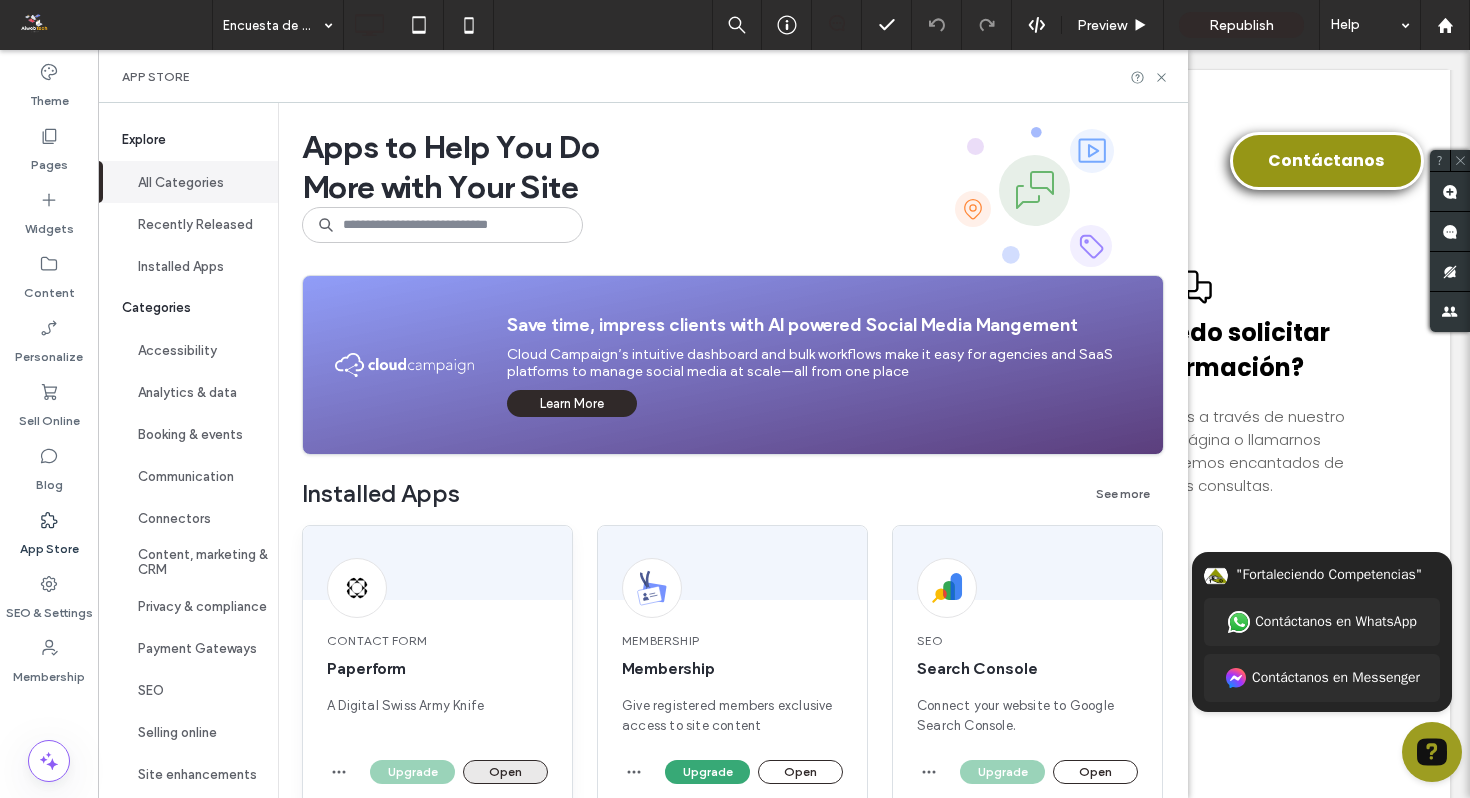 click on "Open" at bounding box center (505, 772) 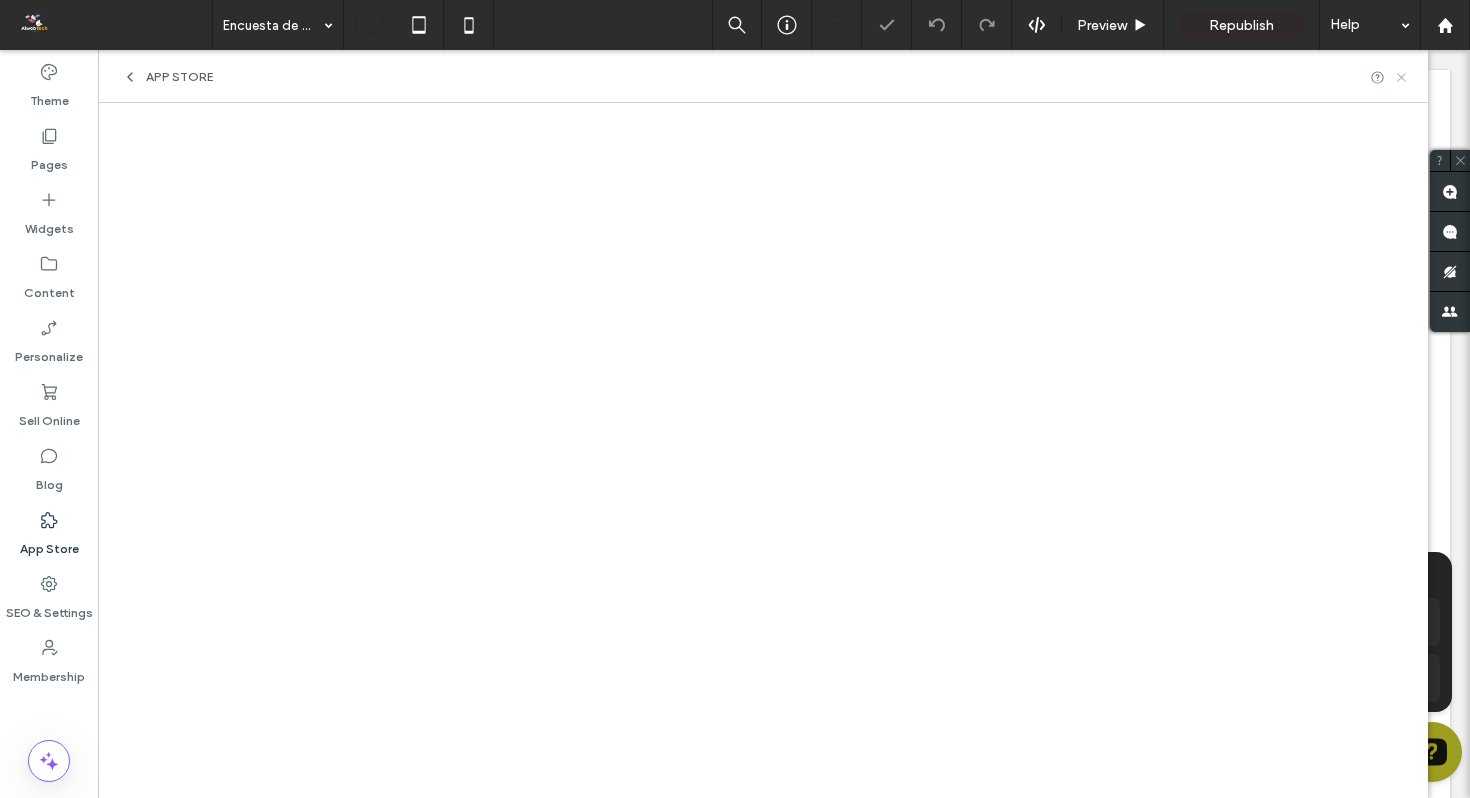 click 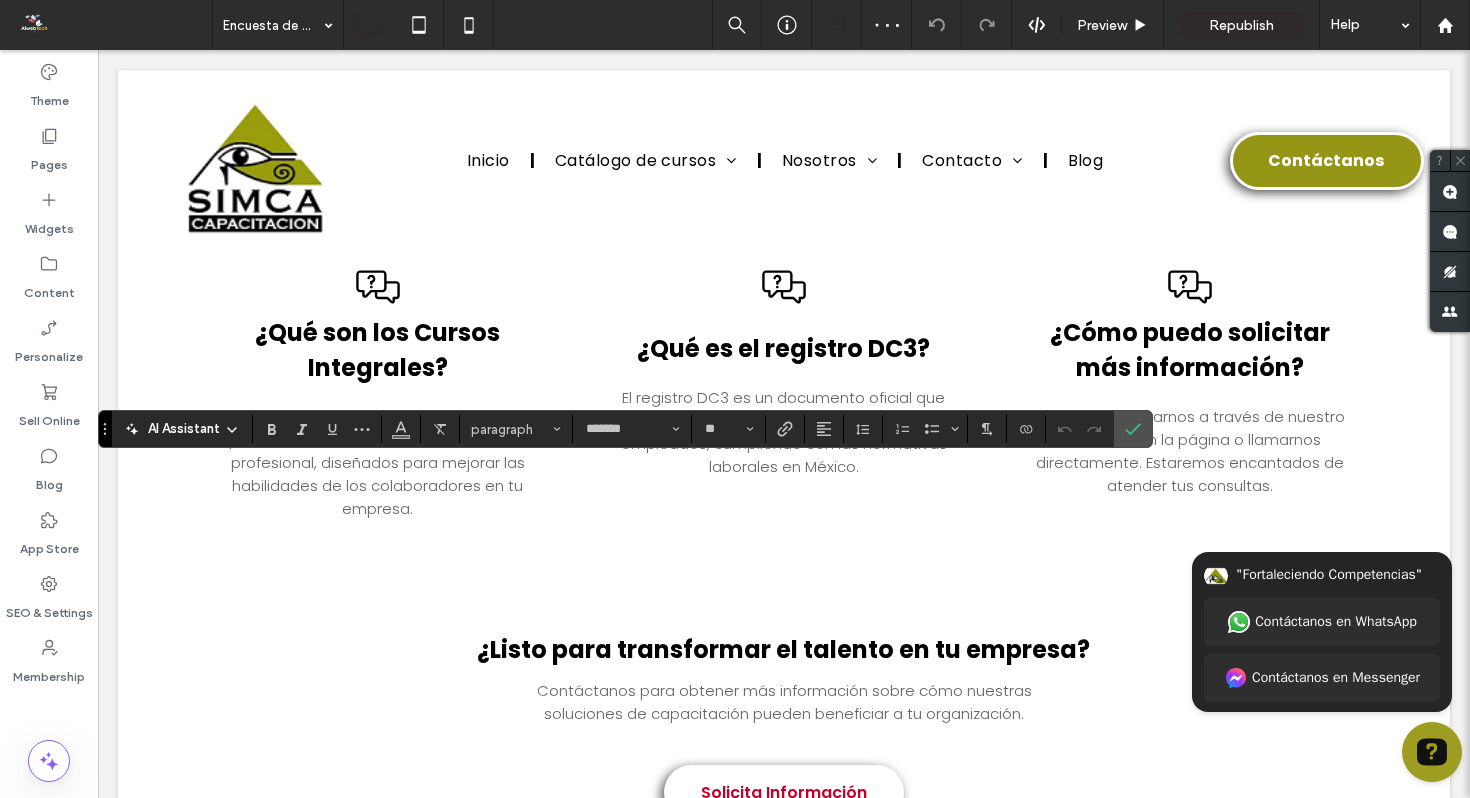type on "**" 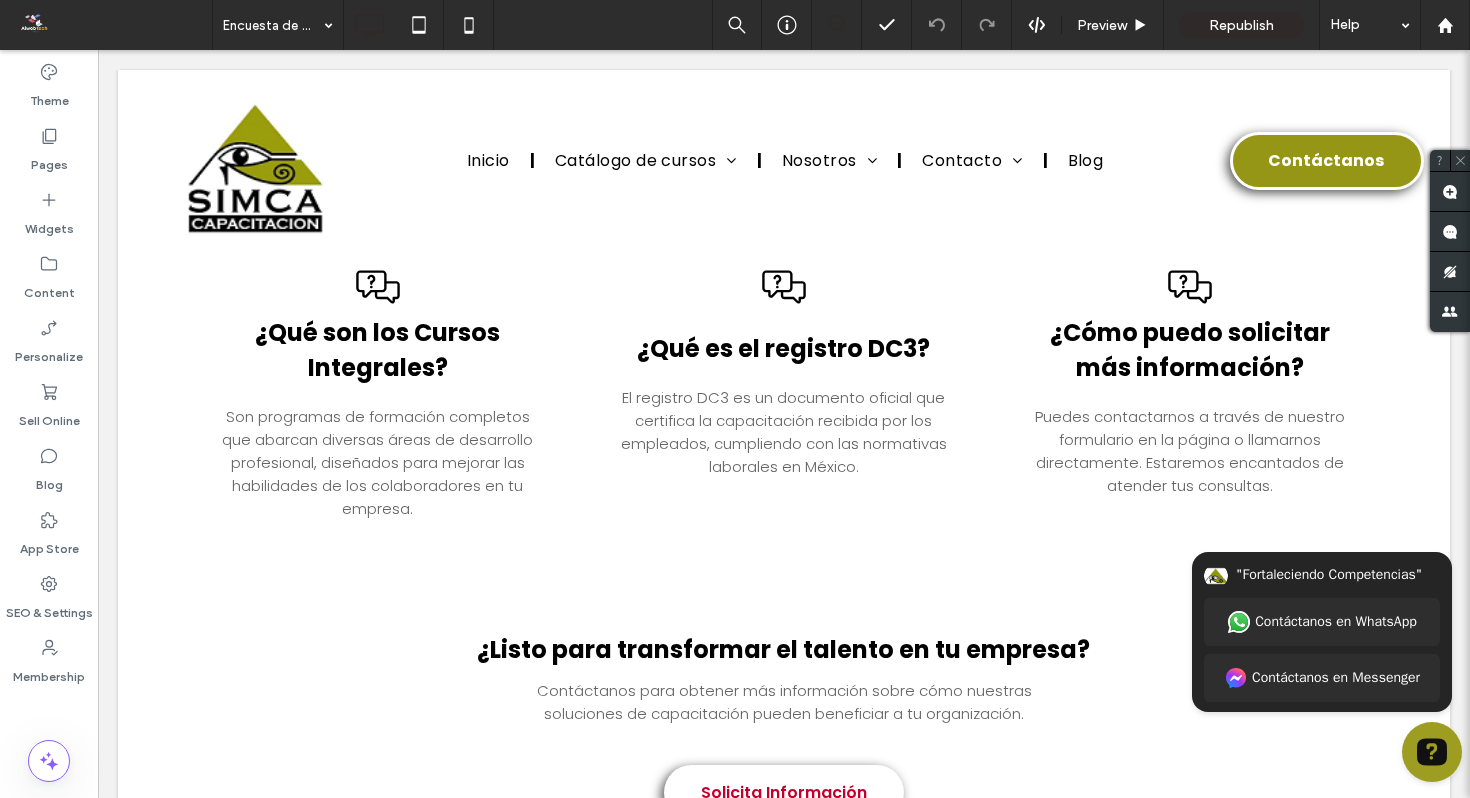 type on "*******" 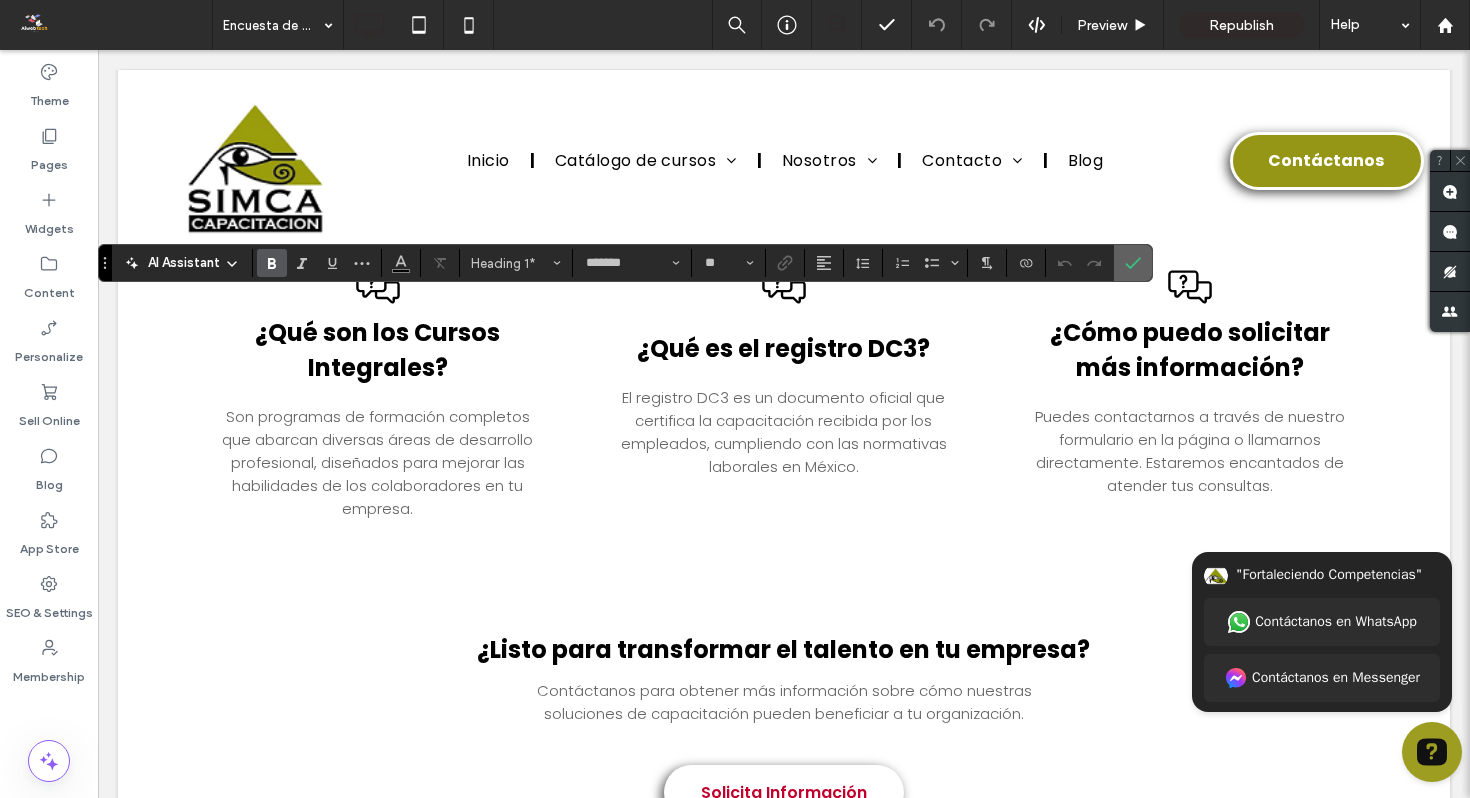 click at bounding box center (1133, 263) 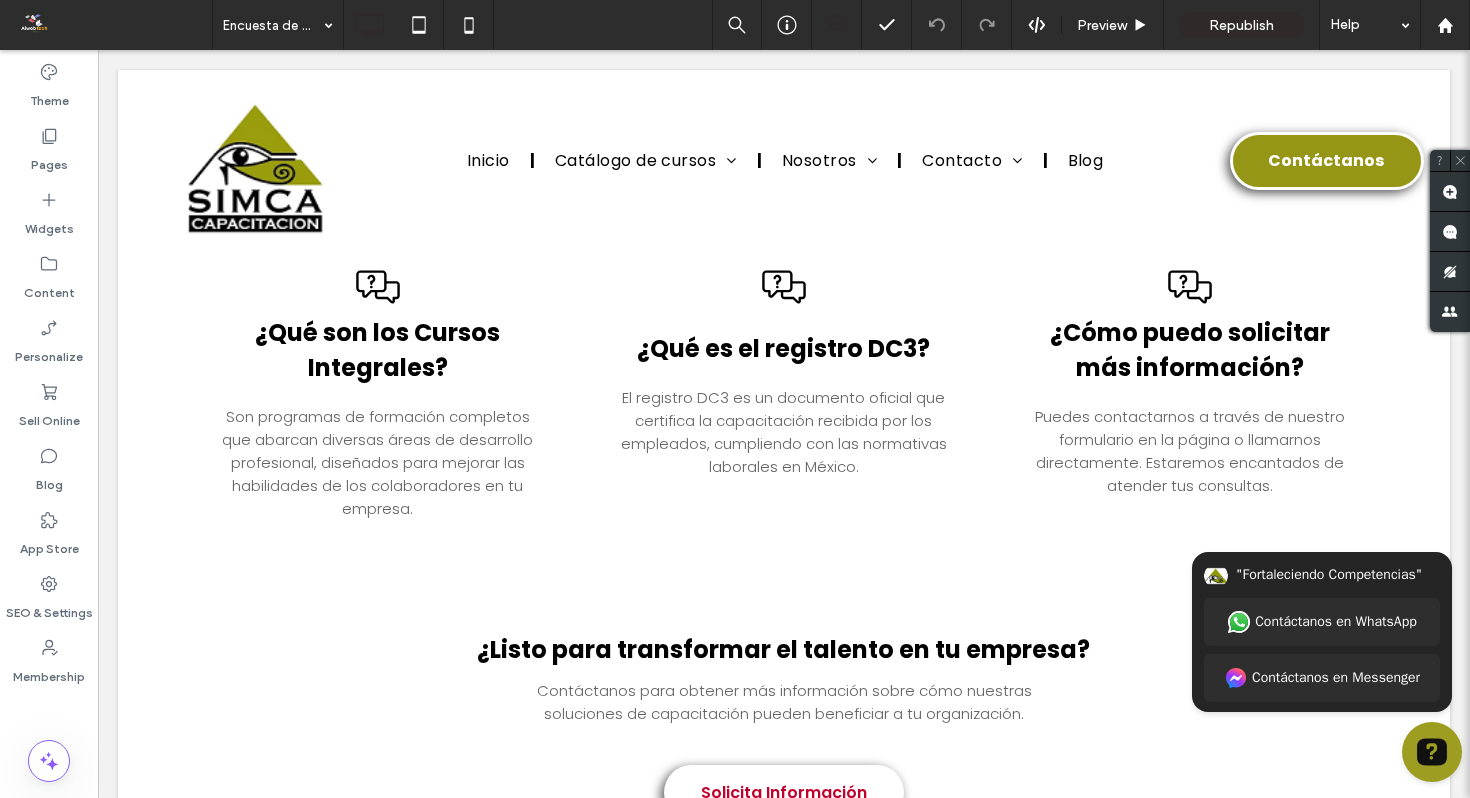 type on "*******" 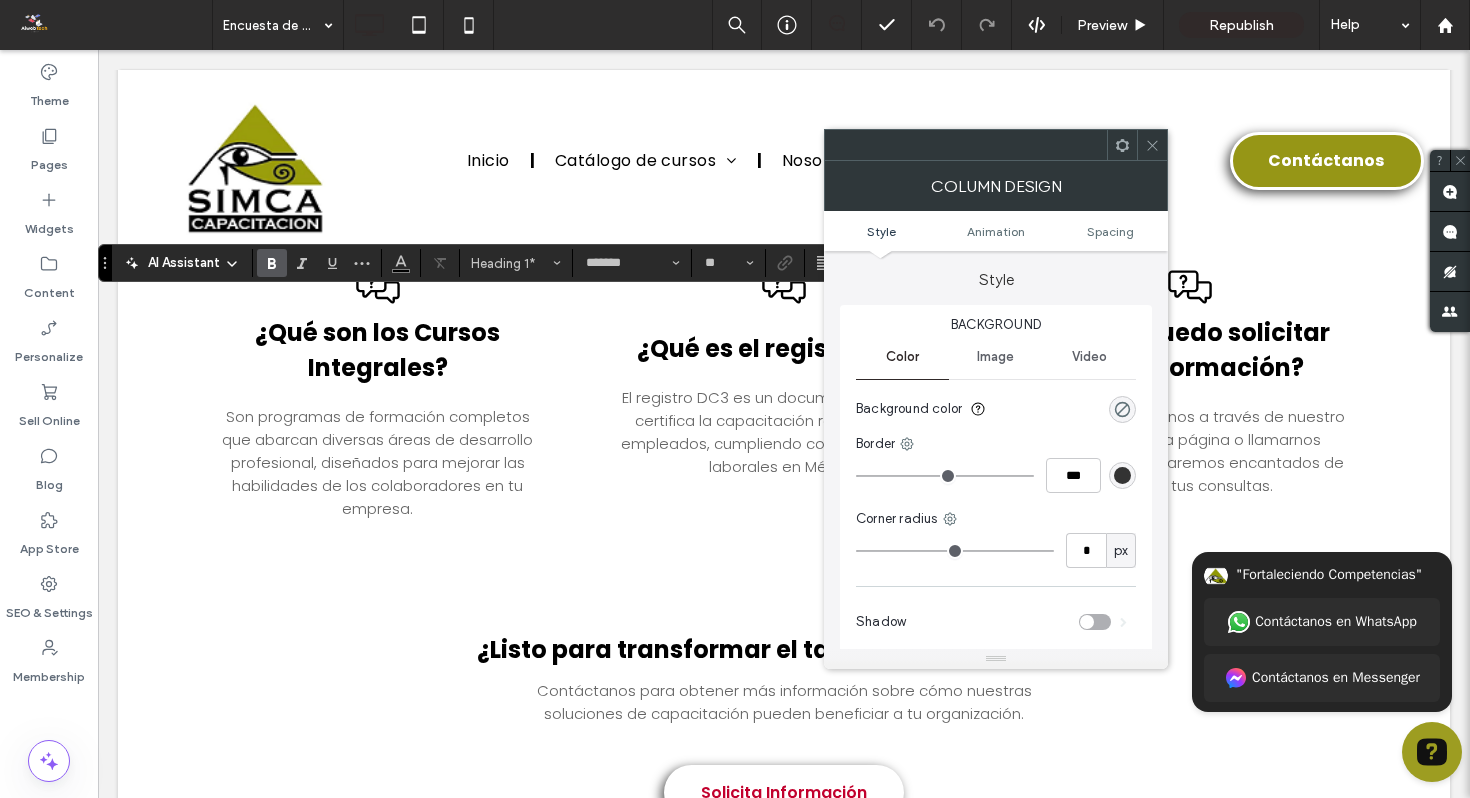 click 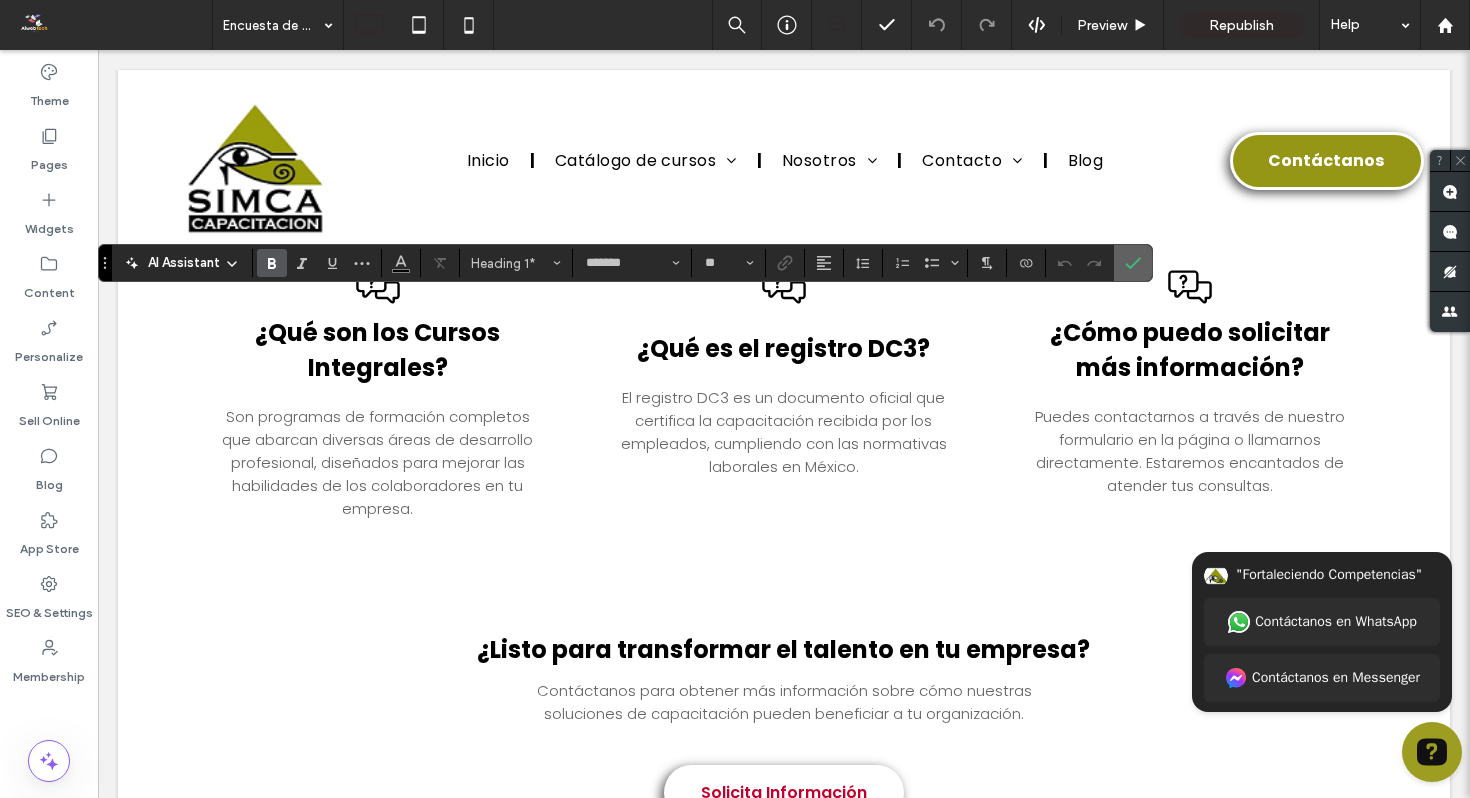 click 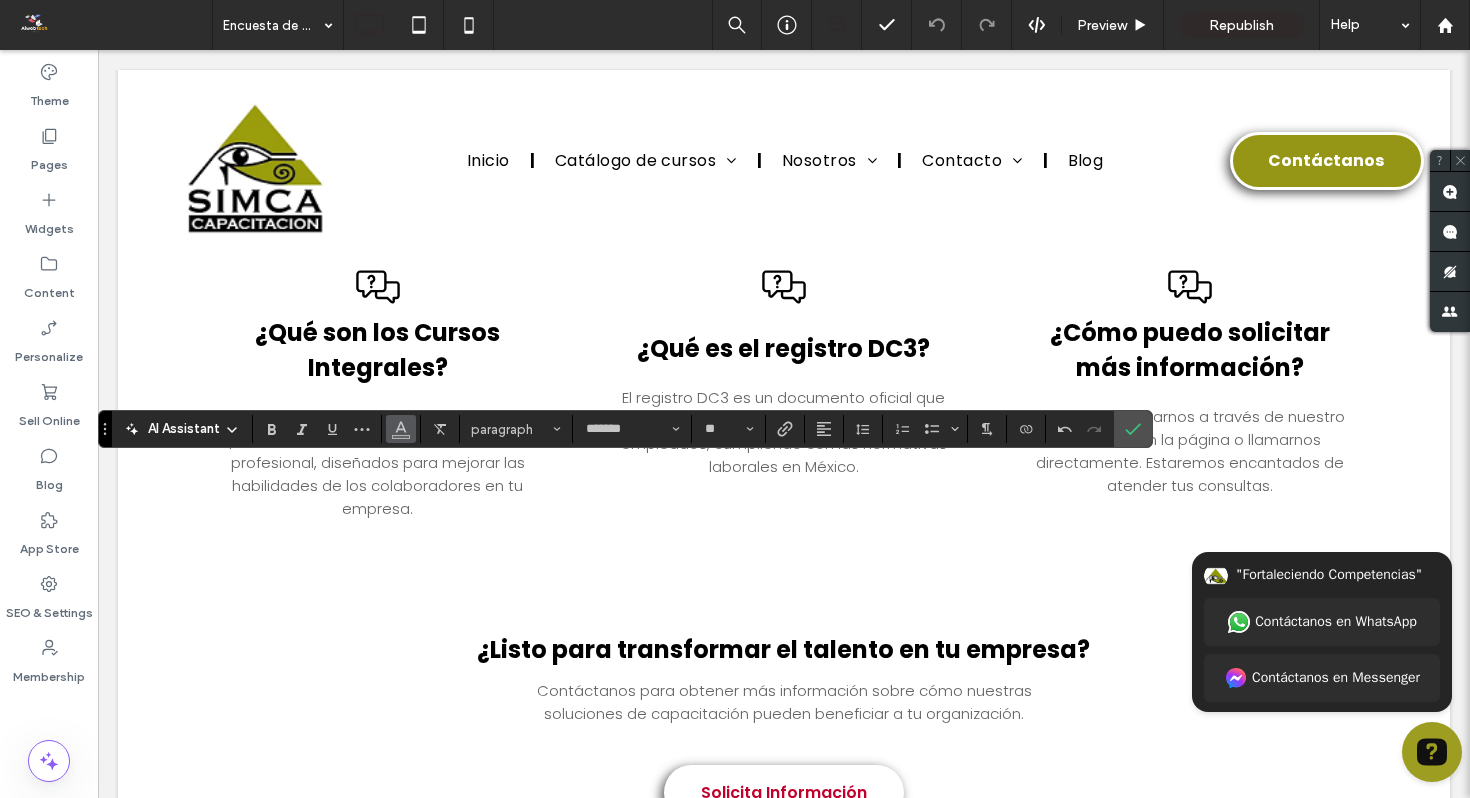click 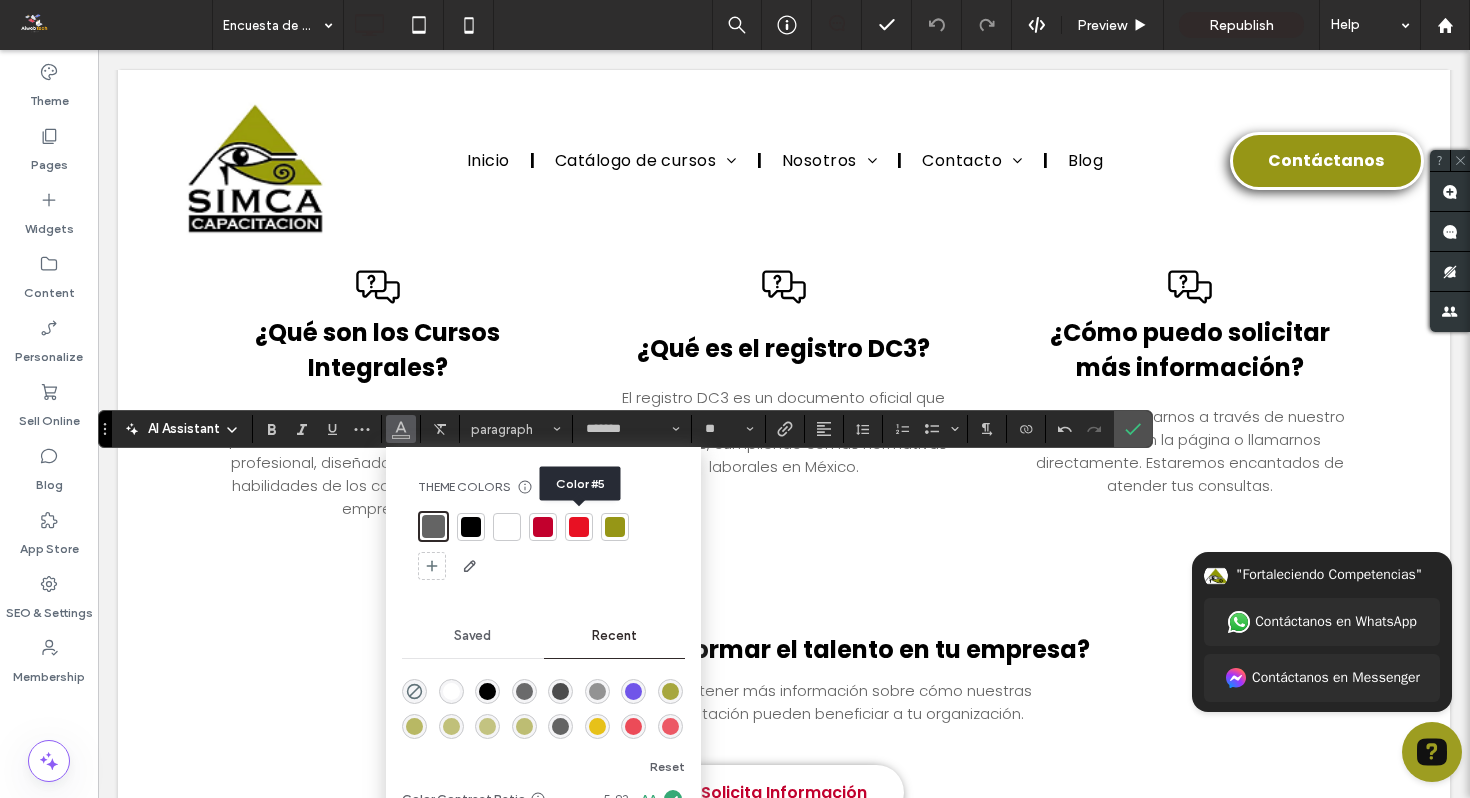 click at bounding box center [579, 527] 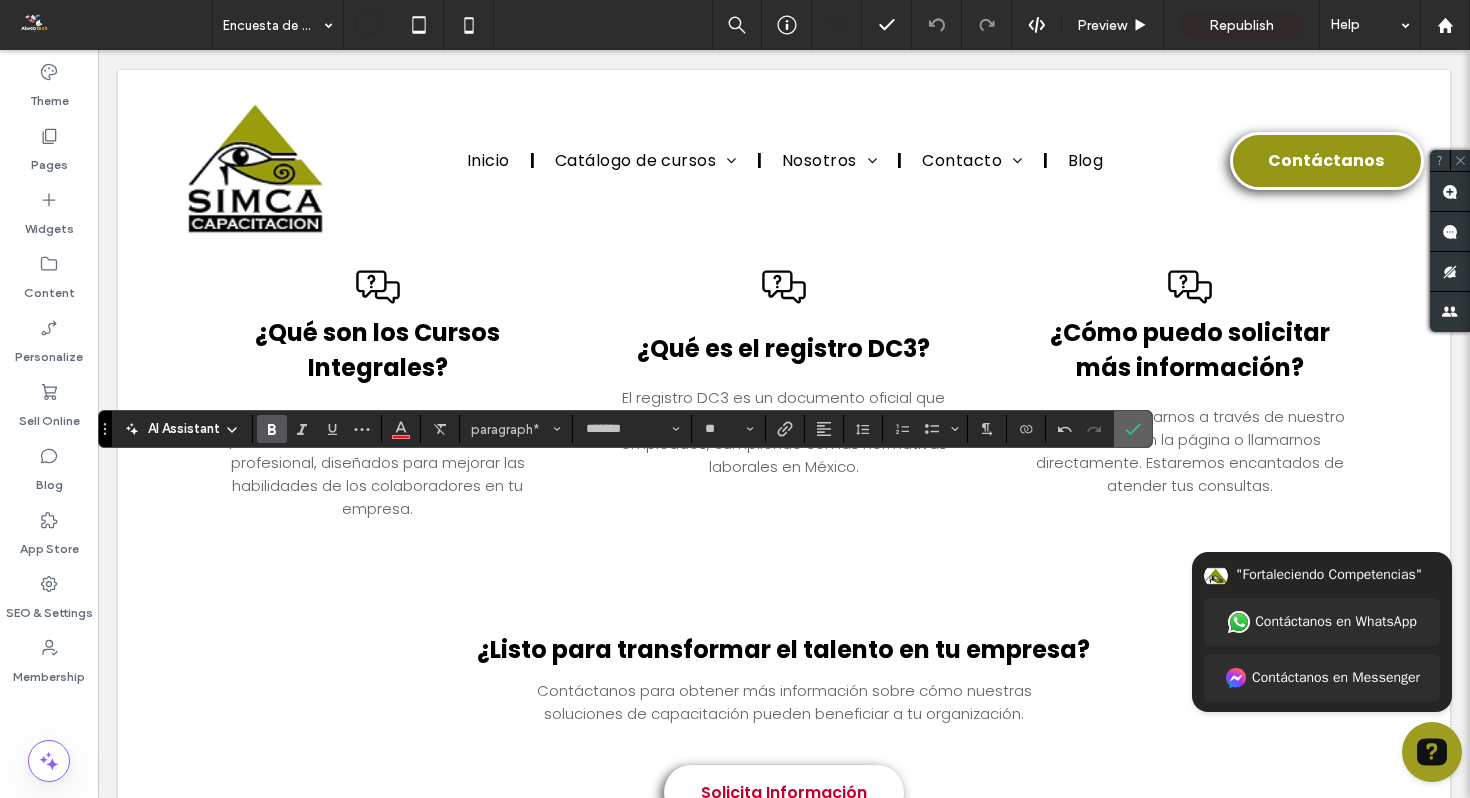 click 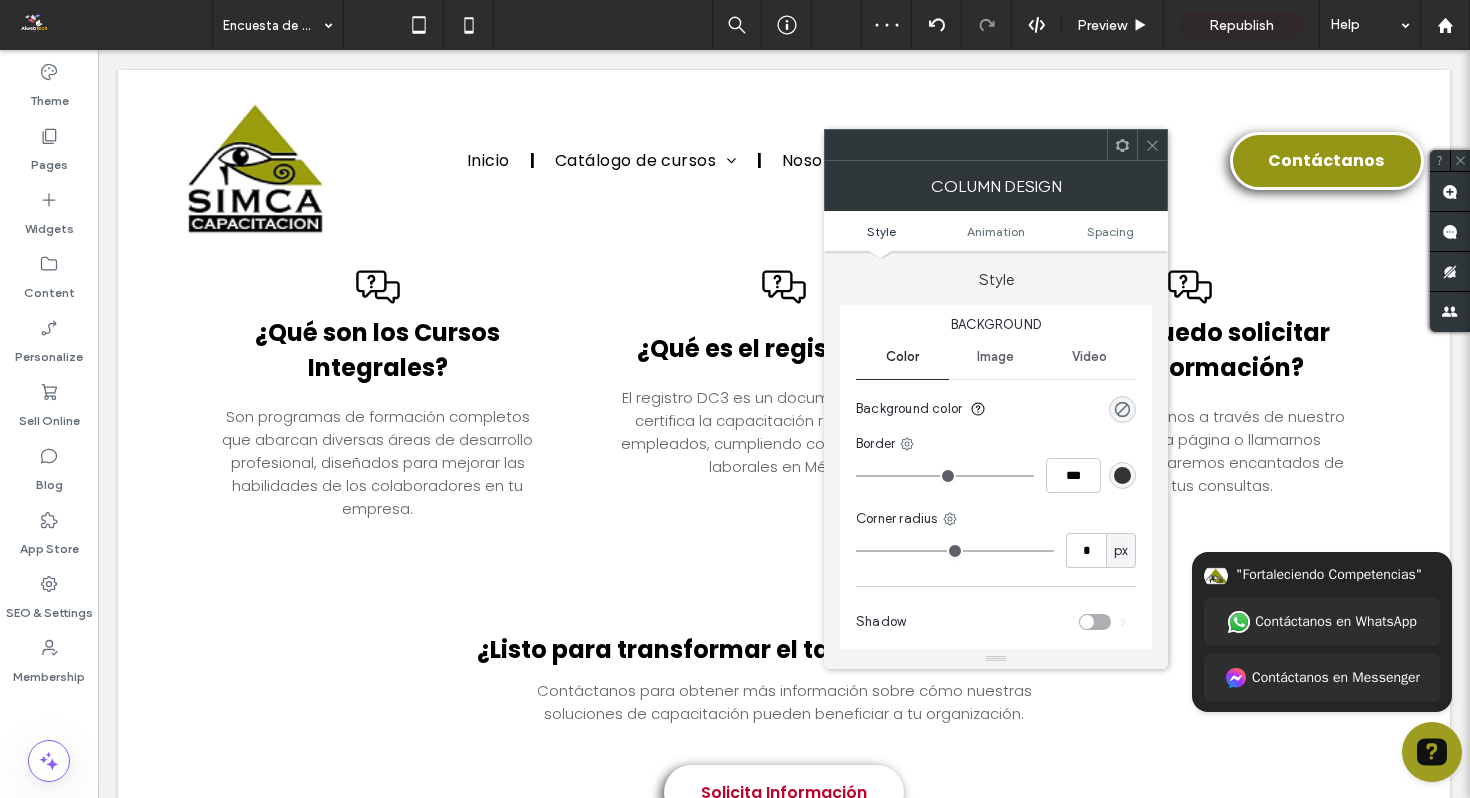 click 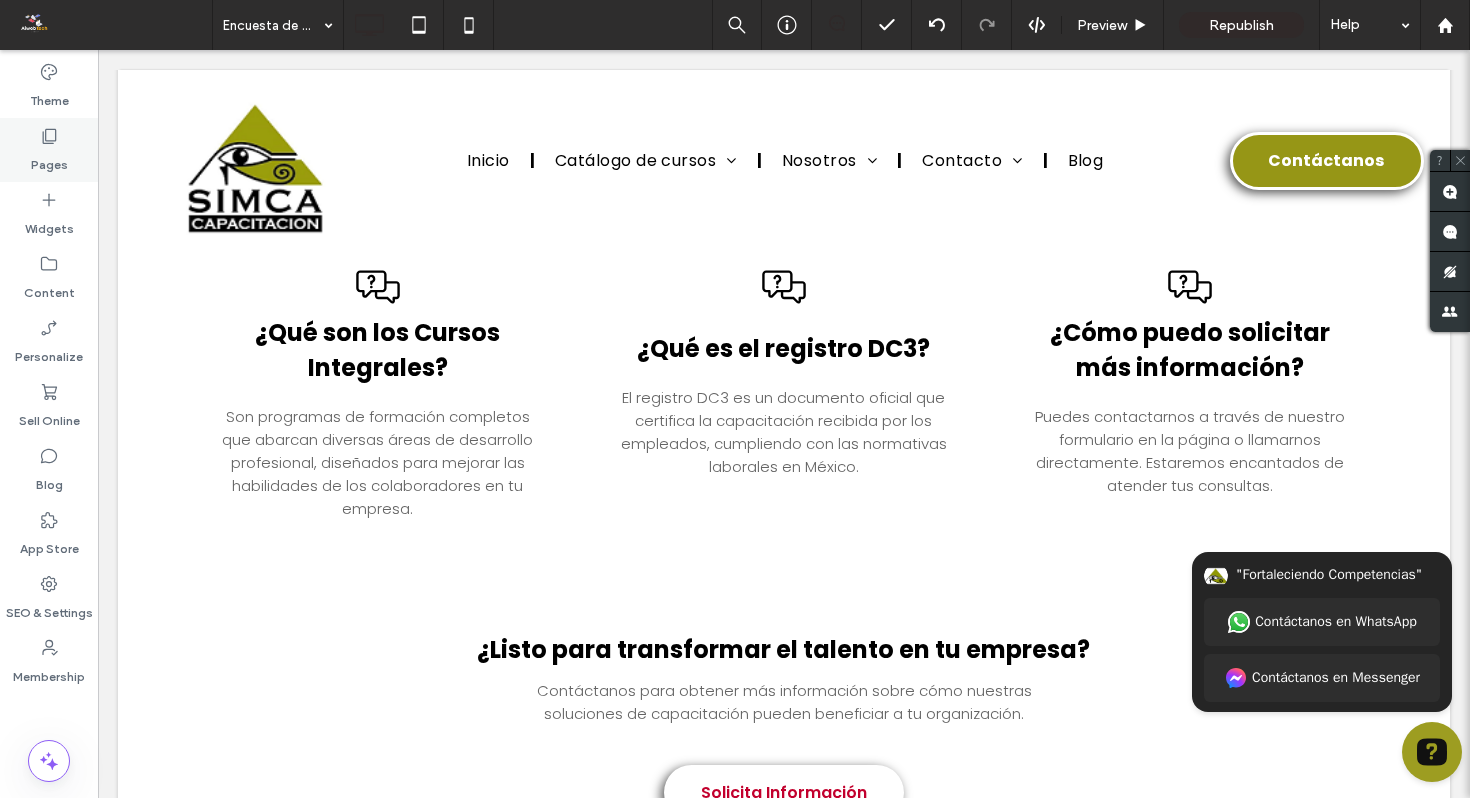 click 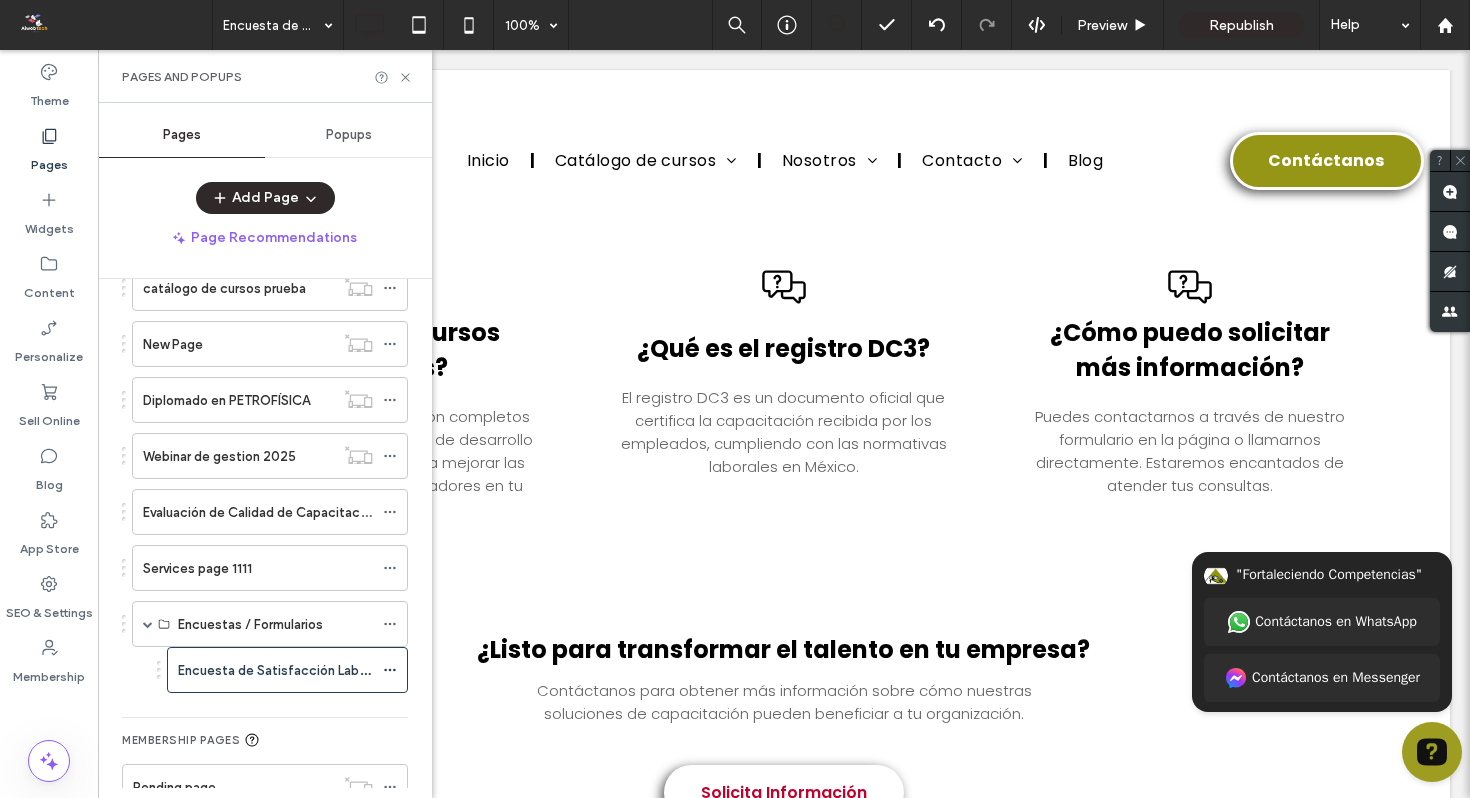 scroll, scrollTop: 478, scrollLeft: 0, axis: vertical 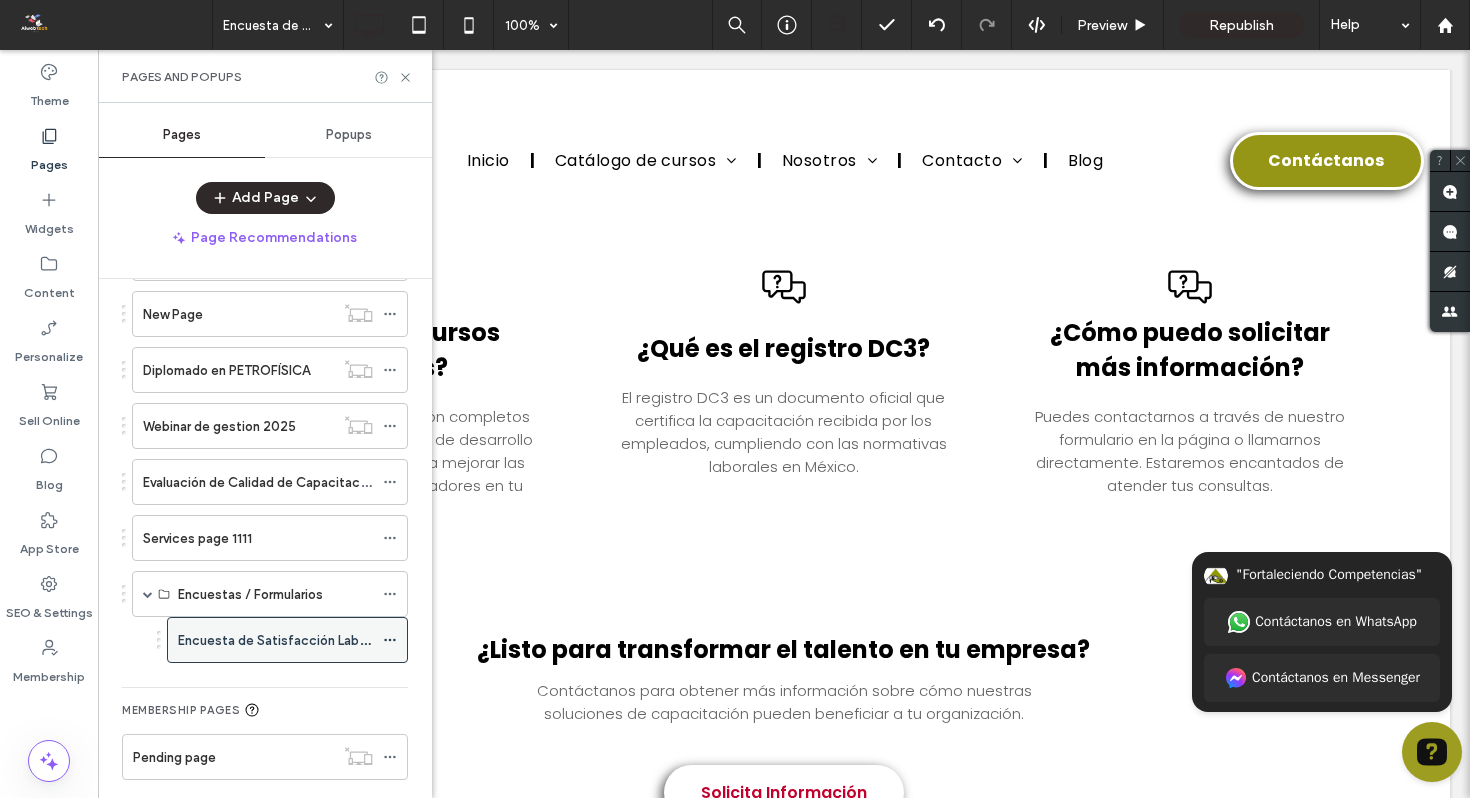 click 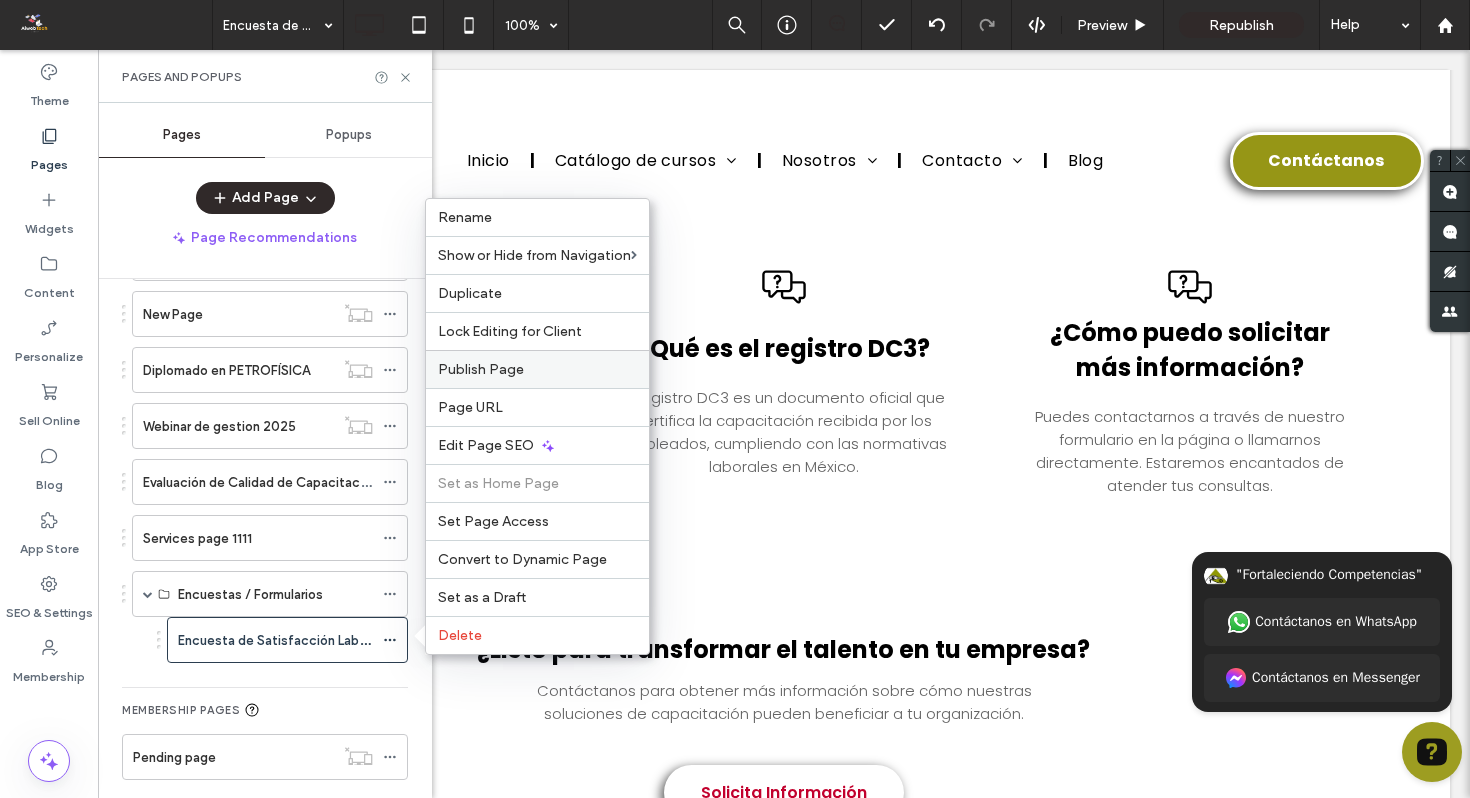 click on "Publish Page" at bounding box center (537, 369) 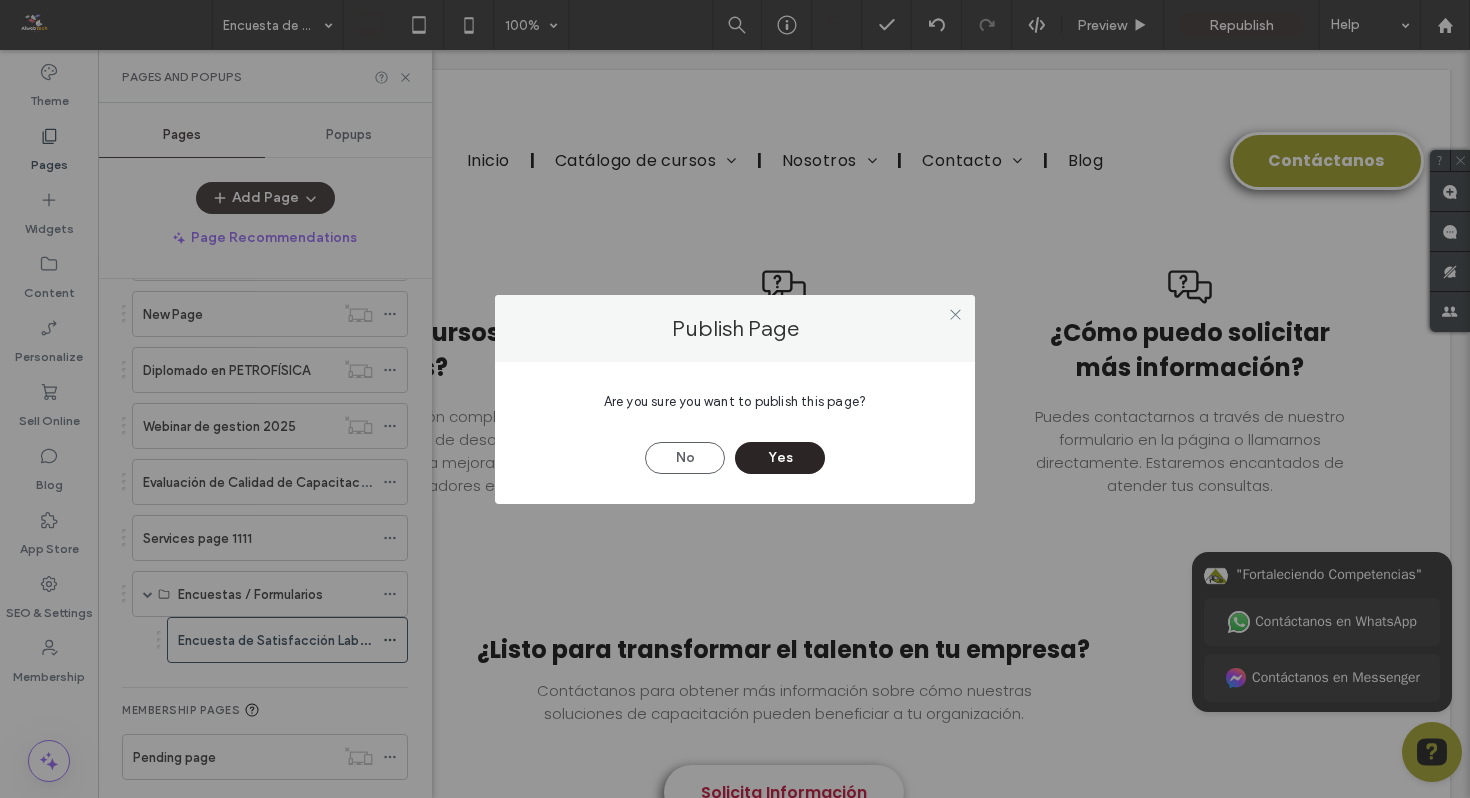 click on "Yes" at bounding box center [780, 458] 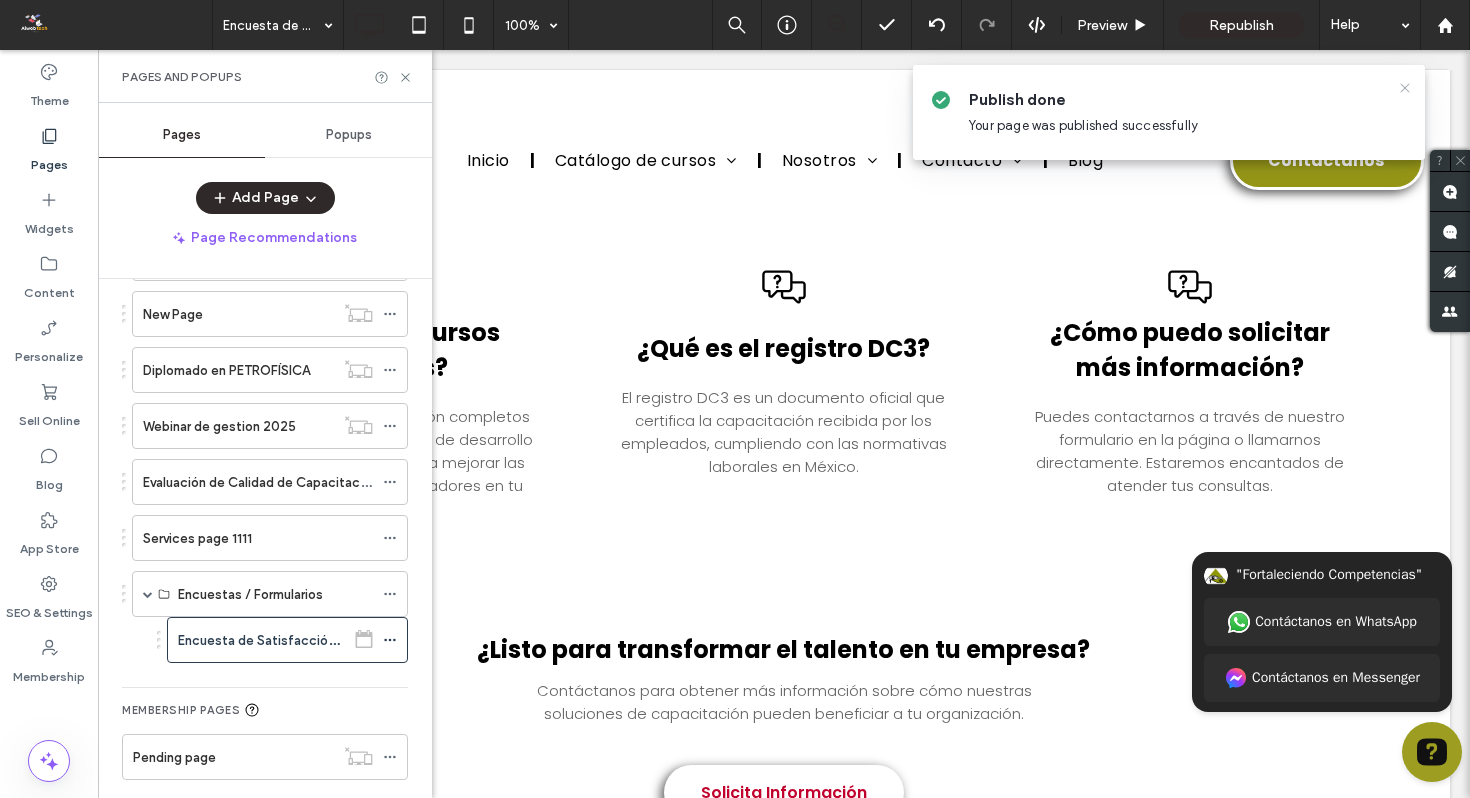 click 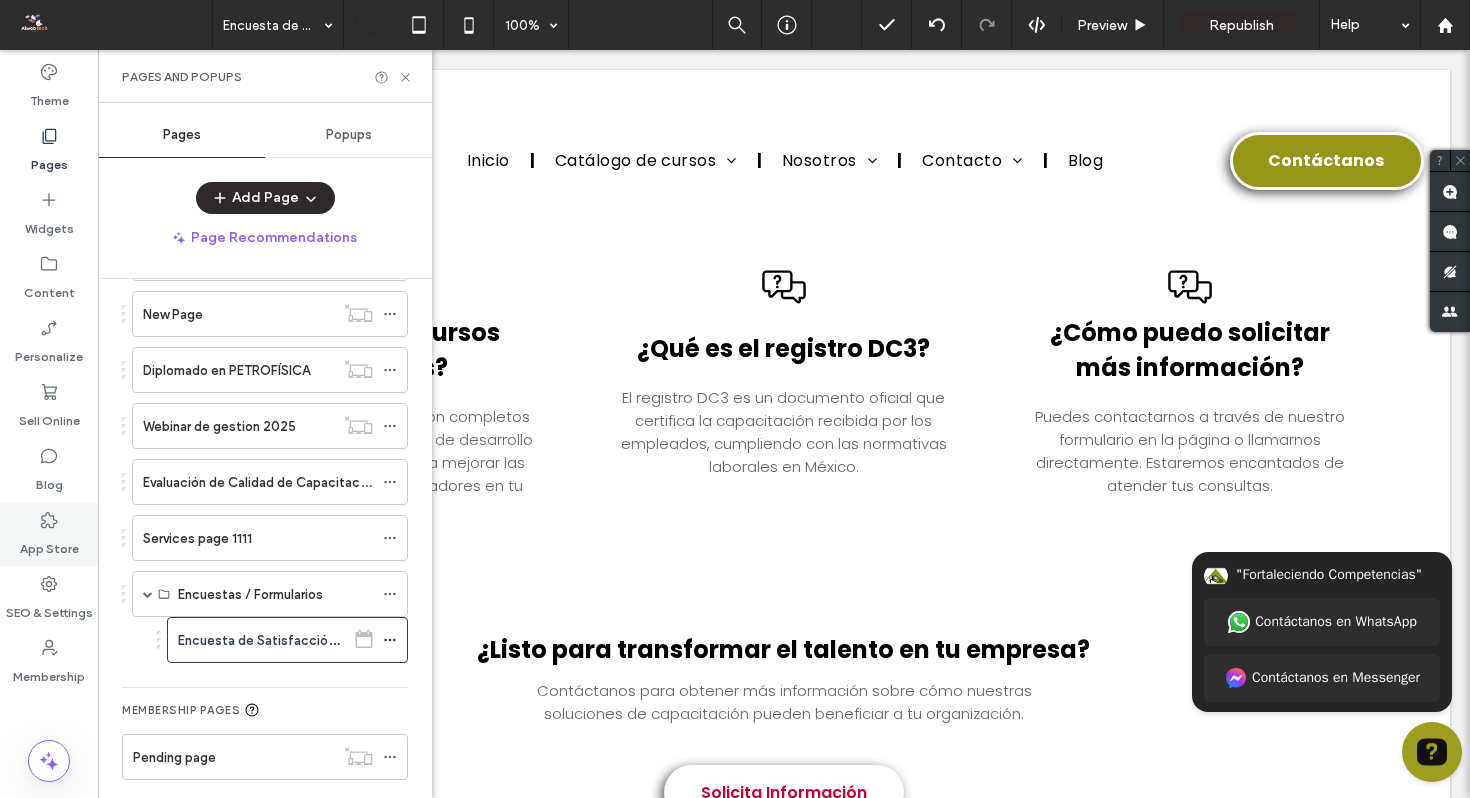 click 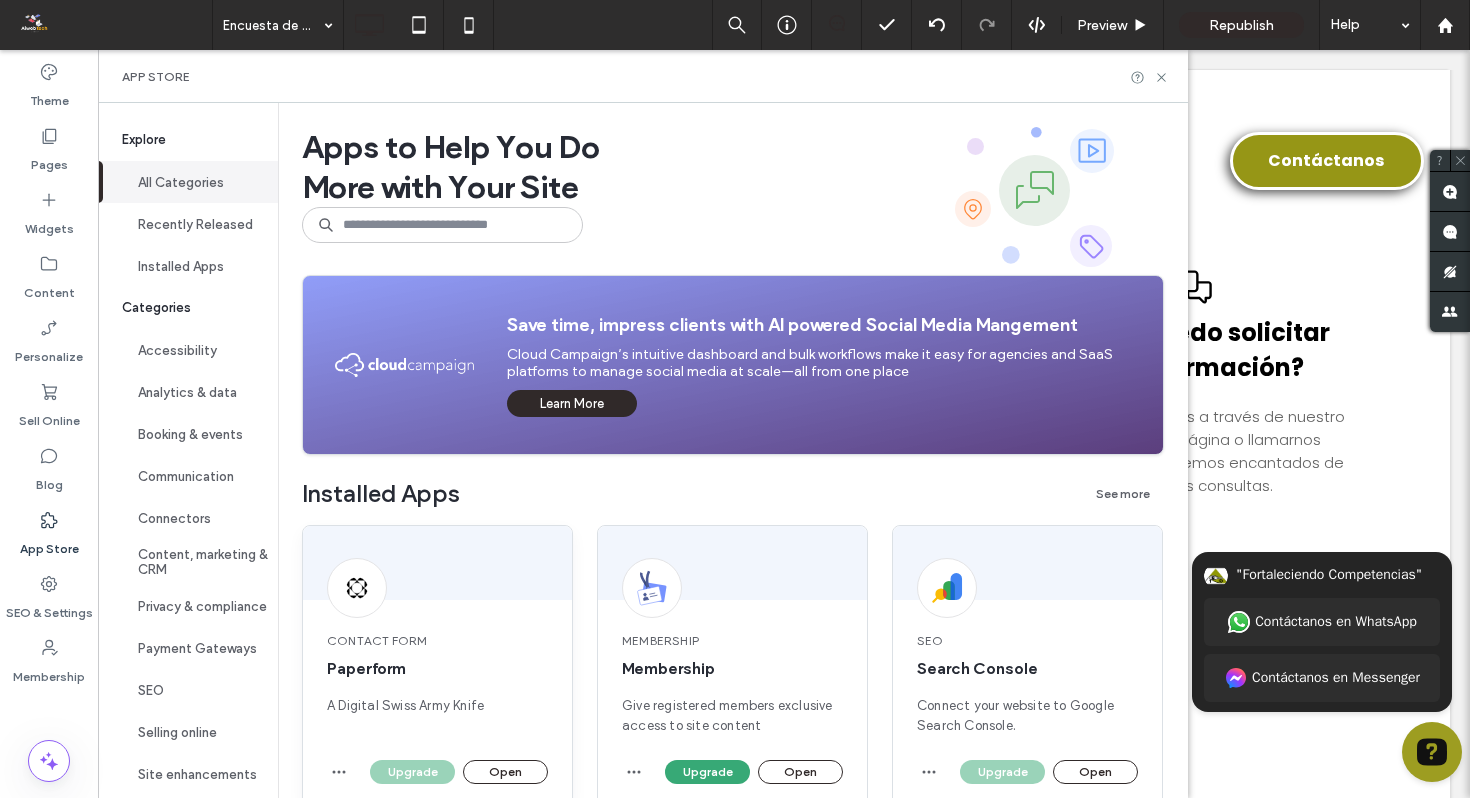scroll, scrollTop: 137, scrollLeft: 0, axis: vertical 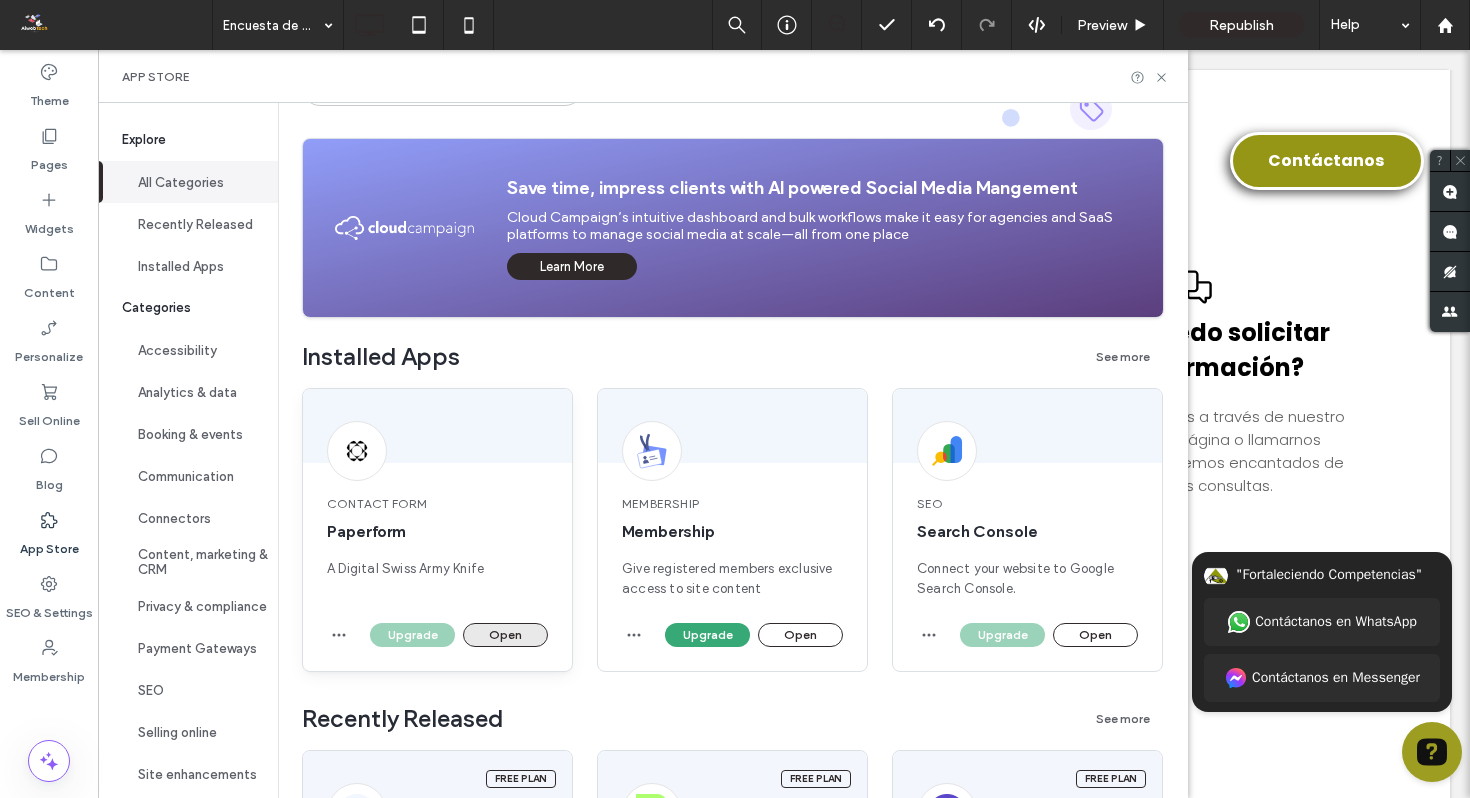 click on "Open" at bounding box center [505, 635] 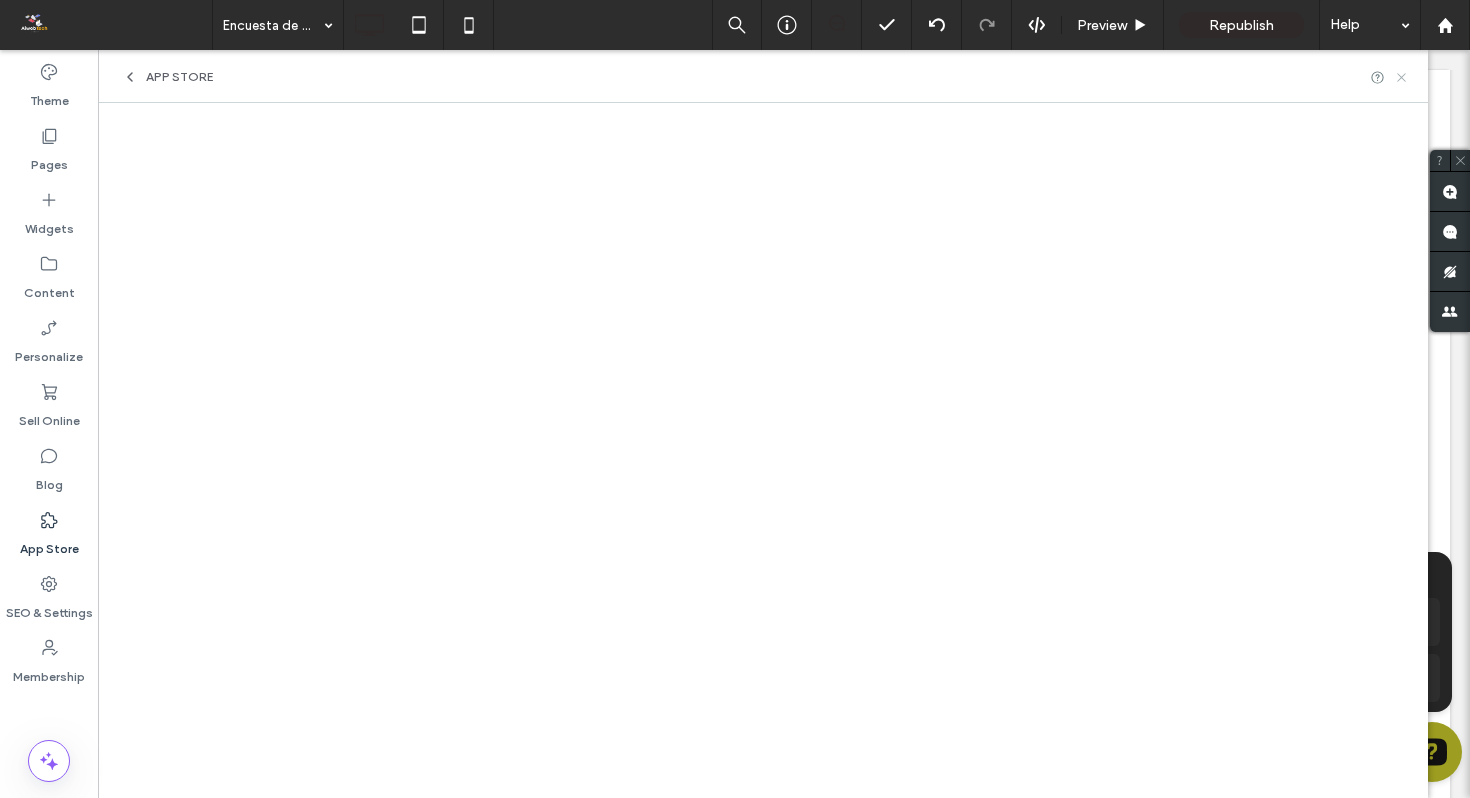 click 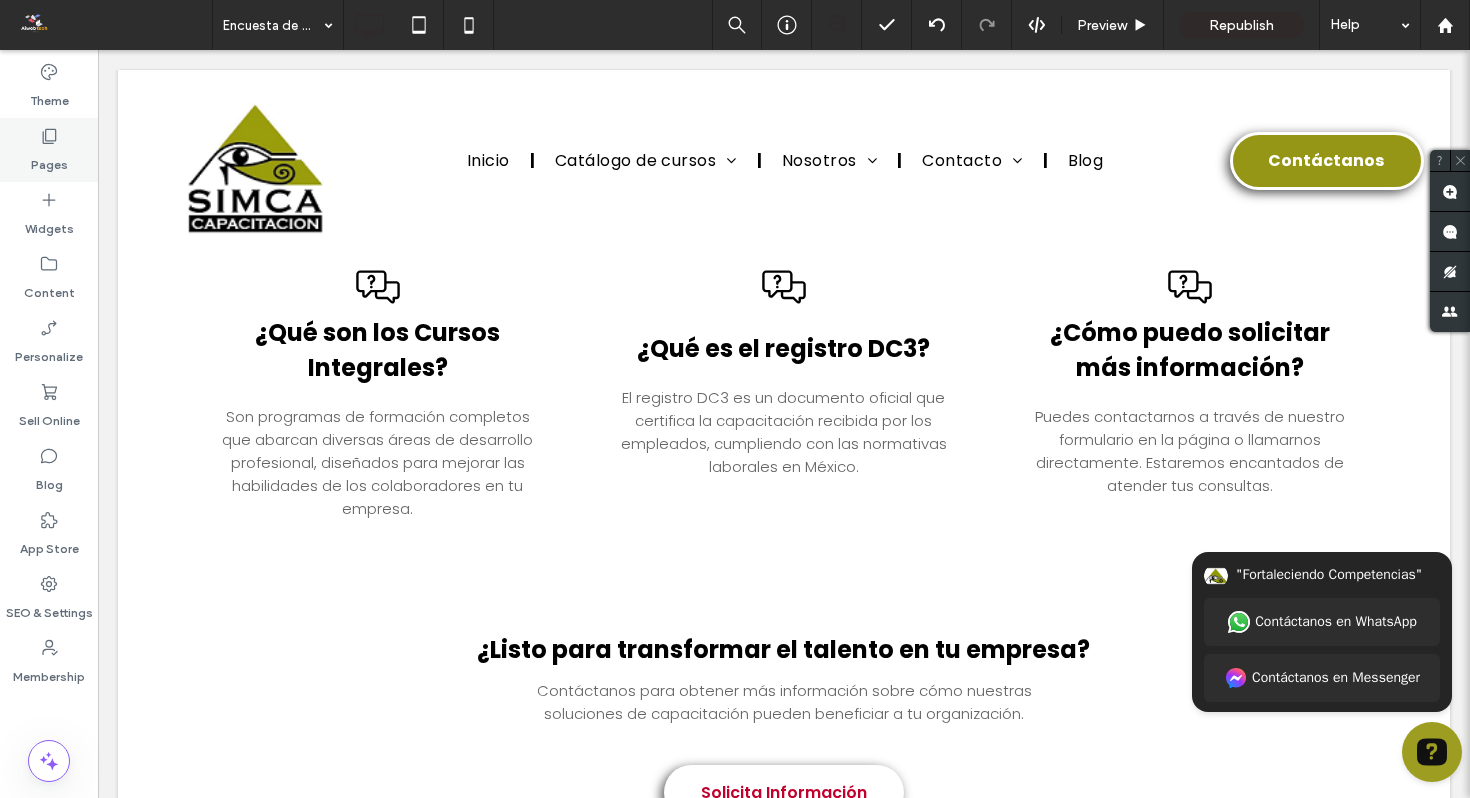 click on "Pages" at bounding box center [49, 160] 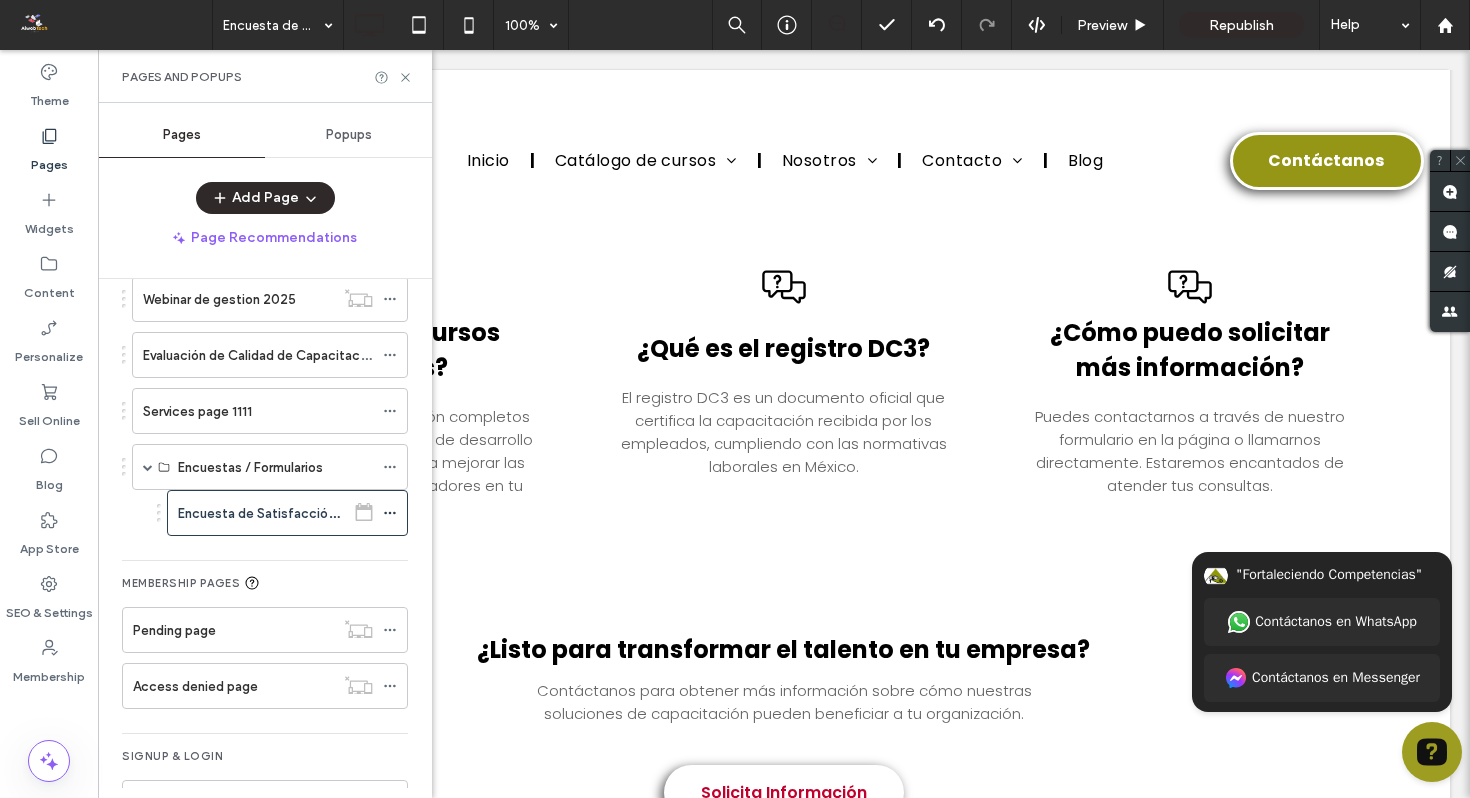 scroll, scrollTop: 596, scrollLeft: 0, axis: vertical 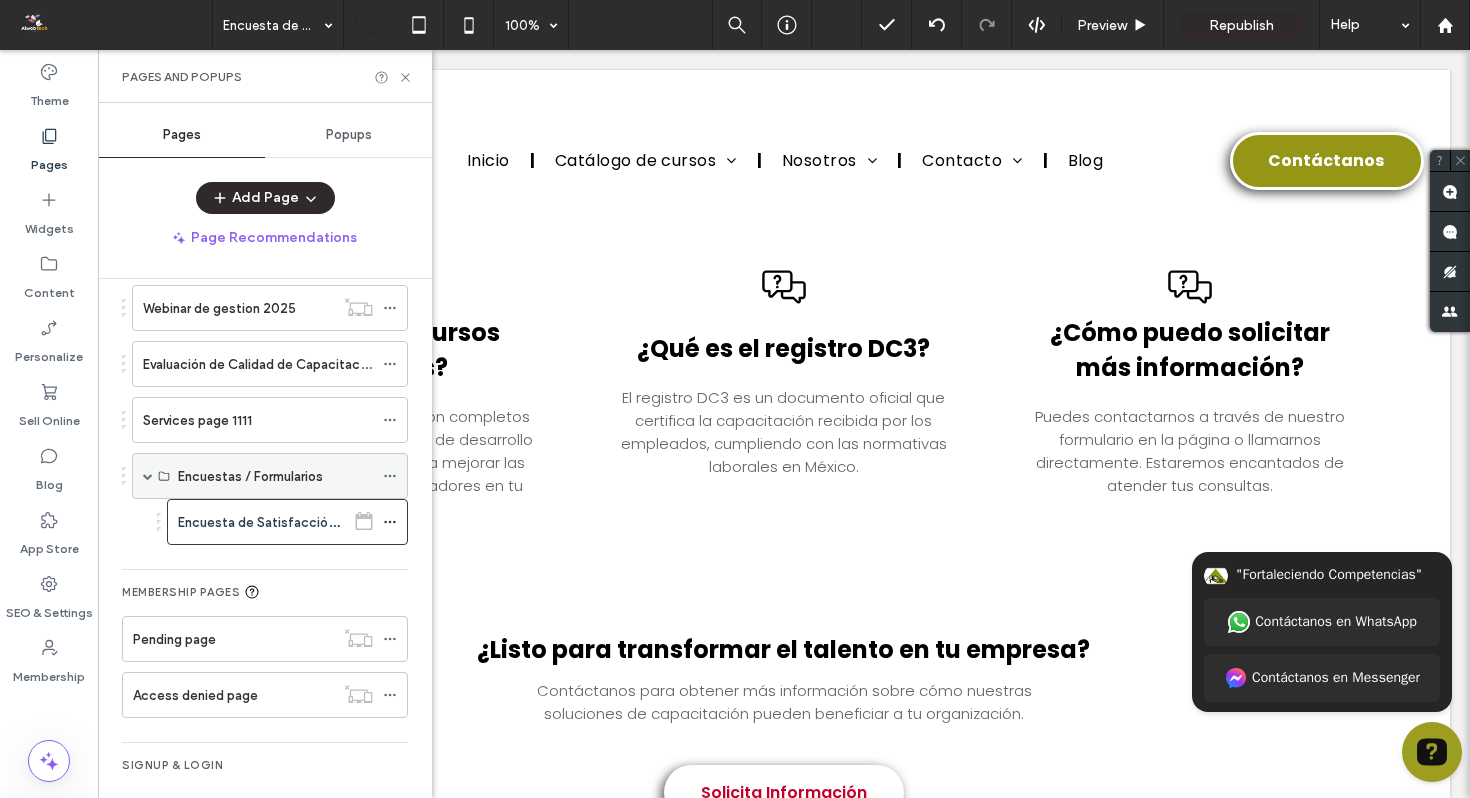 click at bounding box center (148, 476) 